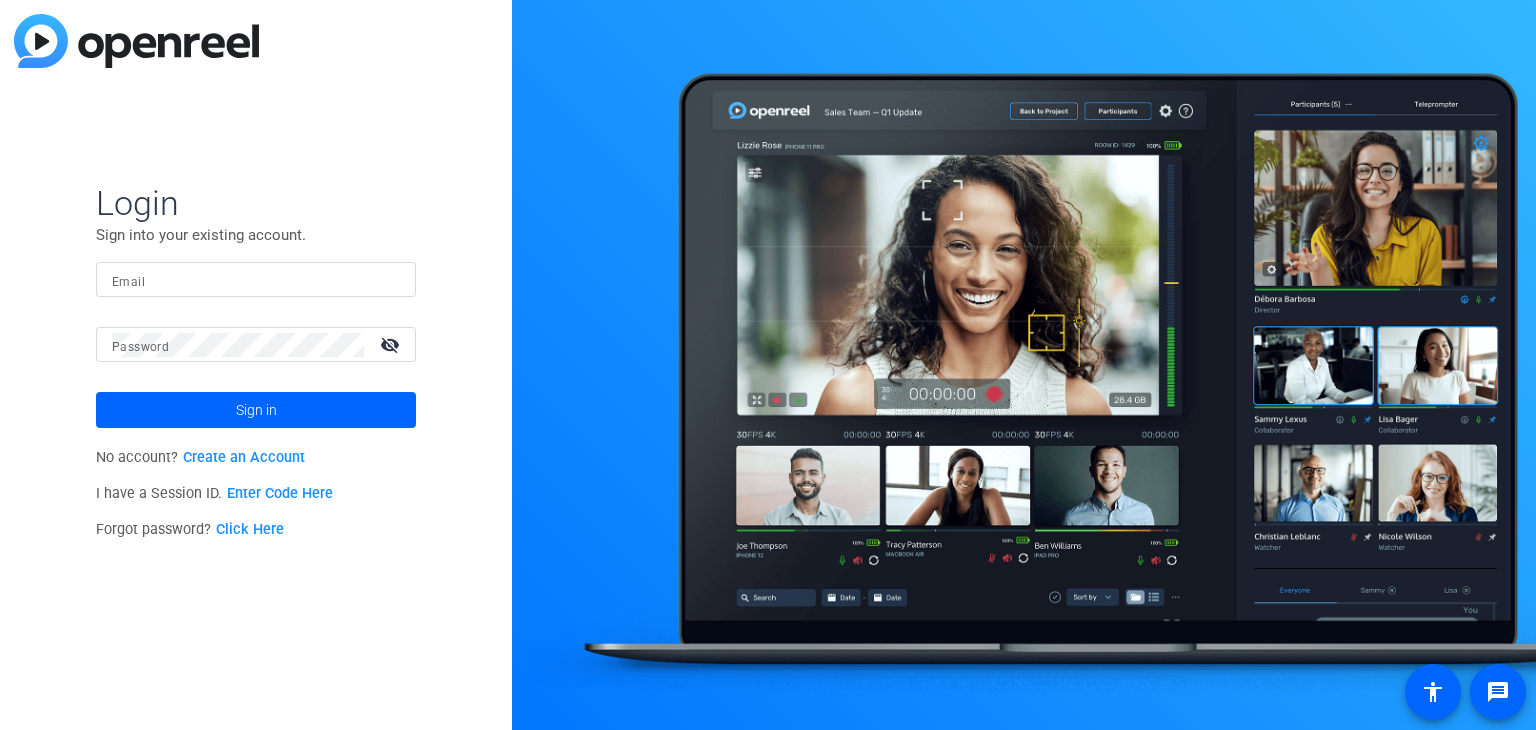 scroll, scrollTop: 0, scrollLeft: 0, axis: both 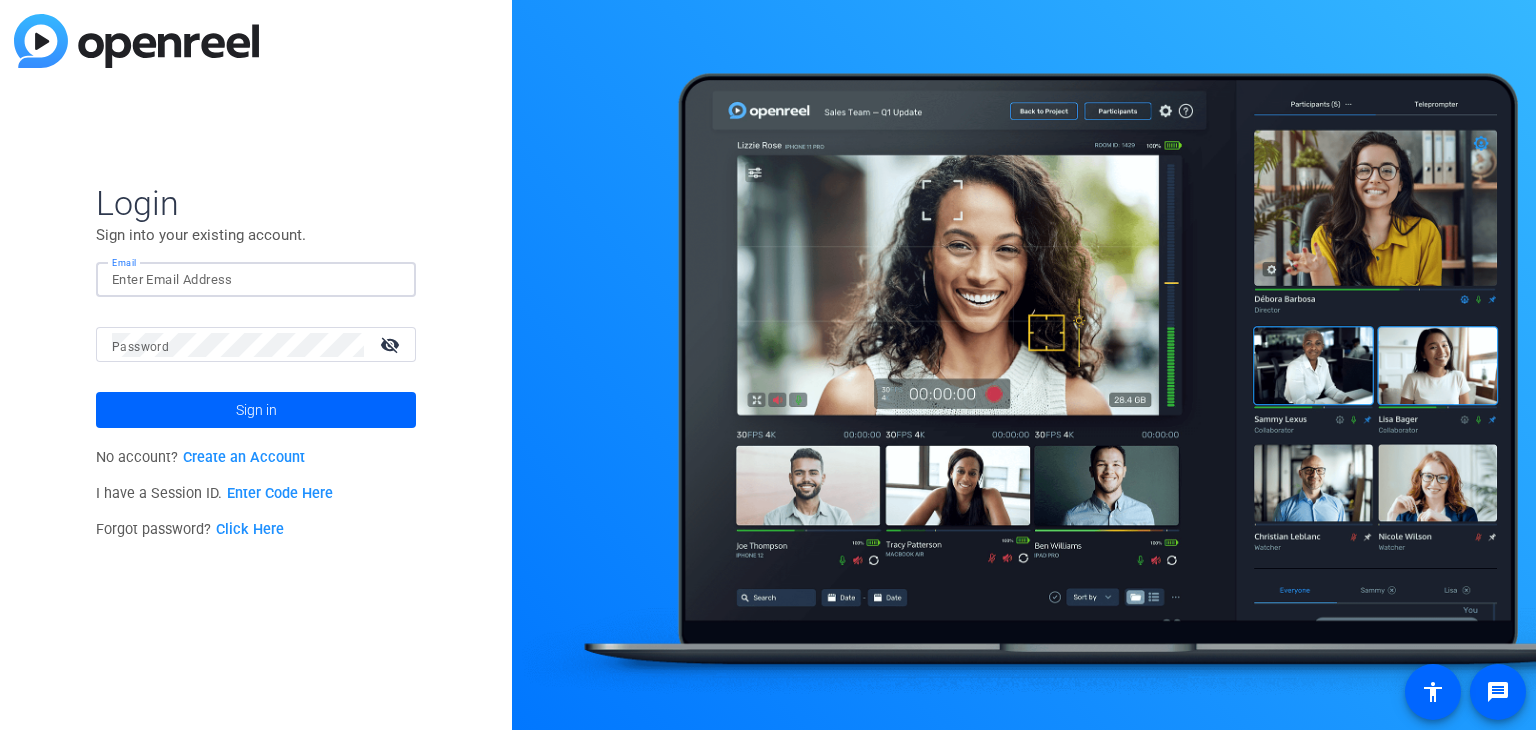 type on "brian@actusevents.com" 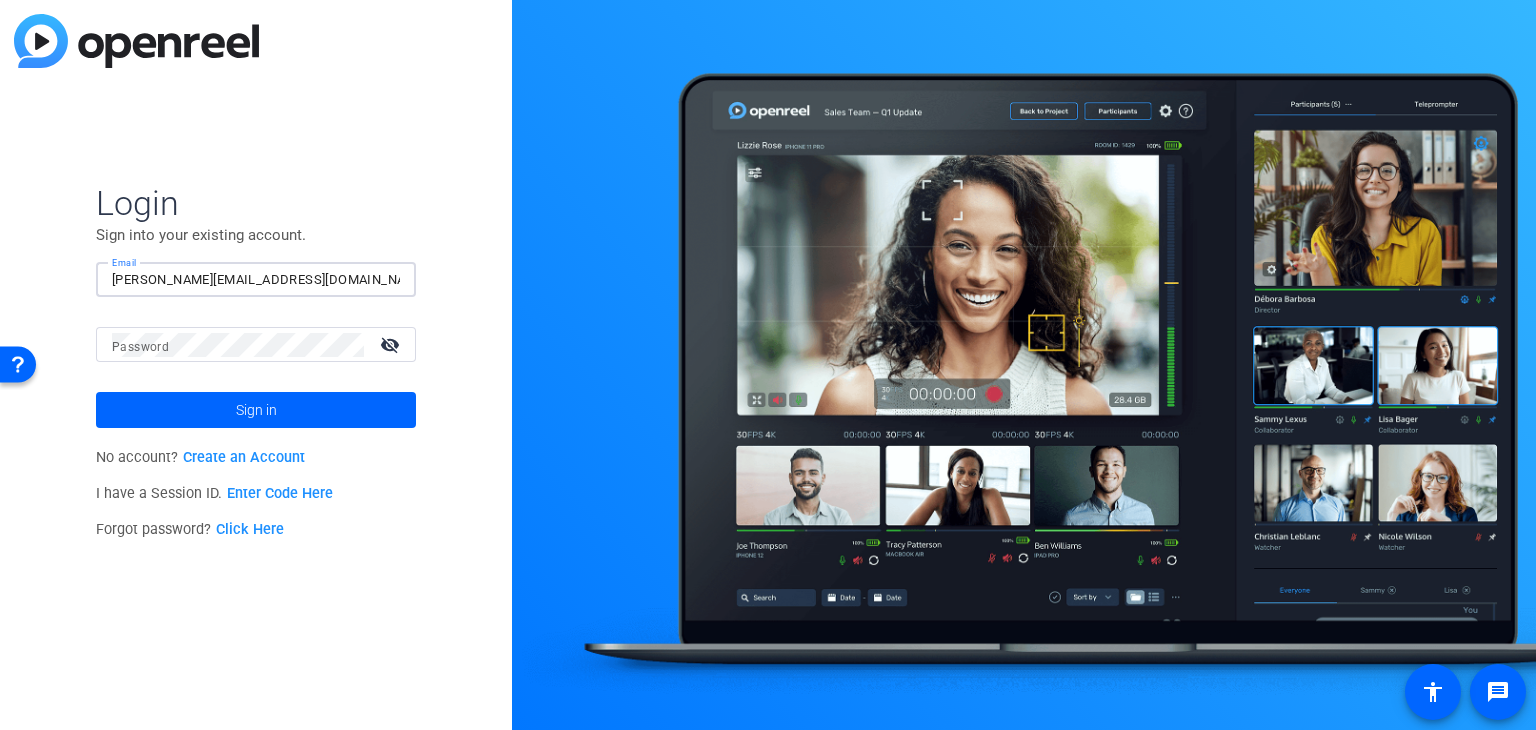 click 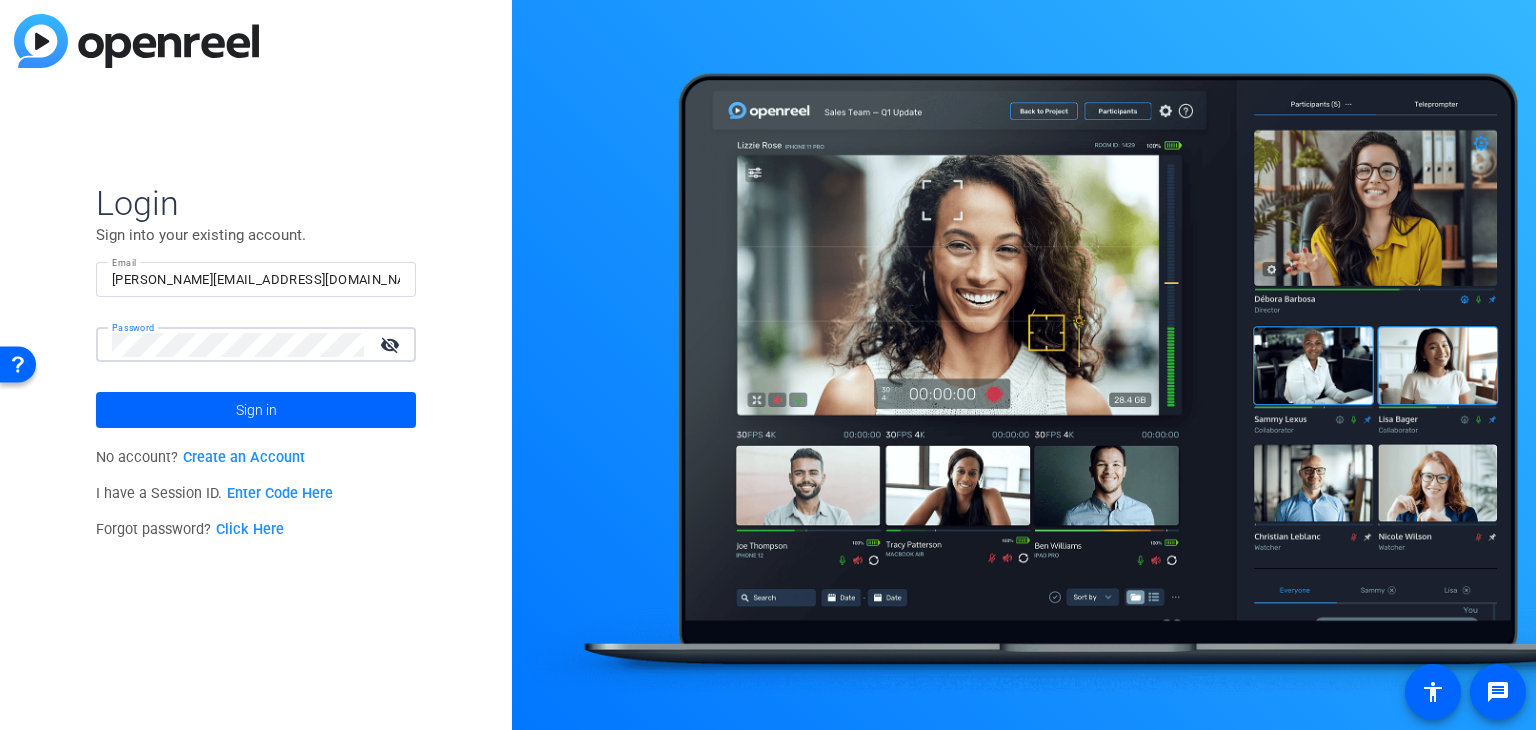 click on "Sign in" 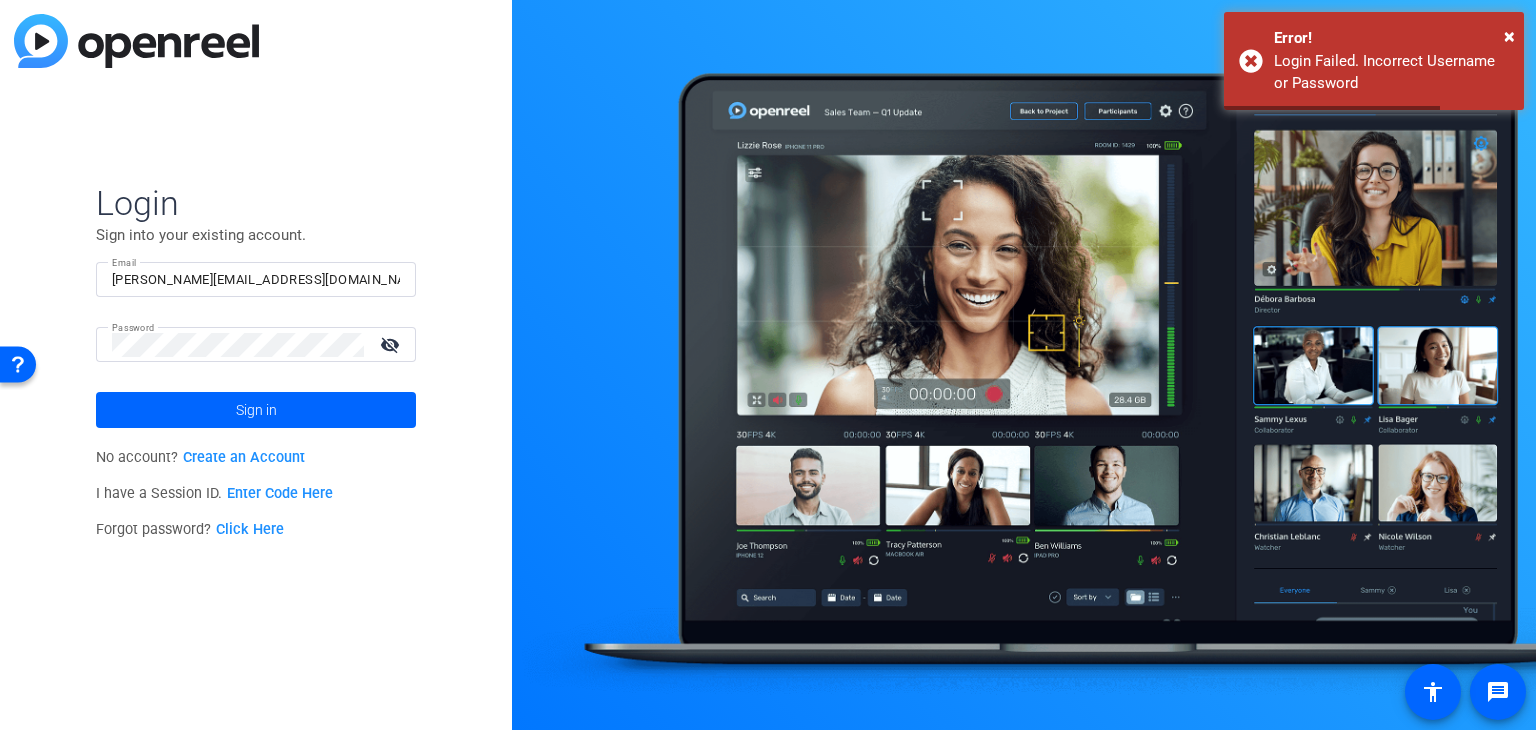 click on "Password visibility_off" 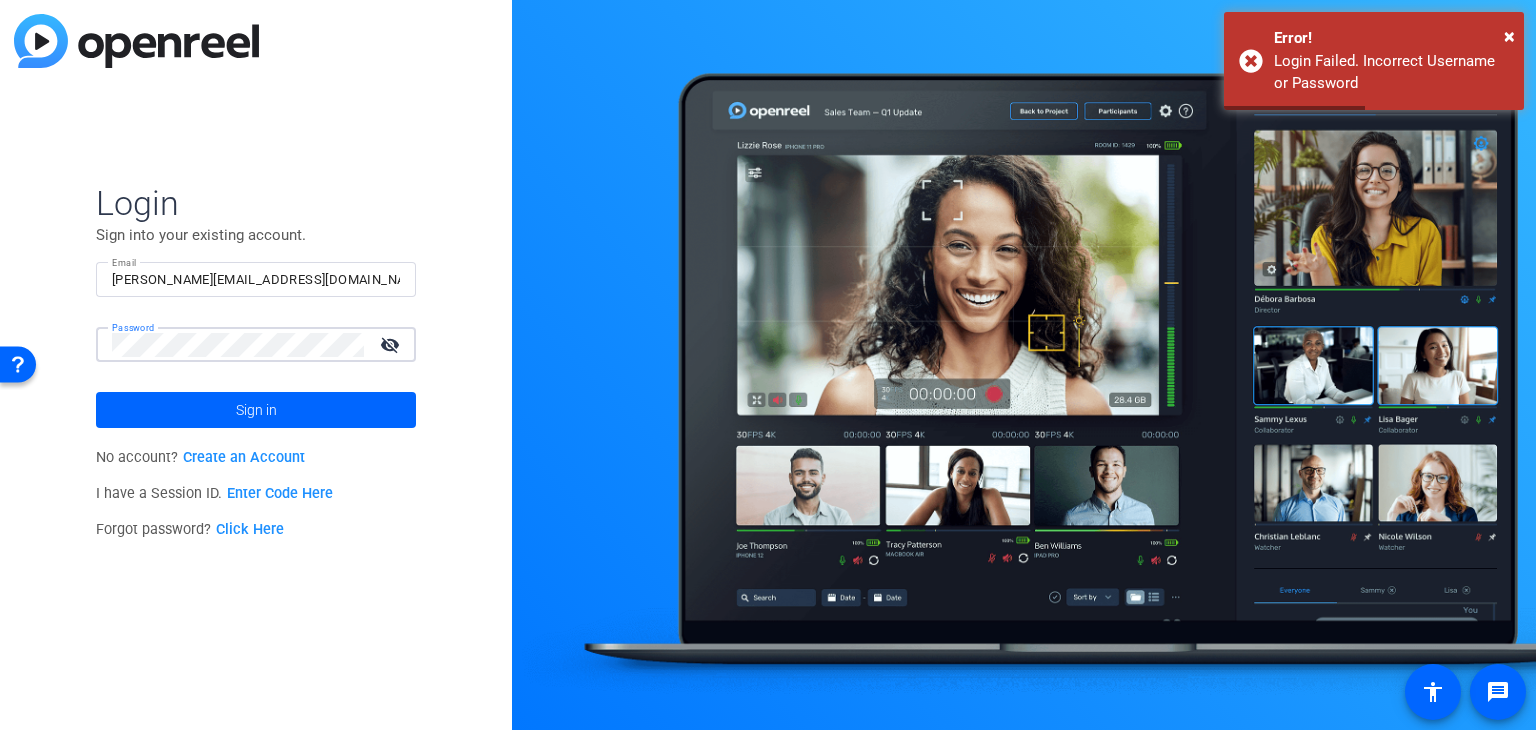 click on "Sign in" 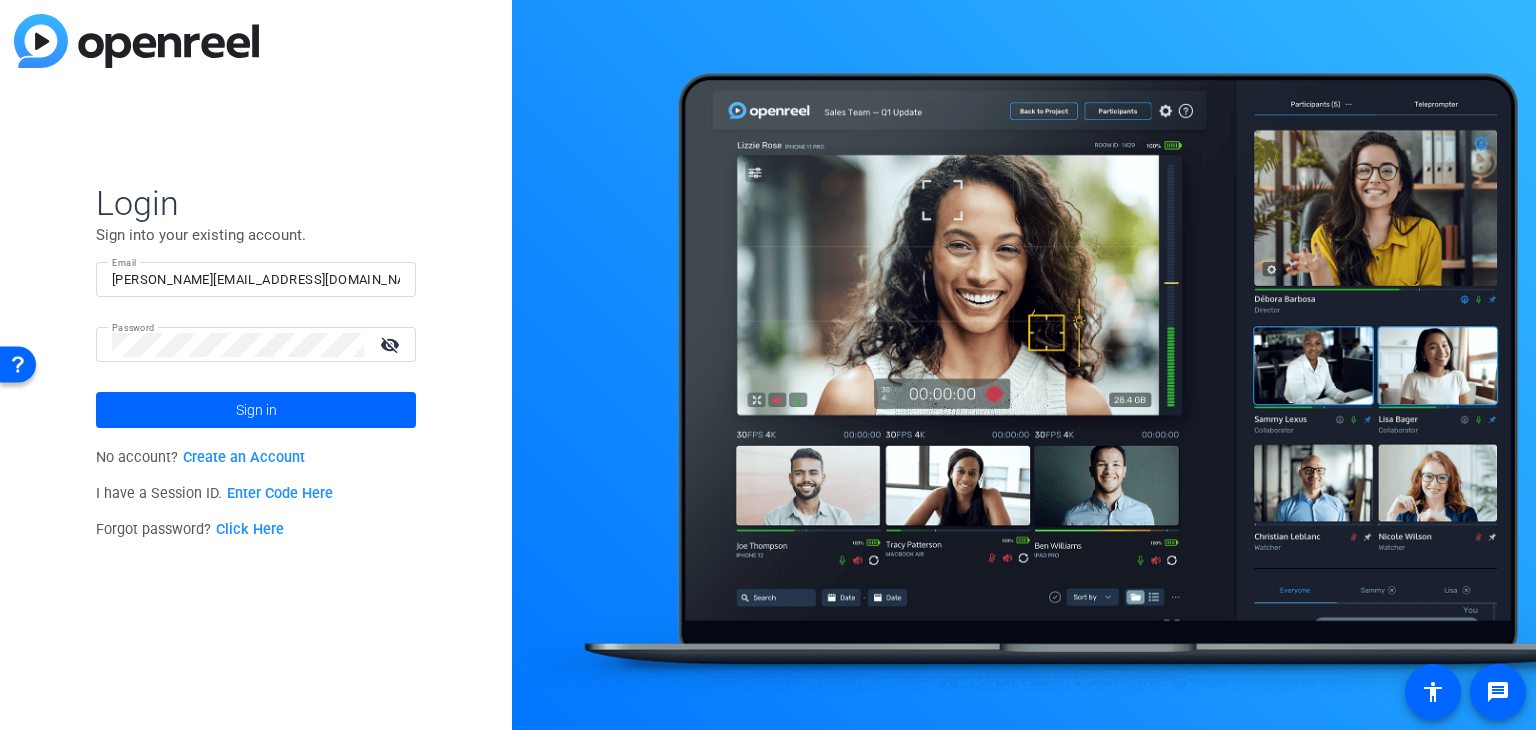 click 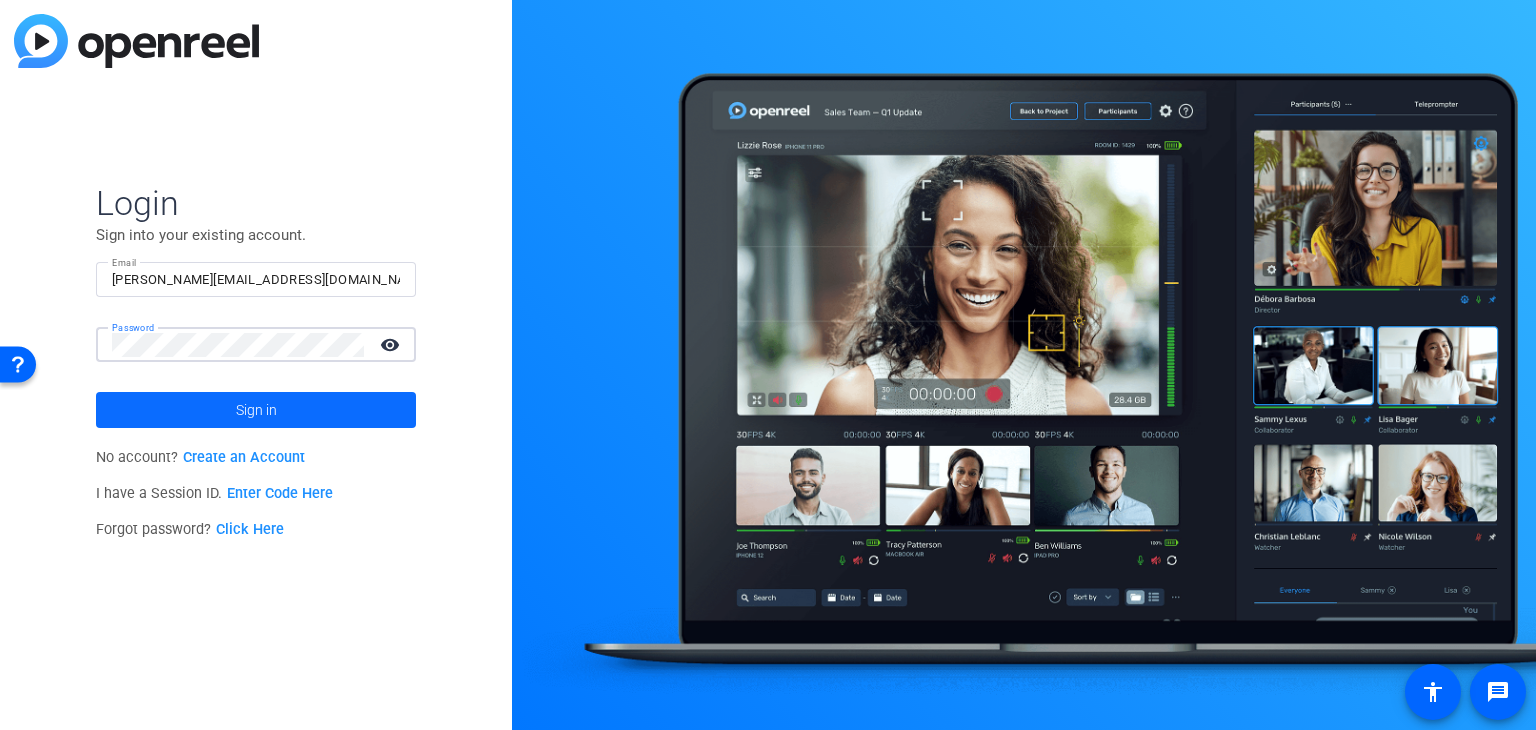 click 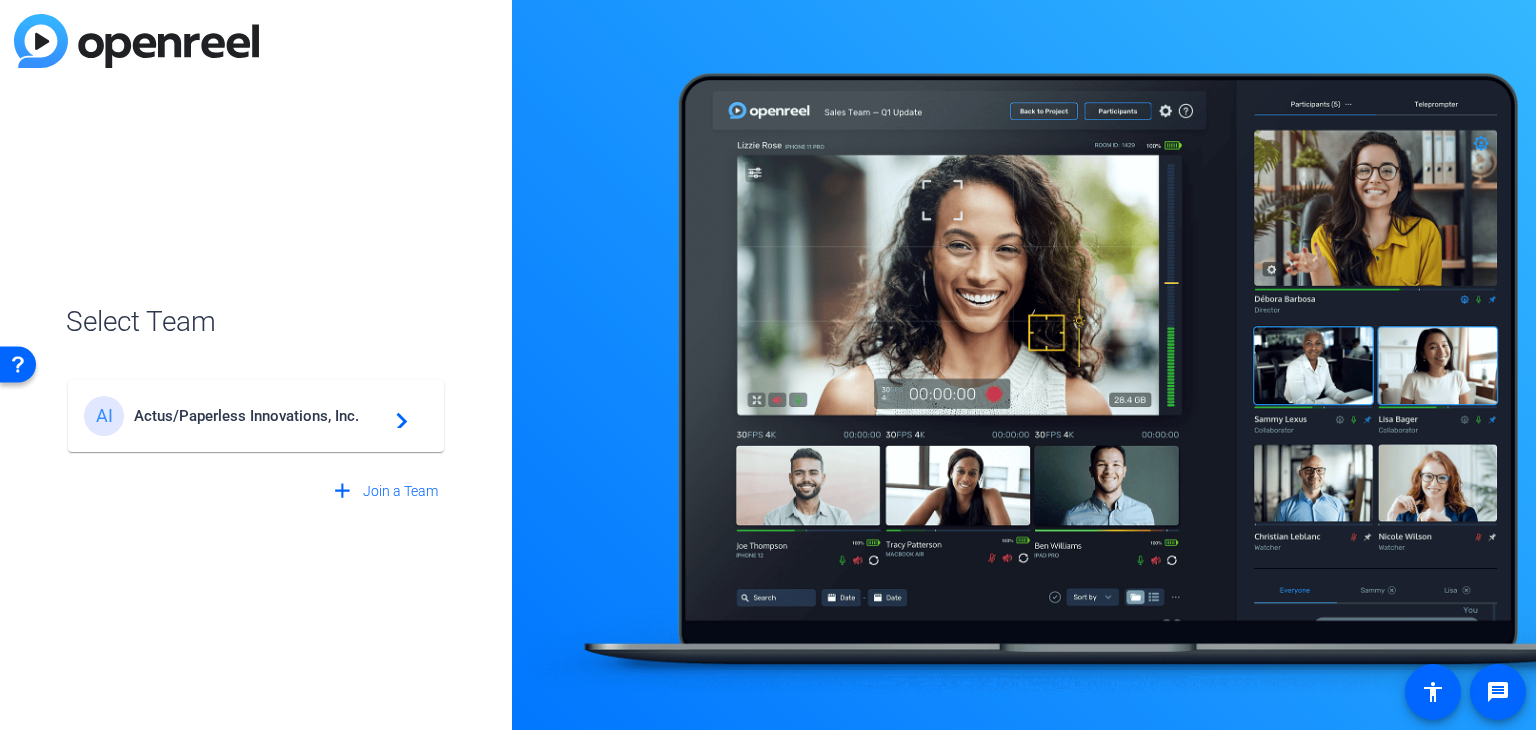 click on "AI Actus/Paperless Innovations, Inc.  navigate_next" 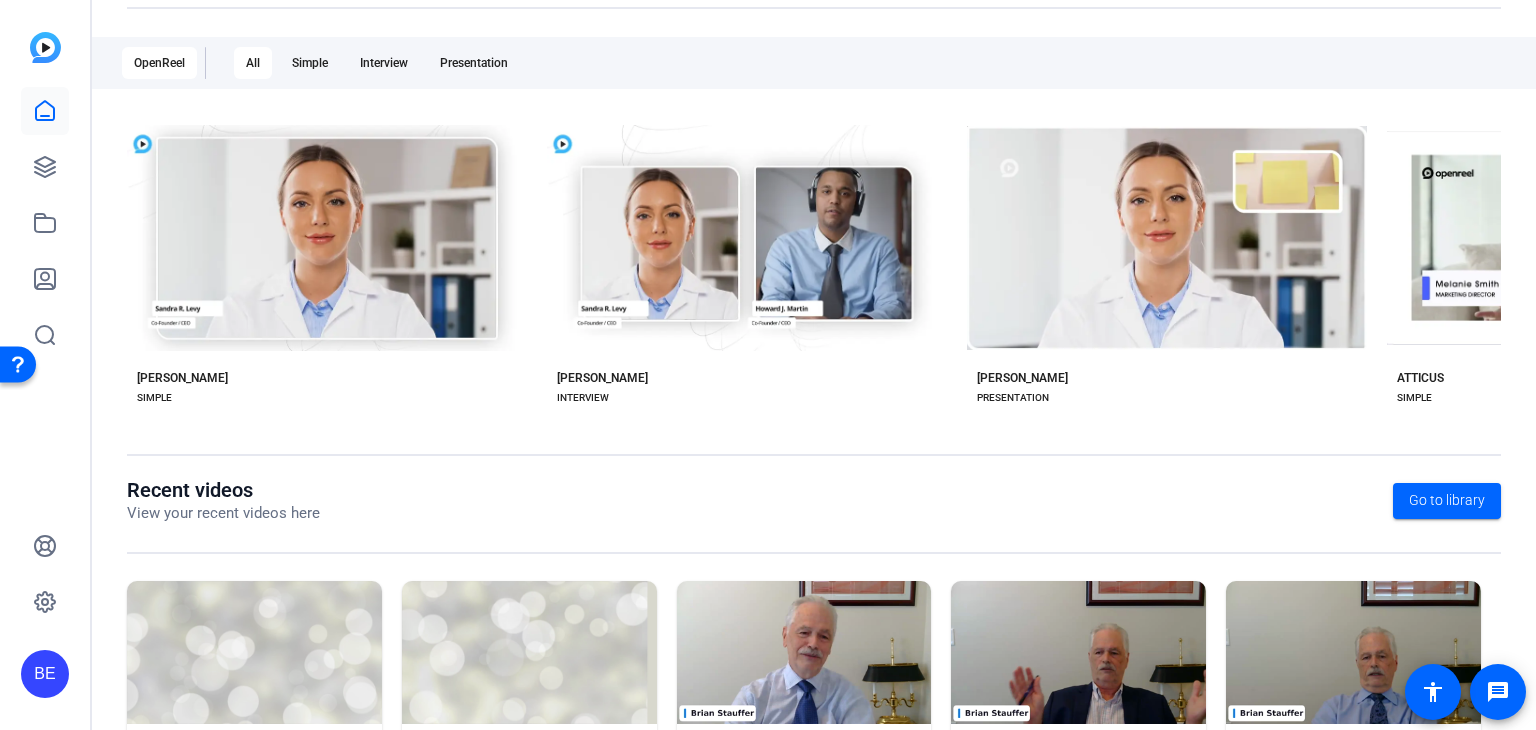 scroll, scrollTop: 408, scrollLeft: 0, axis: vertical 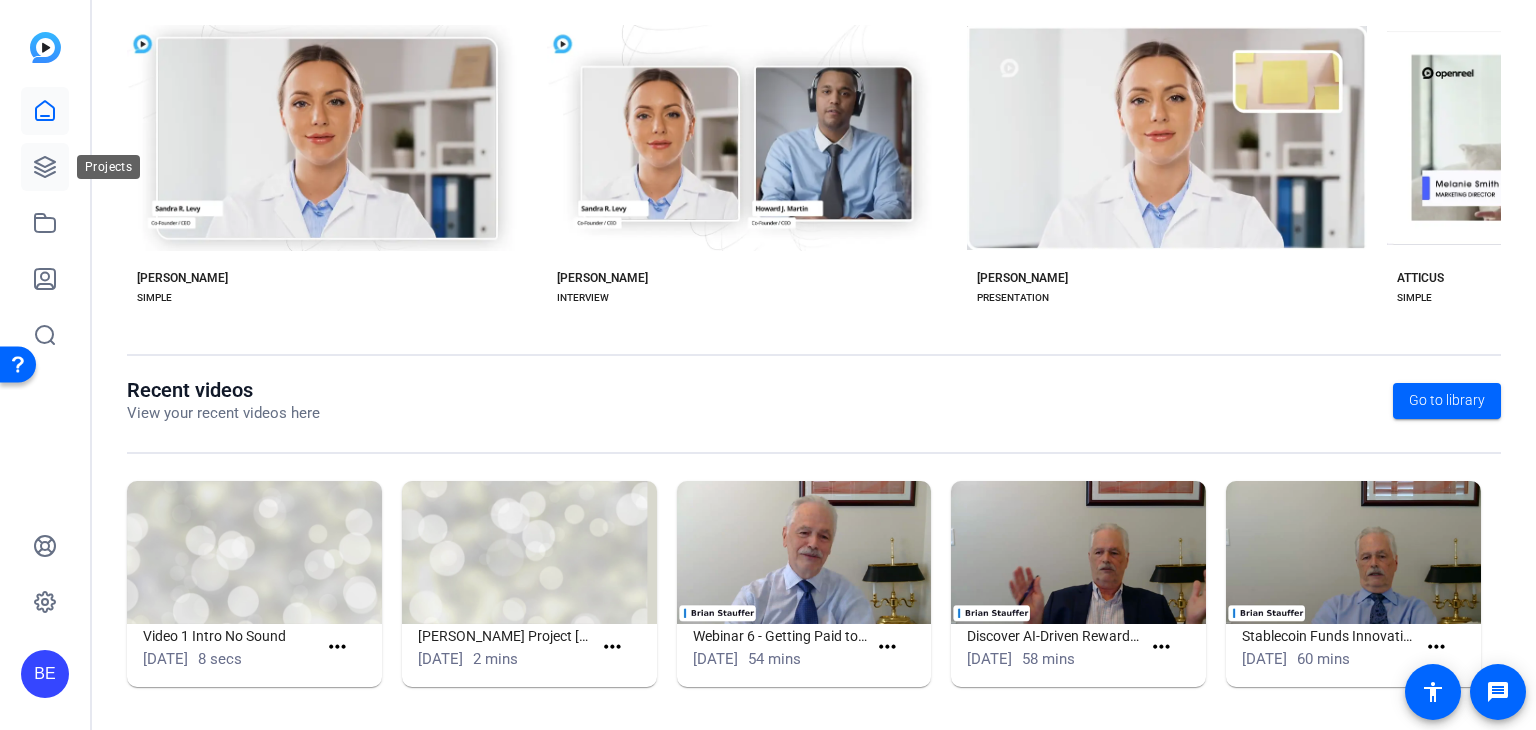 click 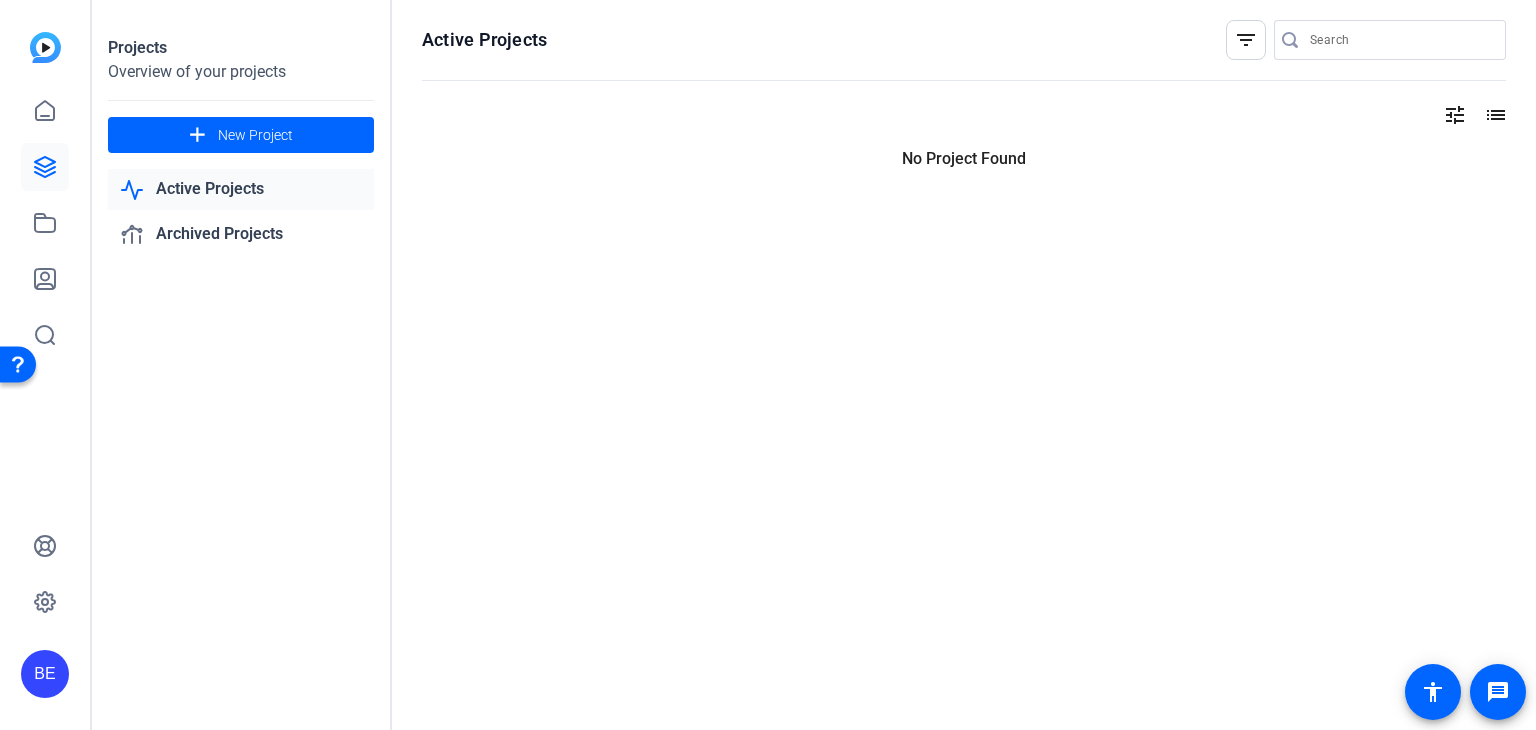 scroll, scrollTop: 0, scrollLeft: 0, axis: both 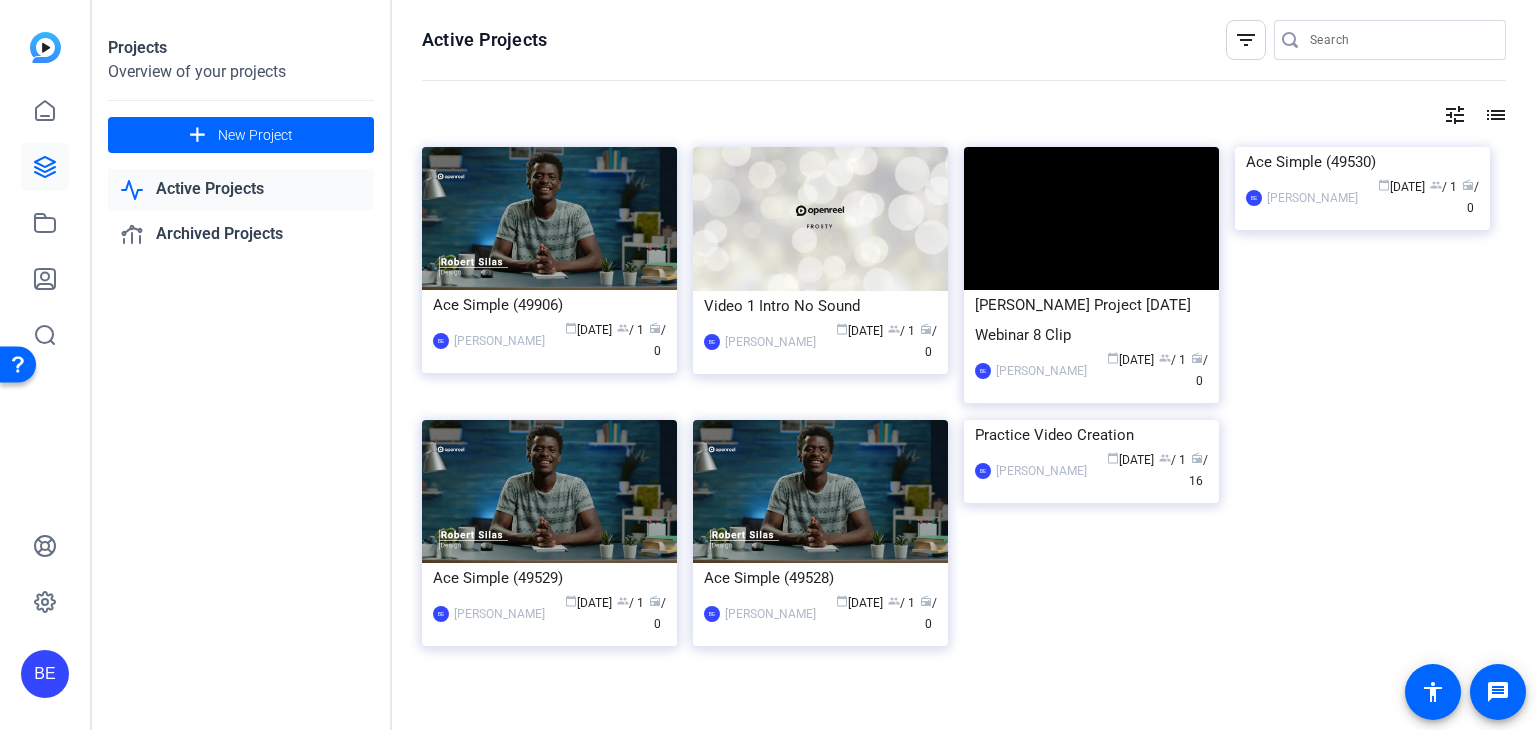 click on "Ace Simple (49906)  BE  Brian Esmeral calendar_today  Jul 18  group  / 1  radio  / 0  Video 1 Intro No Sound  BE  Brian Esmeral calendar_today  Jul 14  group  / 1  radio  / 0  Heidi Project 1 - June 12 Webinar 8 Clip  BE  Brian Esmeral calendar_today  Jul 07  group  / 1  radio  / 0  Ace Simple (49530)  BE  Brian Esmeral calendar_today  Jul 07  group  / 1  radio  / 0  Ace Simple (49529)  BE  Brian Esmeral calendar_today  Jul 07  group  / 1  radio  / 0  Ace Simple (49528)  BE  Brian Esmeral calendar_today  Jul 07  group  / 1  radio  / 0  Practice Video Creation  BE  Brian Esmeral calendar_today  Jun 24  group  / 1  radio  / 16" 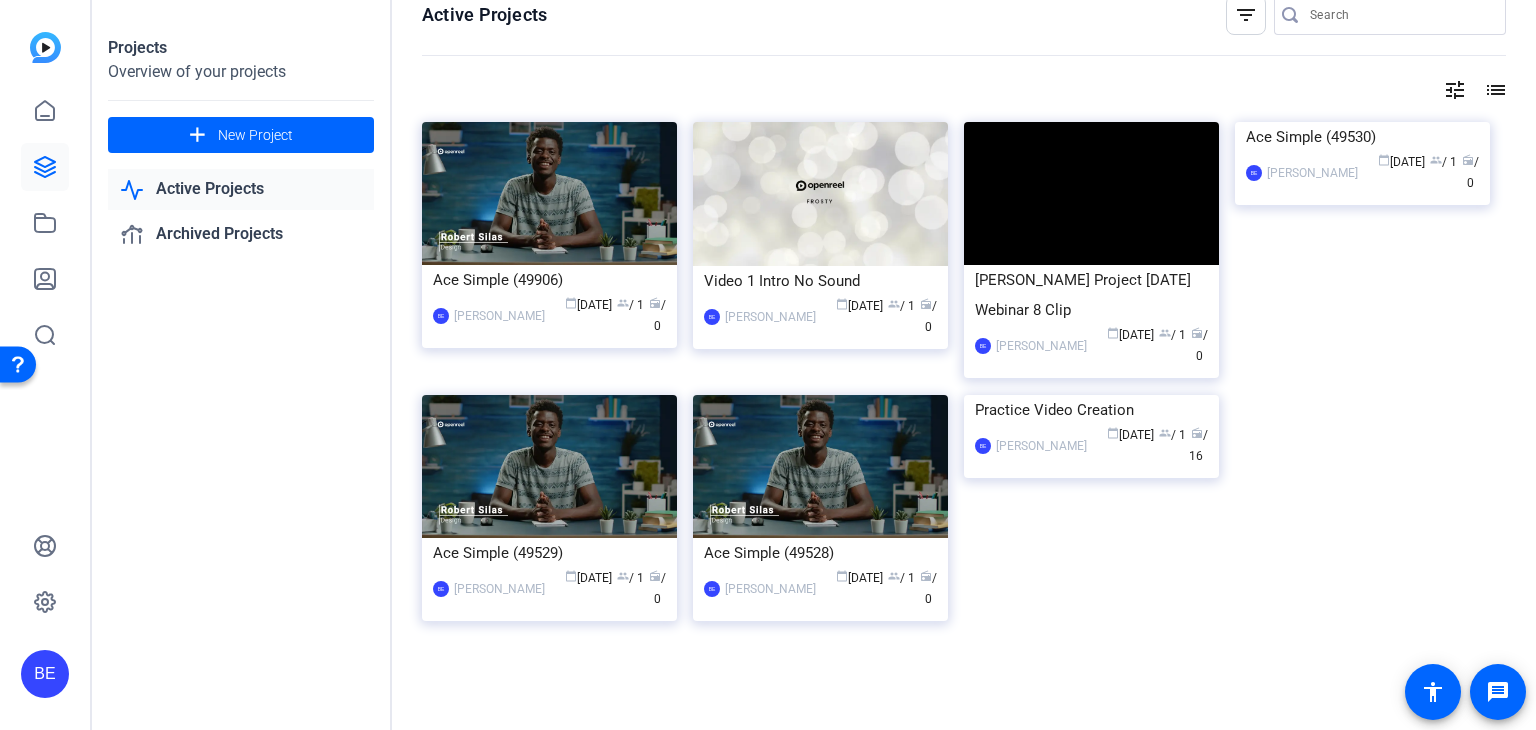 scroll, scrollTop: 26, scrollLeft: 0, axis: vertical 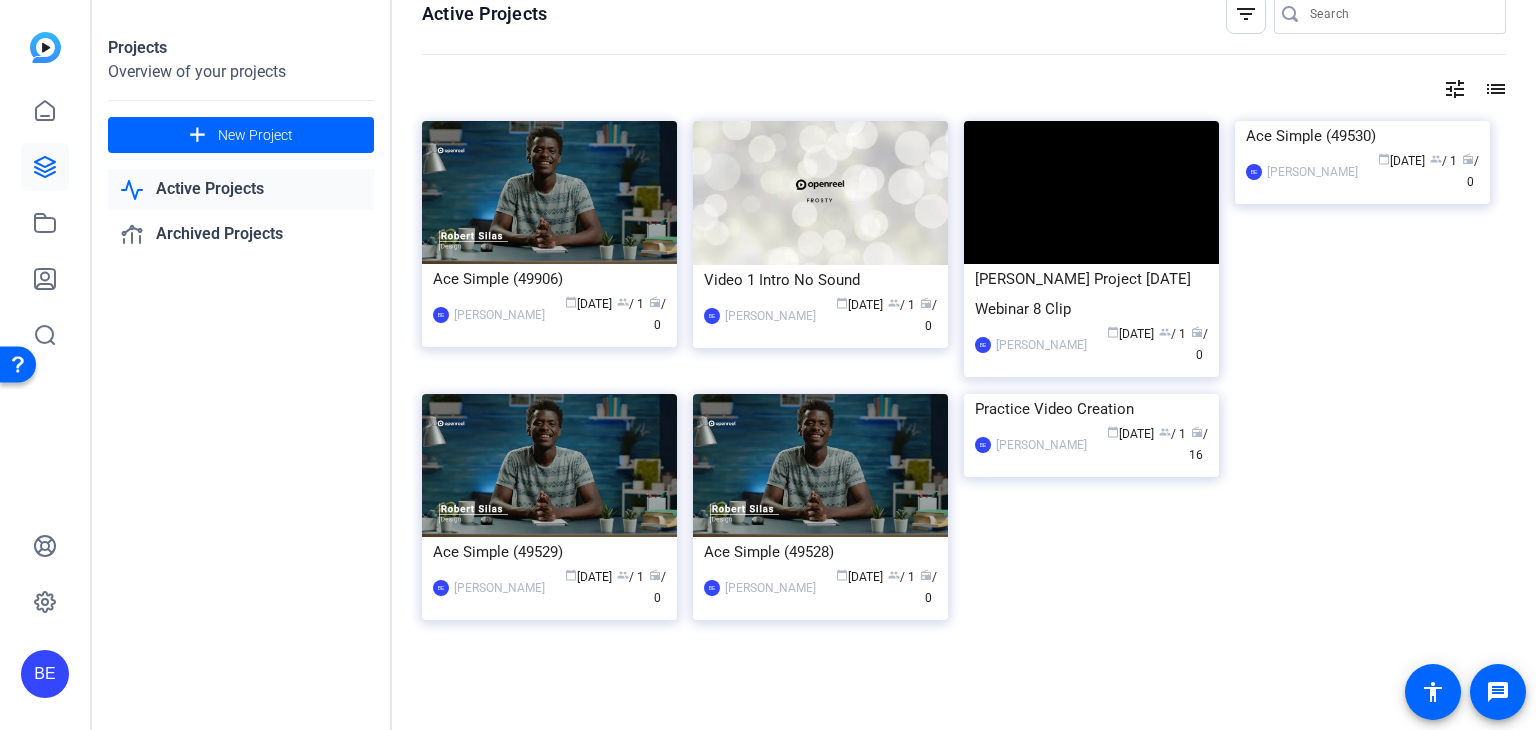 click on "Projects Overview of your projects add  New Project
Active Projects
Archived Projects" 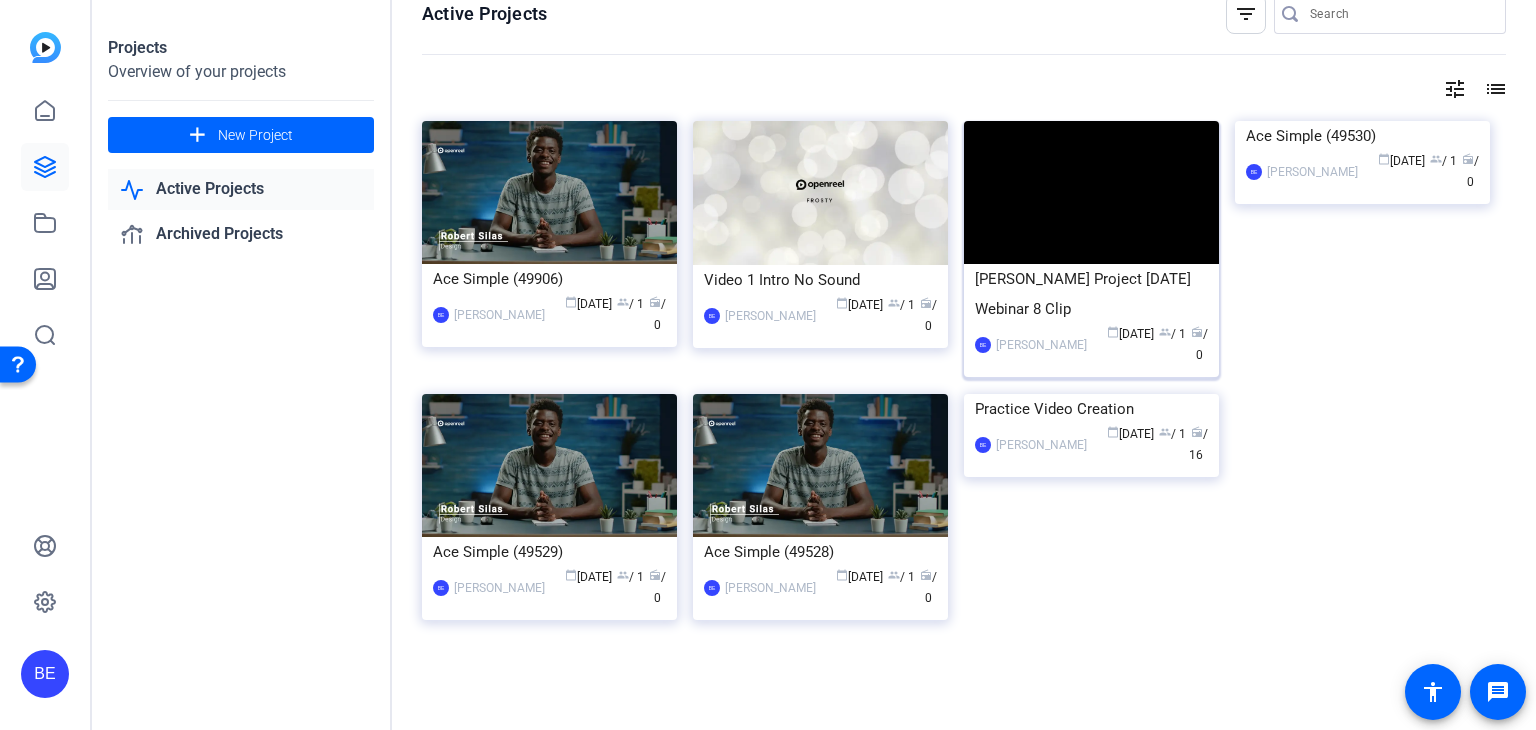 click 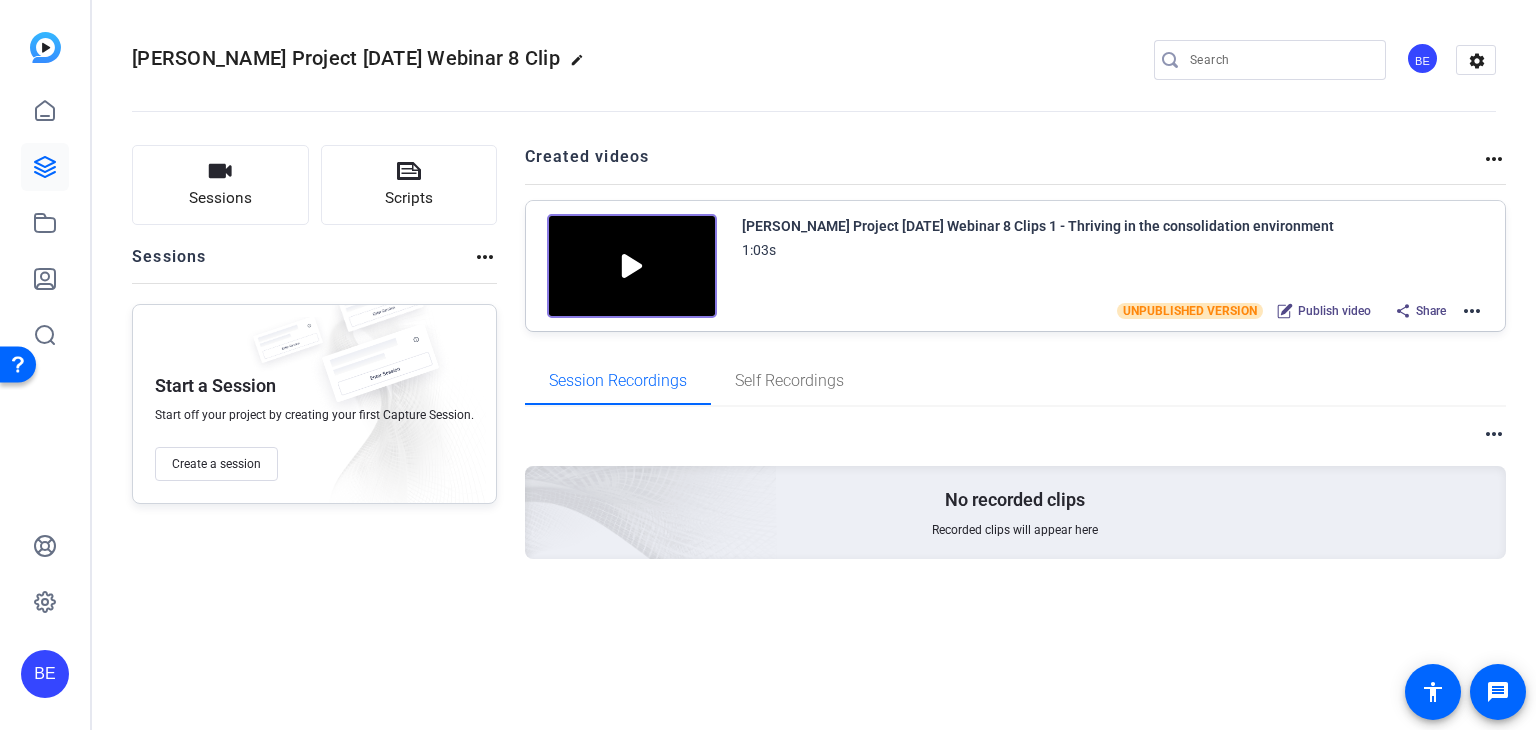click 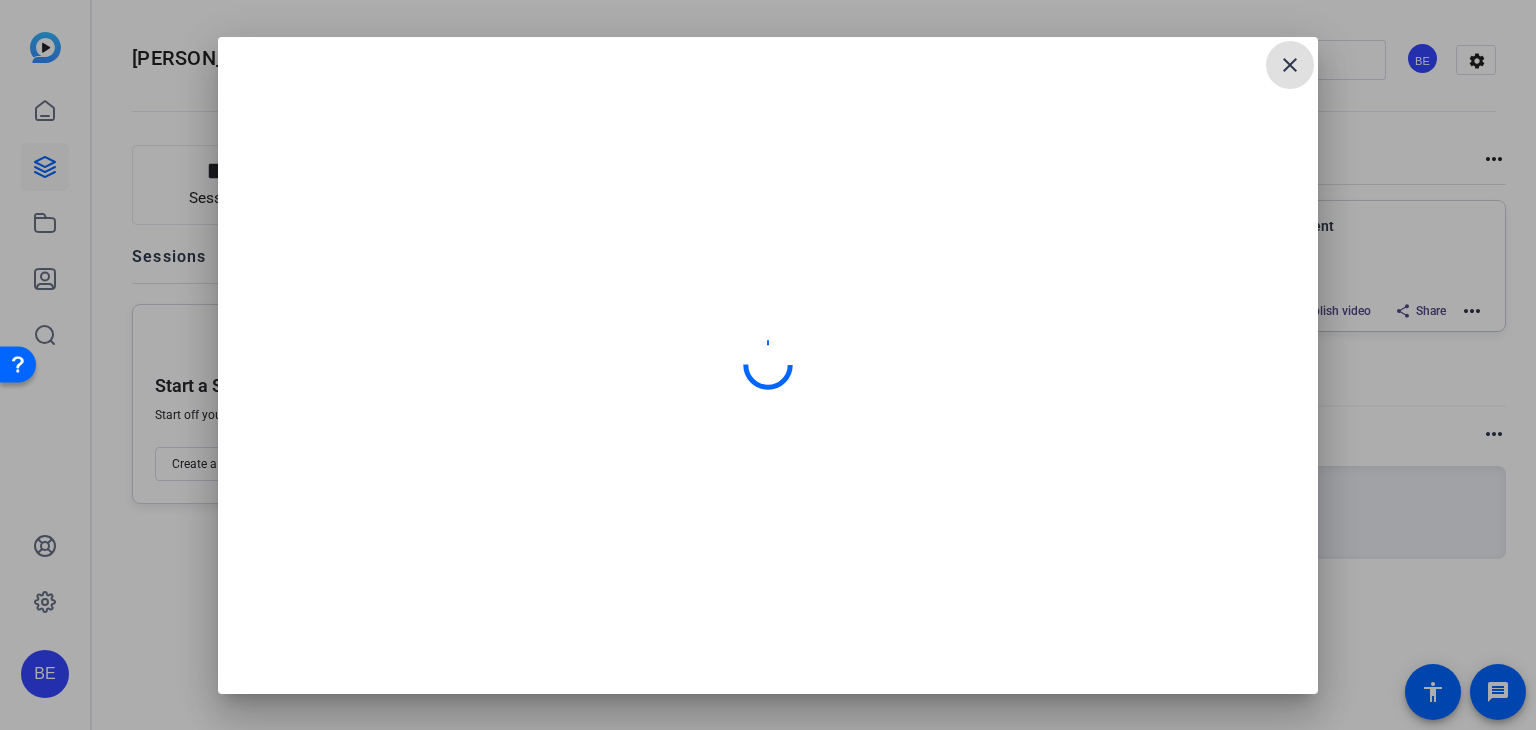 click on "close" at bounding box center [1290, 65] 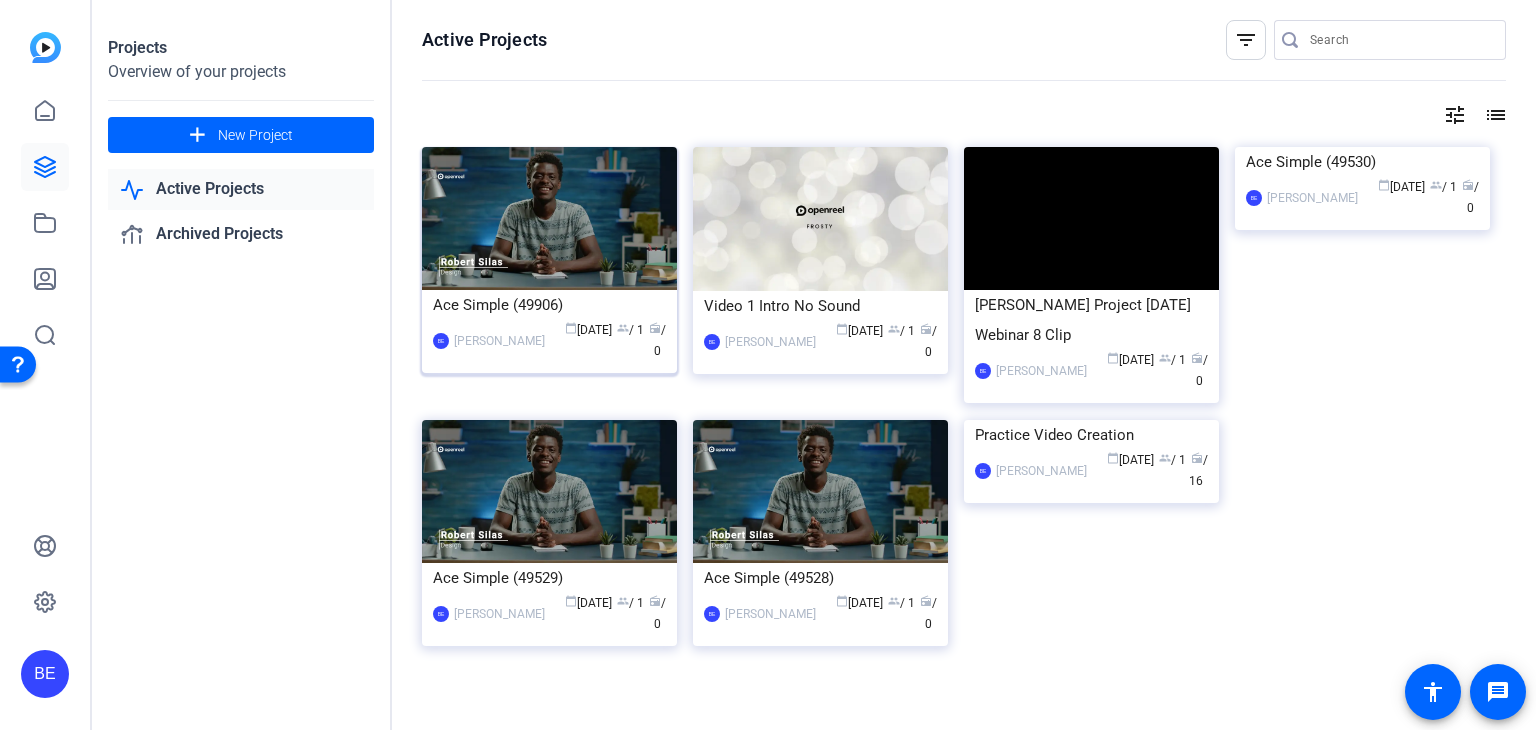 click 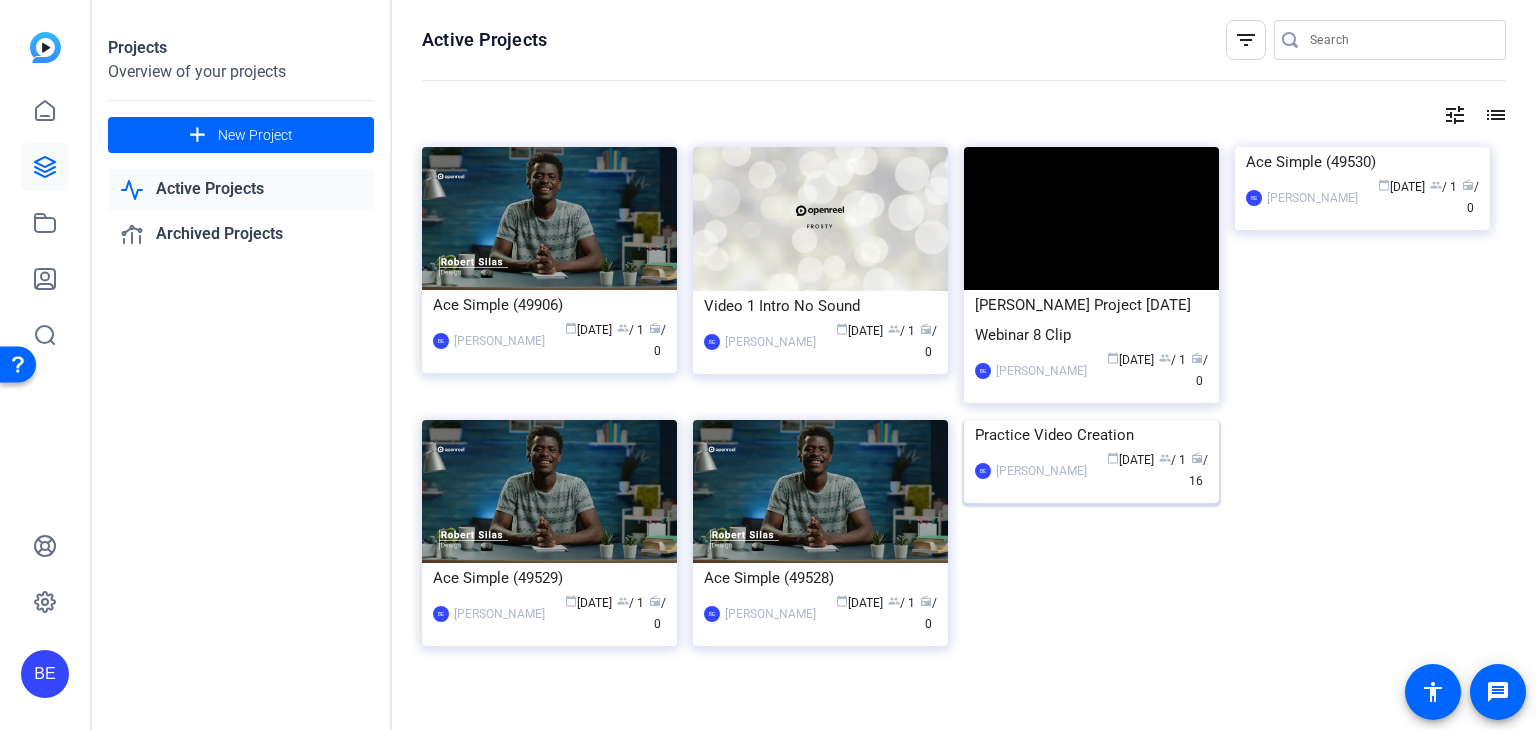 click 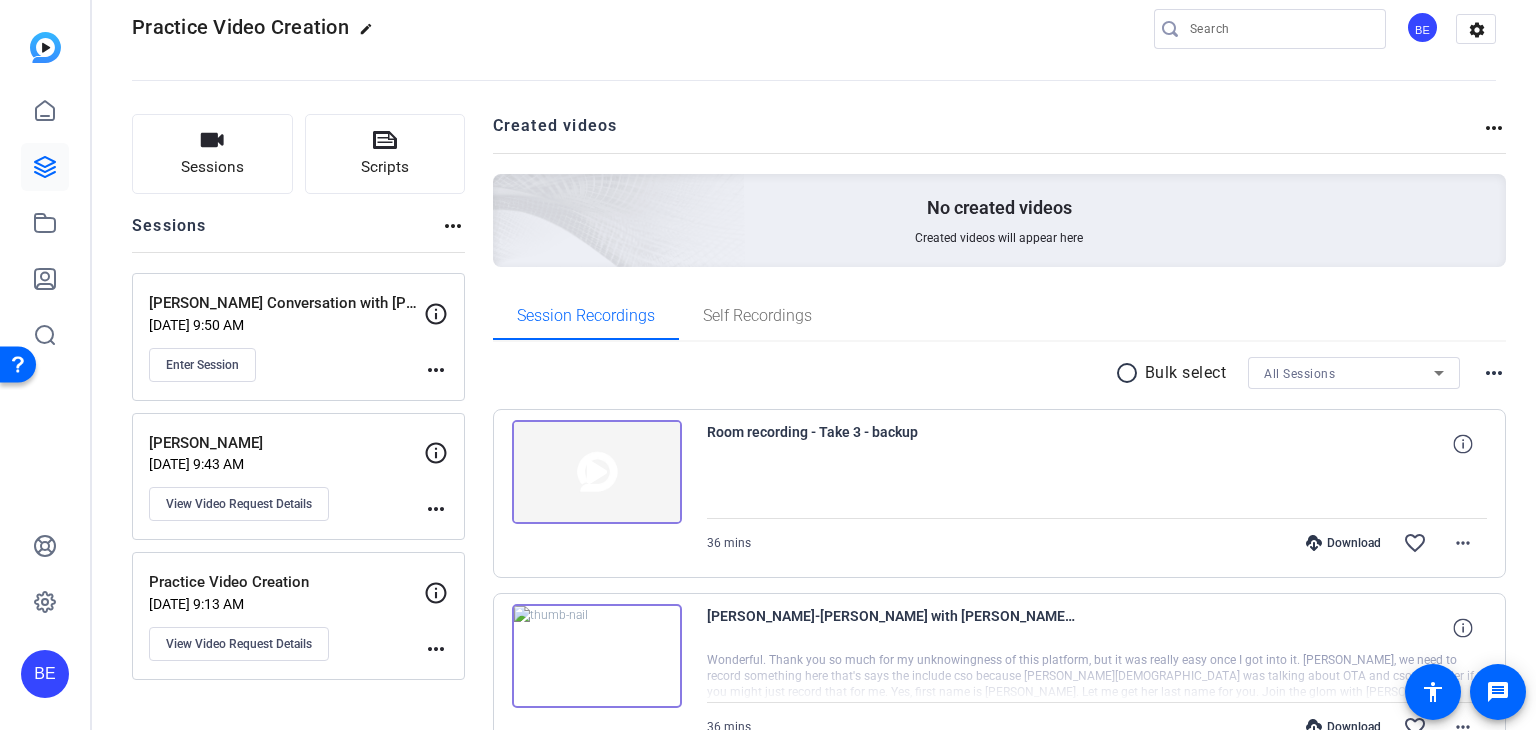 scroll, scrollTop: 0, scrollLeft: 0, axis: both 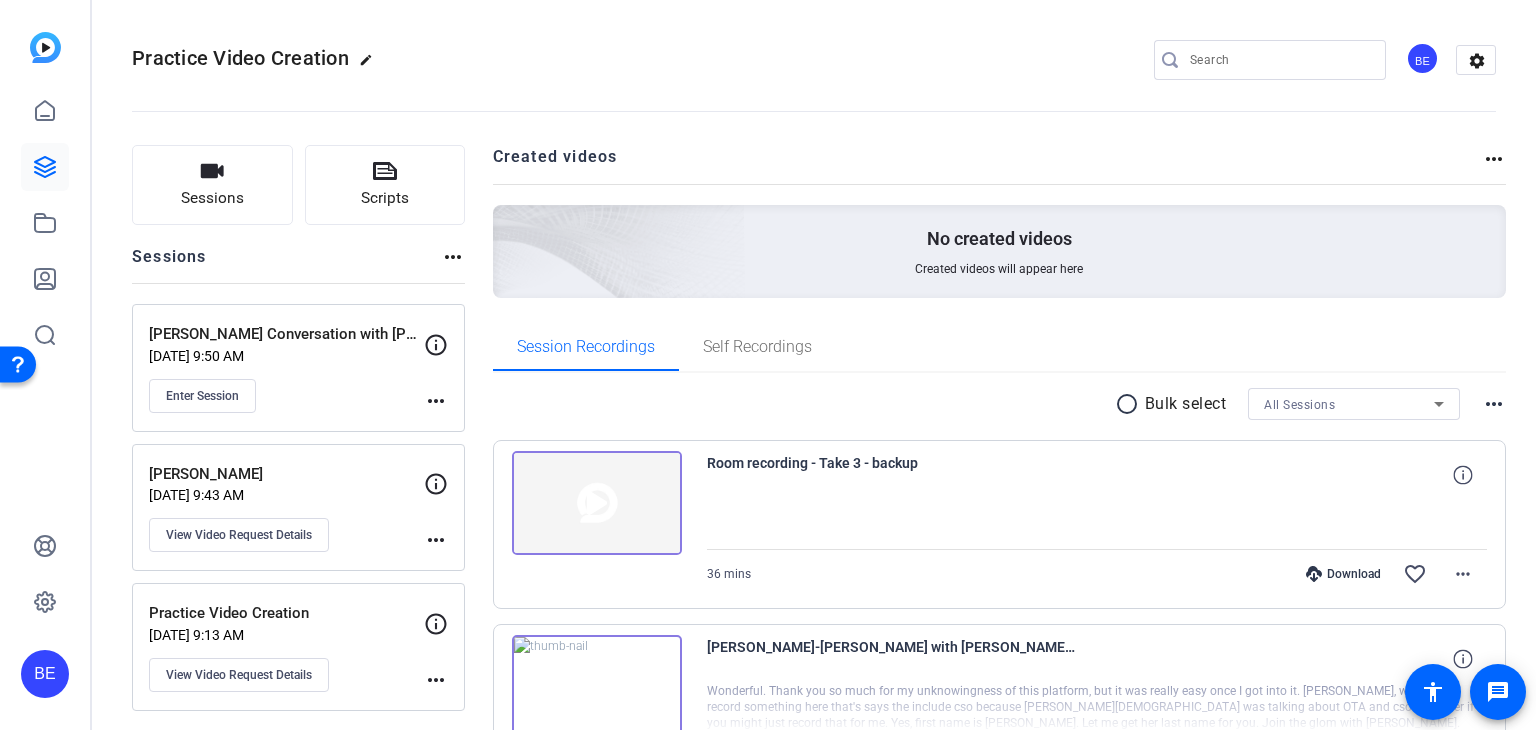click on "edit" 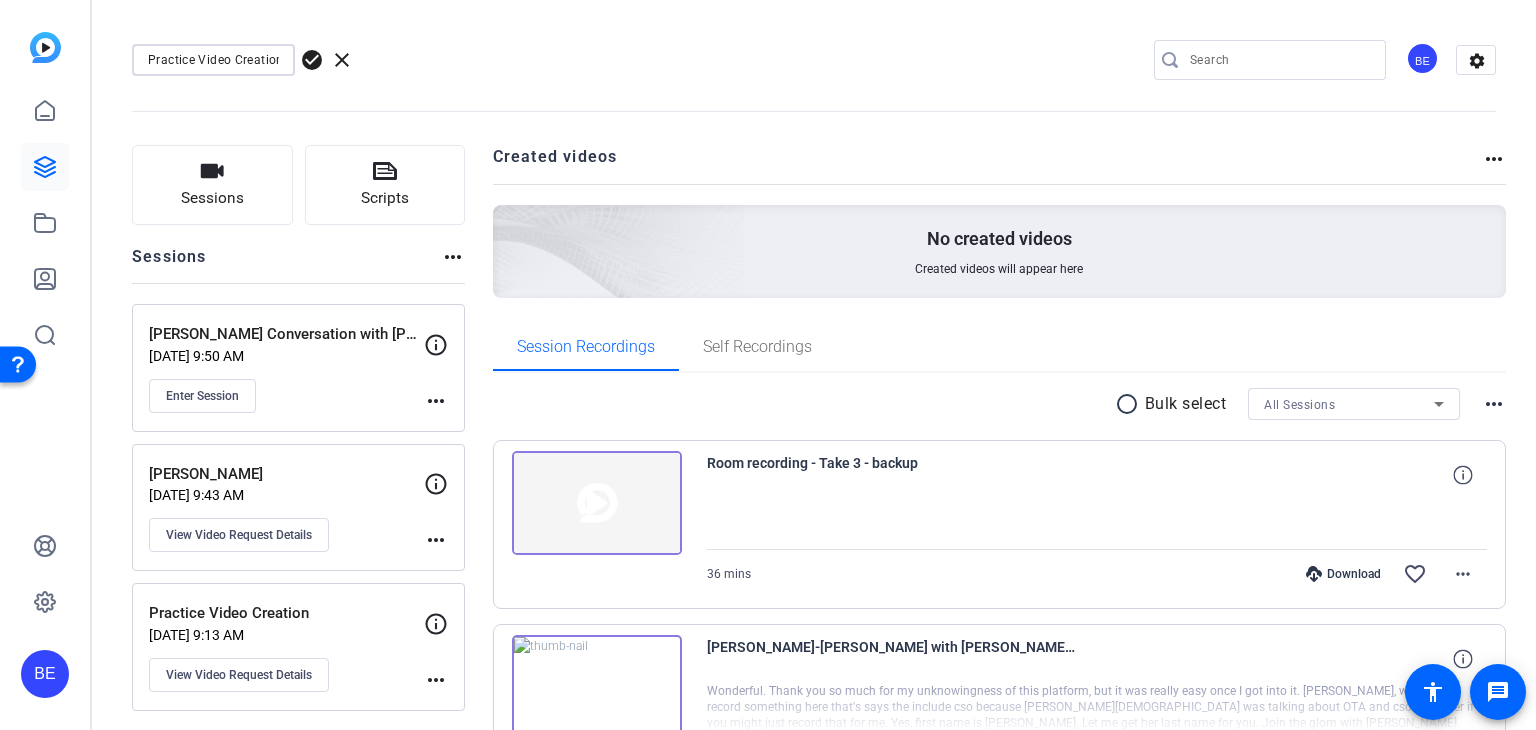 scroll, scrollTop: 0, scrollLeft: 3, axis: horizontal 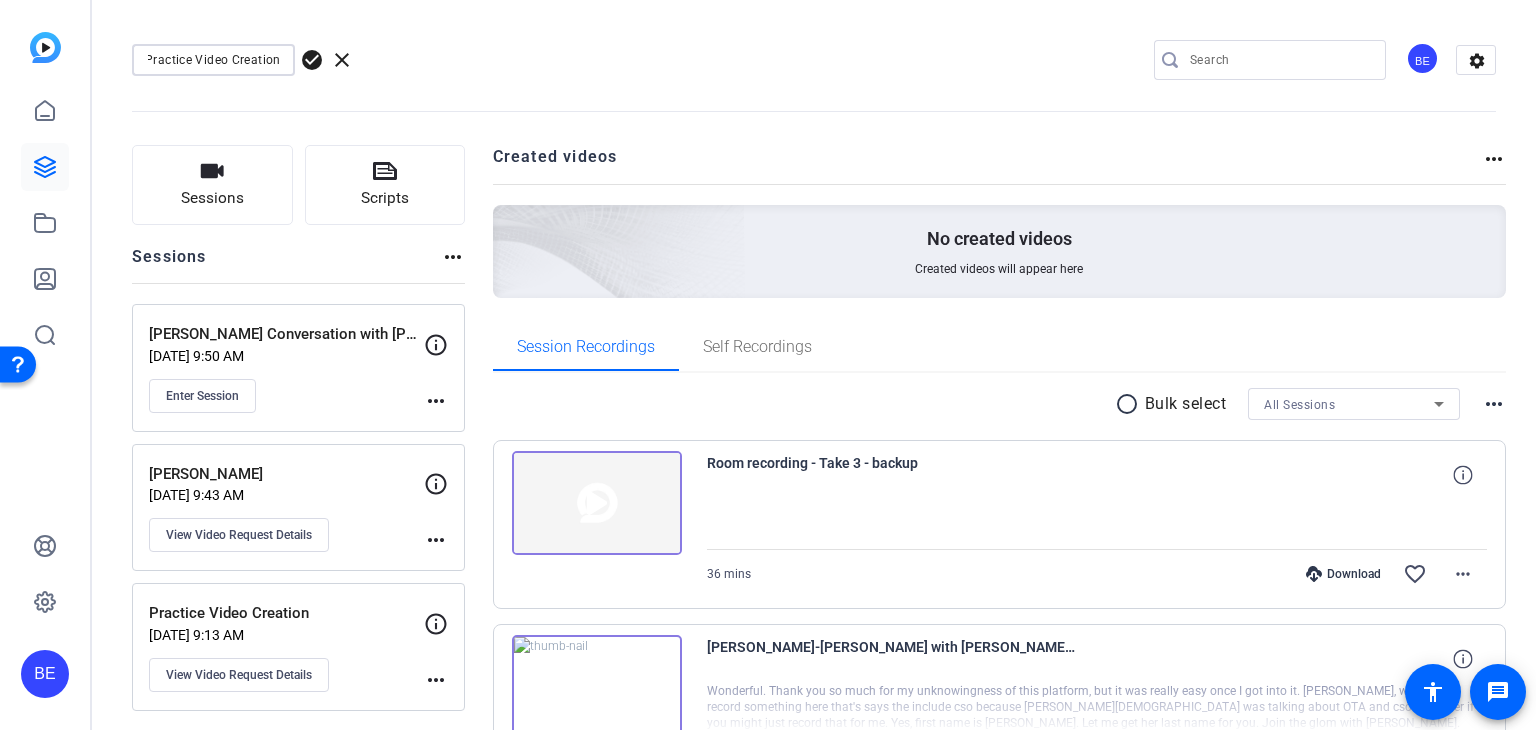 drag, startPoint x: 149, startPoint y: 58, endPoint x: 509, endPoint y: 91, distance: 361.50934 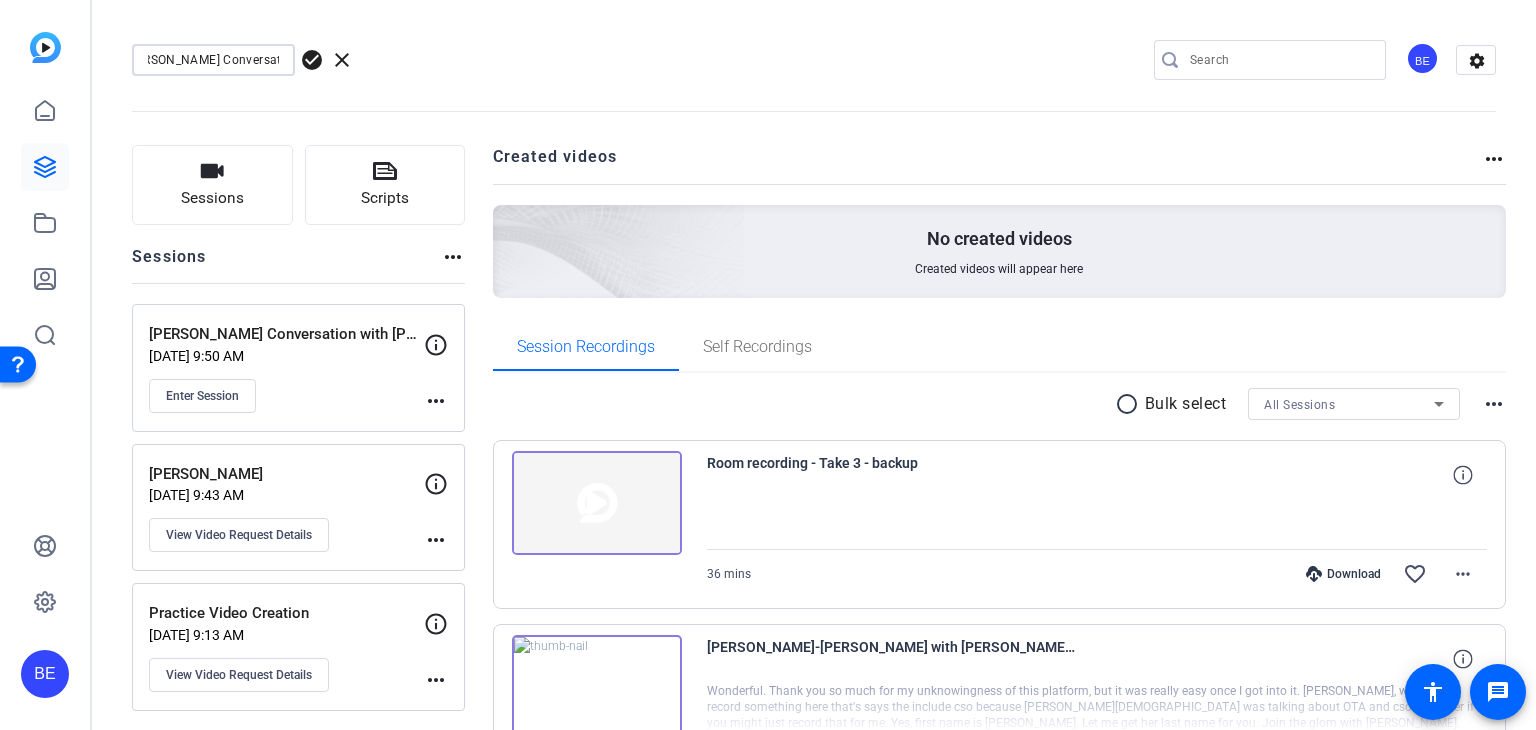 scroll, scrollTop: 0, scrollLeft: 31, axis: horizontal 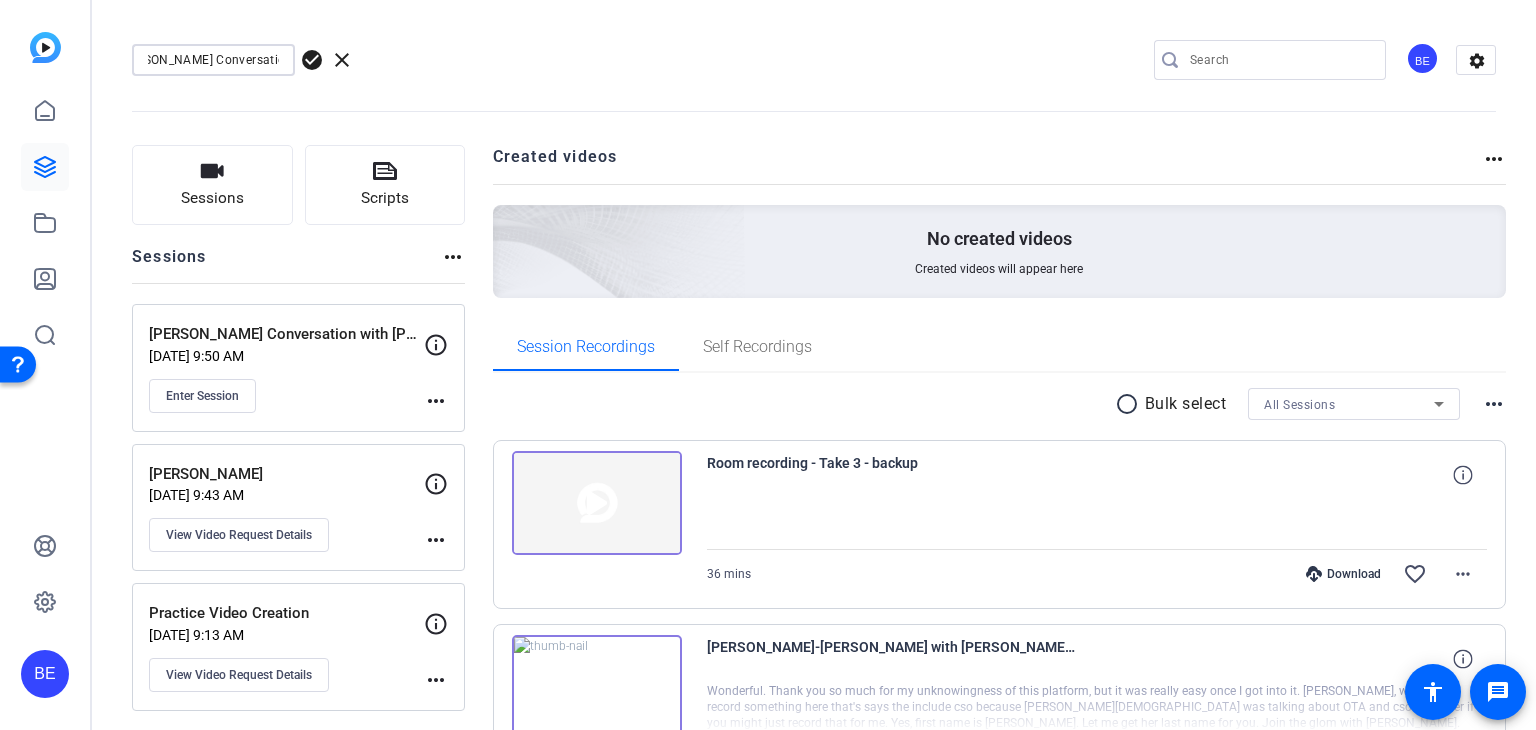 type on "[PERSON_NAME] Conversation" 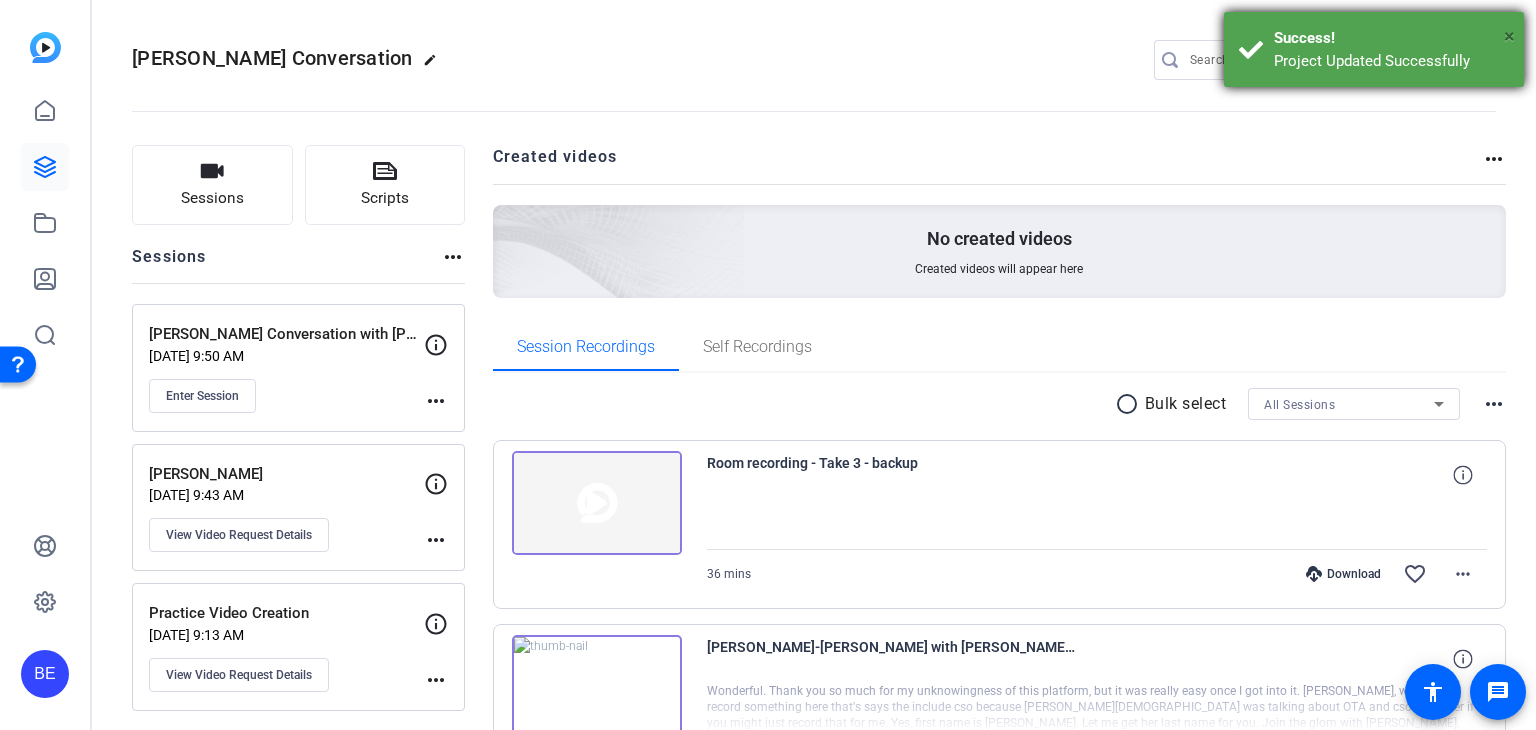click on "×" at bounding box center [1509, 36] 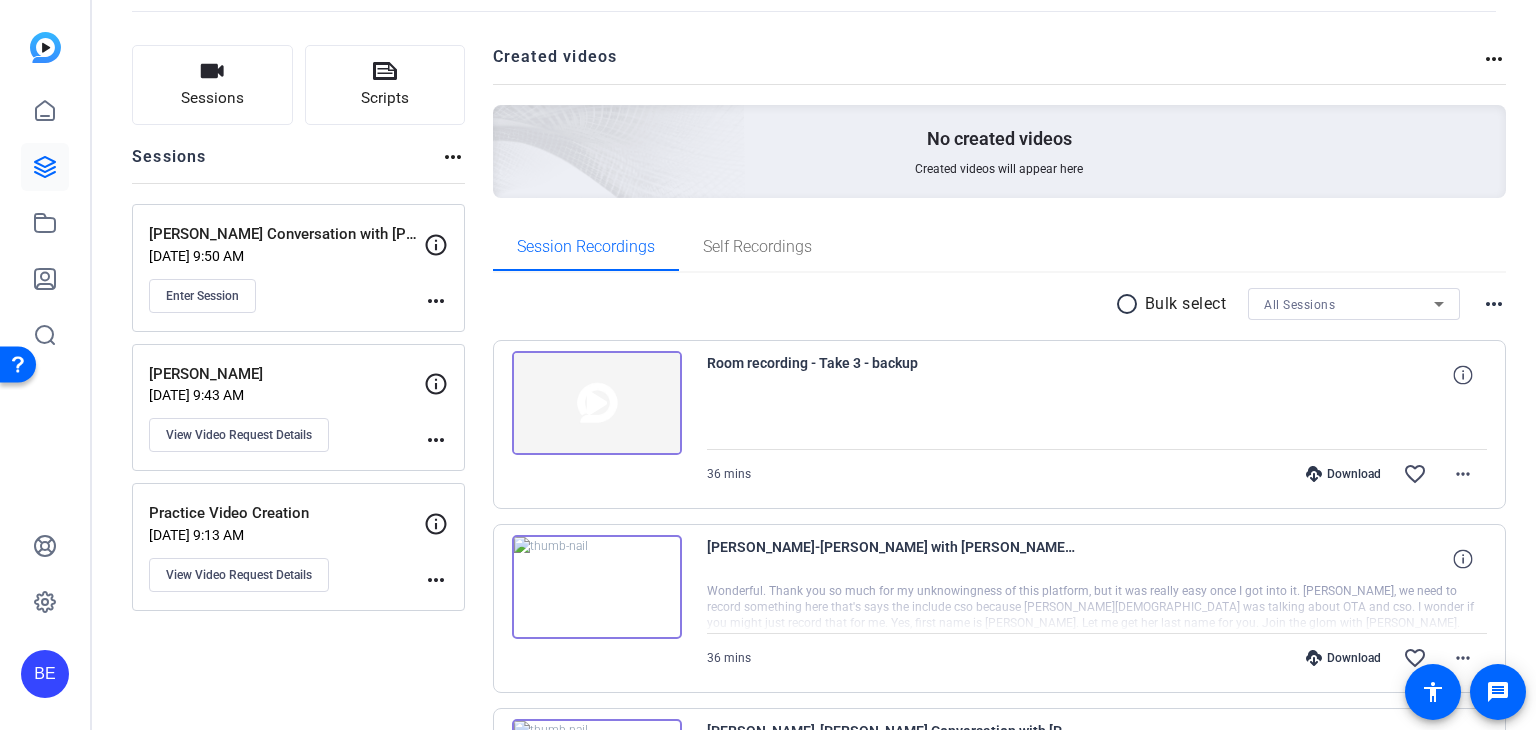 scroll, scrollTop: 0, scrollLeft: 0, axis: both 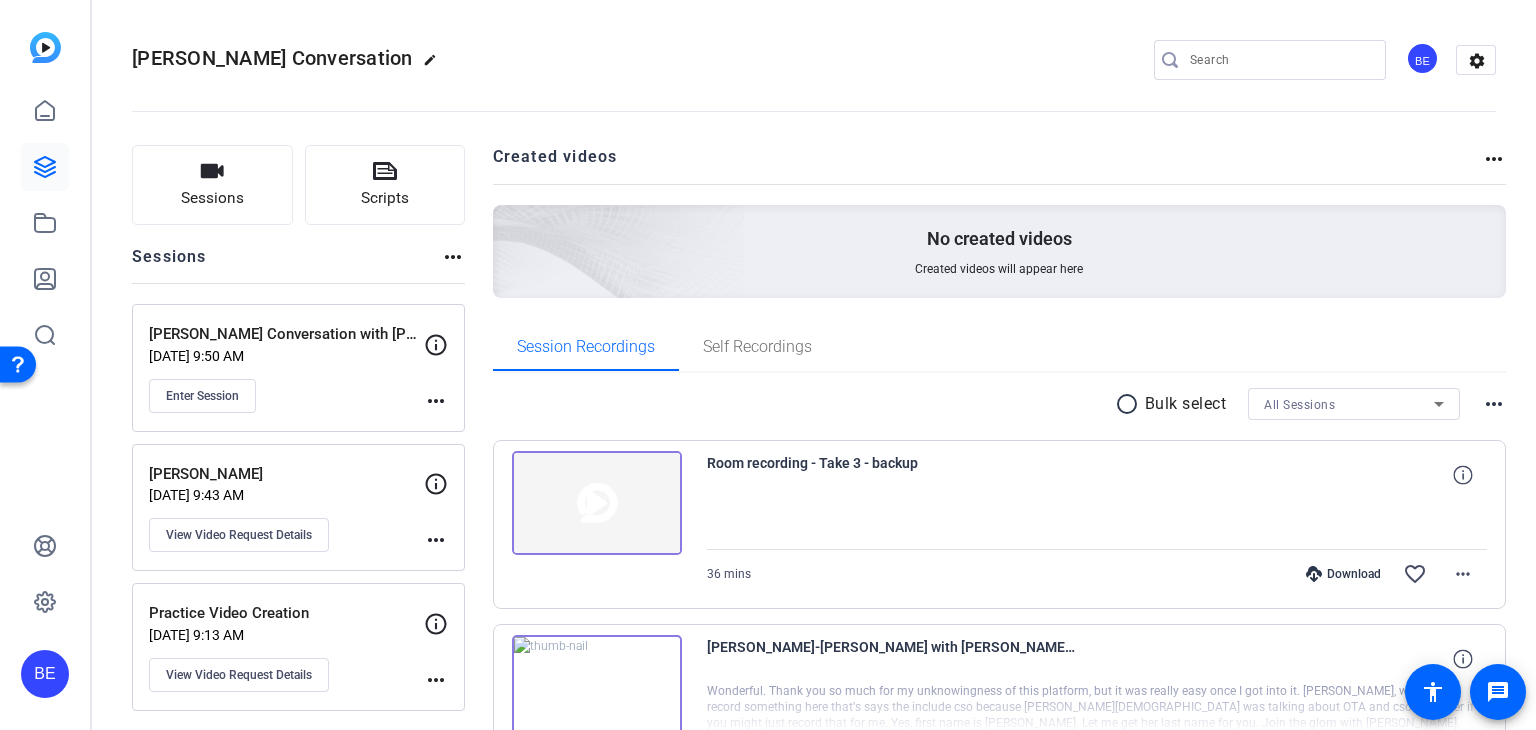 click on "more_horiz" 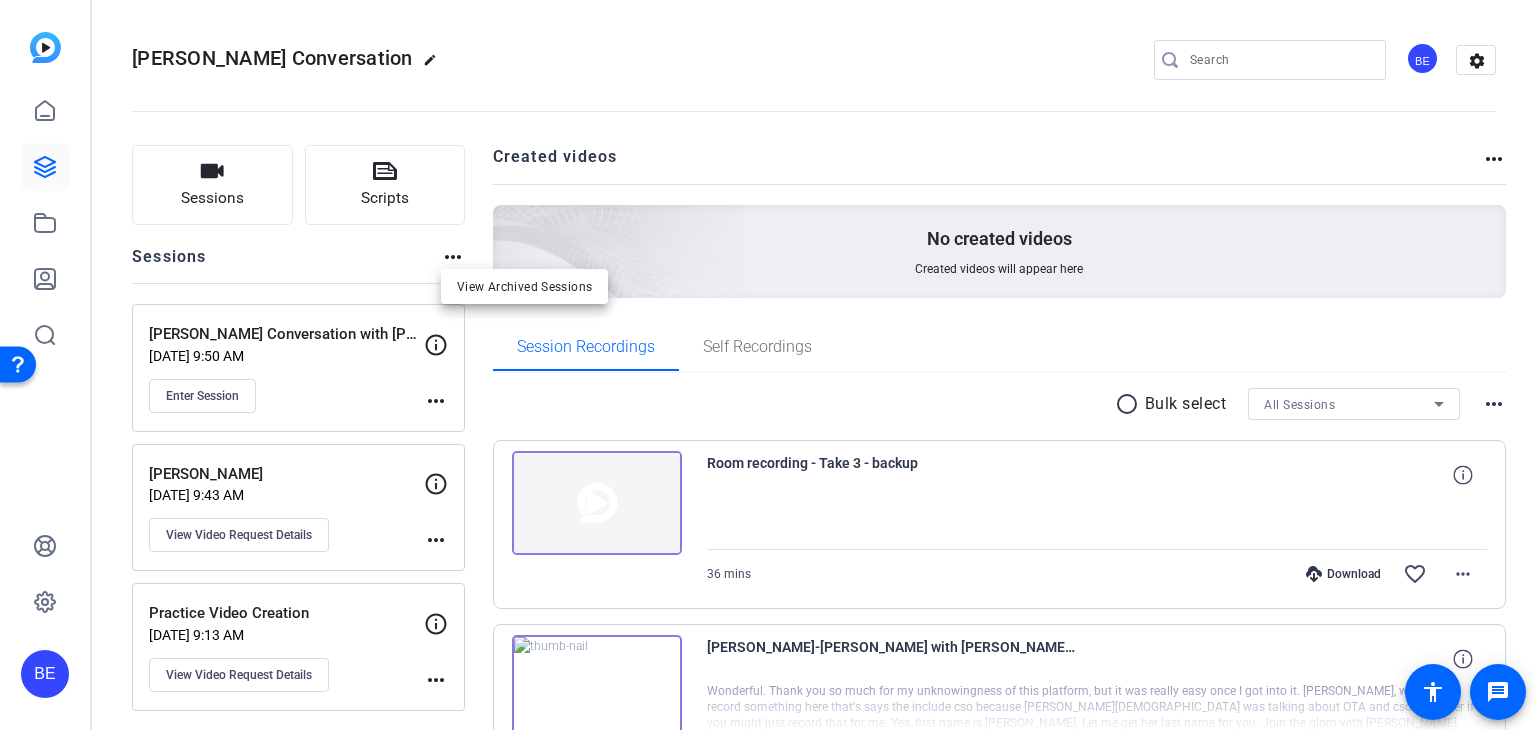click at bounding box center [768, 365] 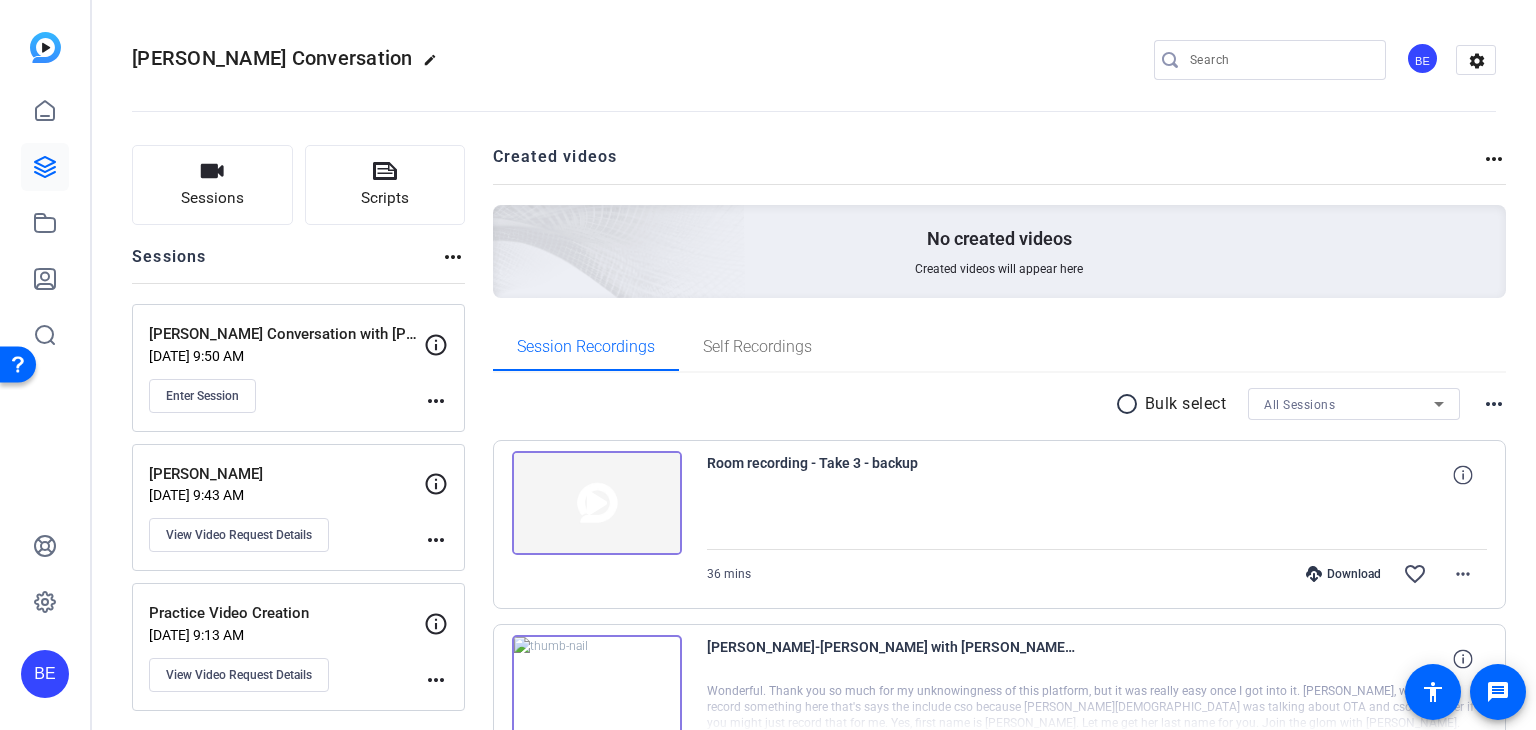 click on "more_horiz" 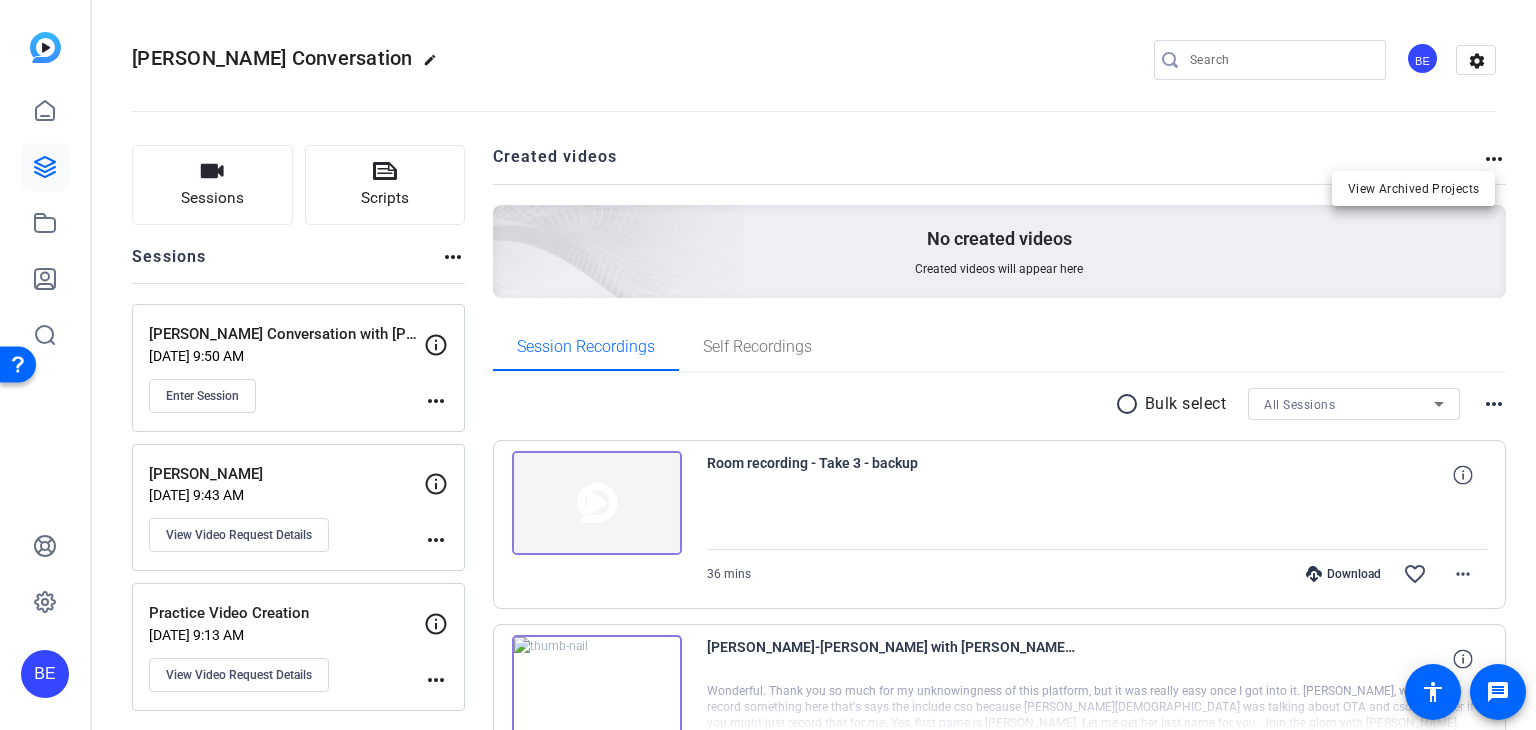 click at bounding box center (768, 365) 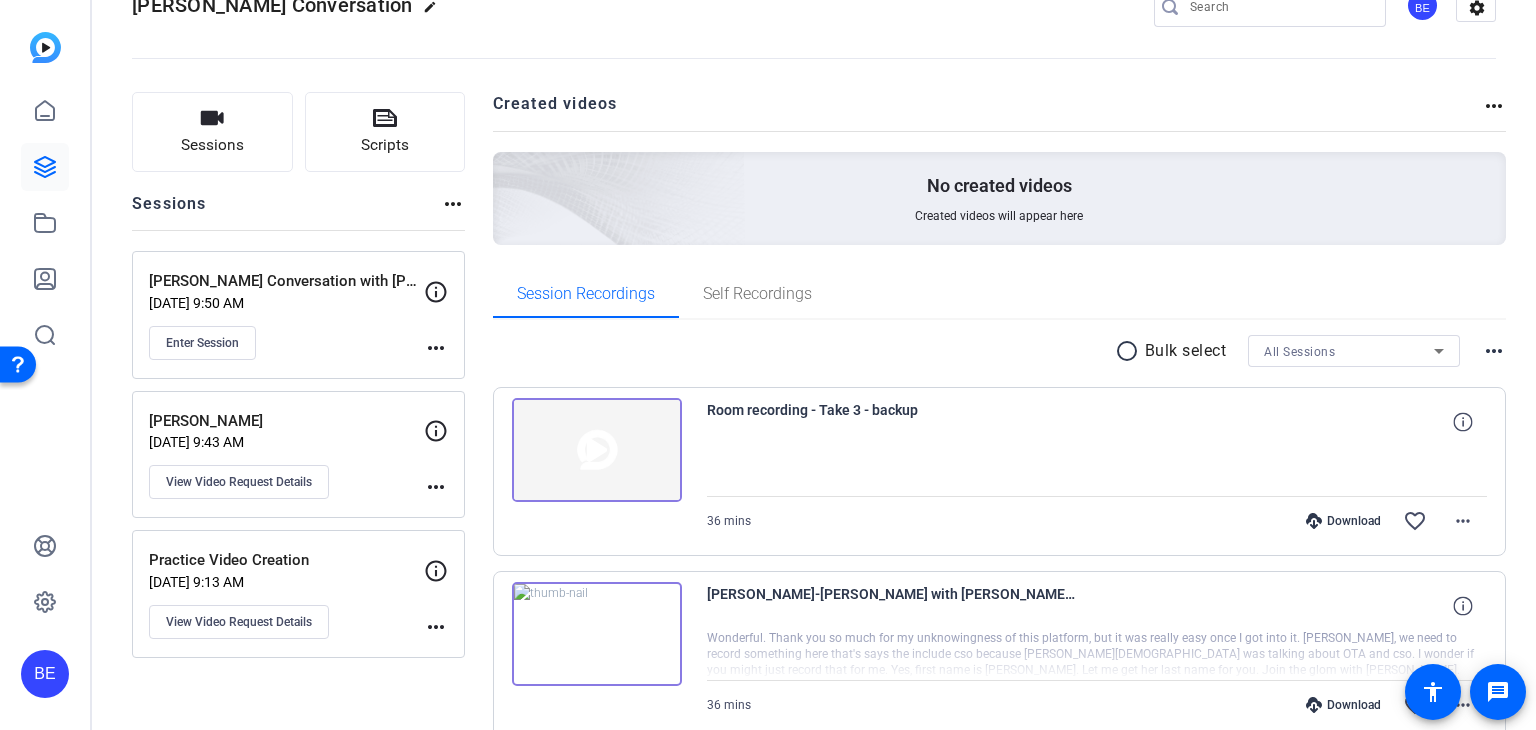 scroll, scrollTop: 253, scrollLeft: 0, axis: vertical 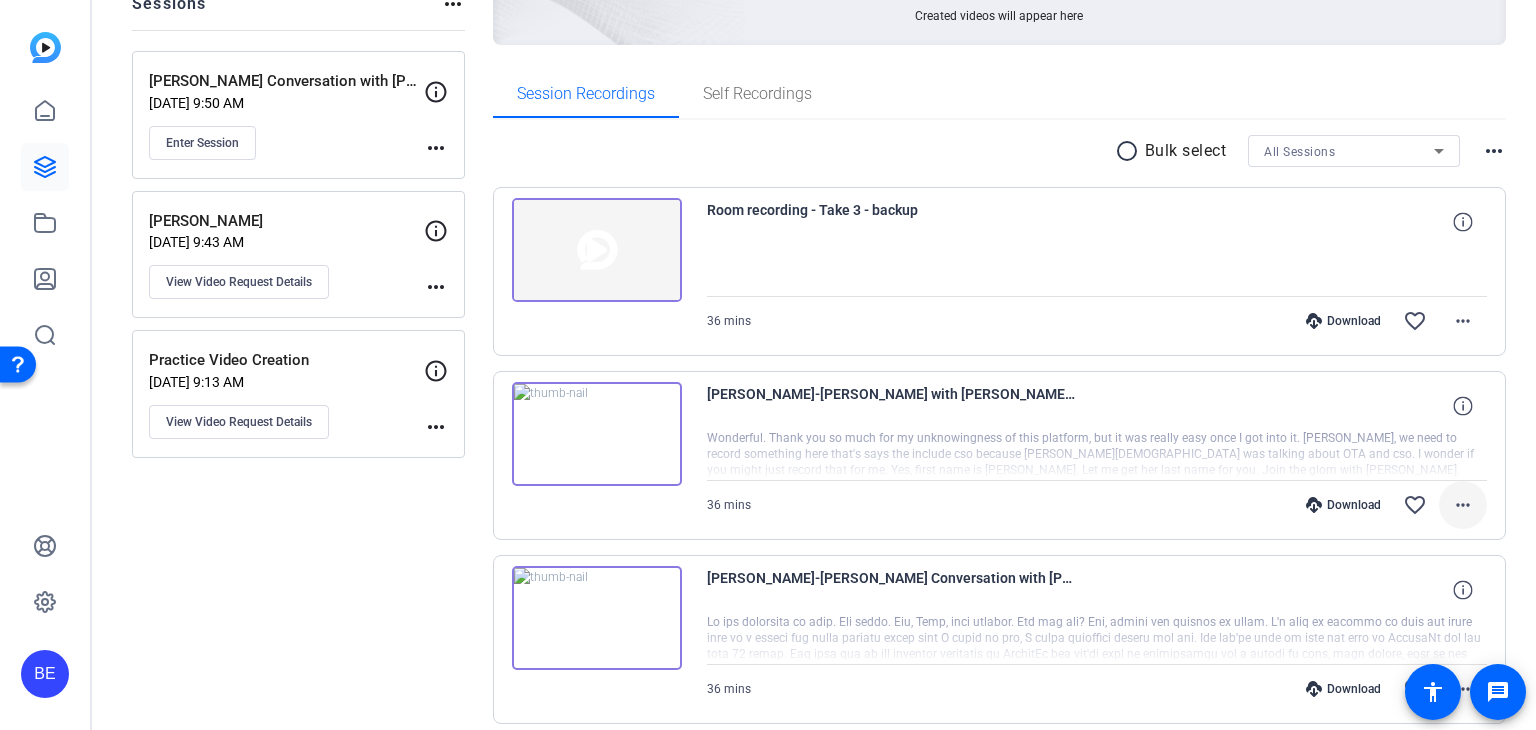 click on "more_horiz" at bounding box center [1463, 505] 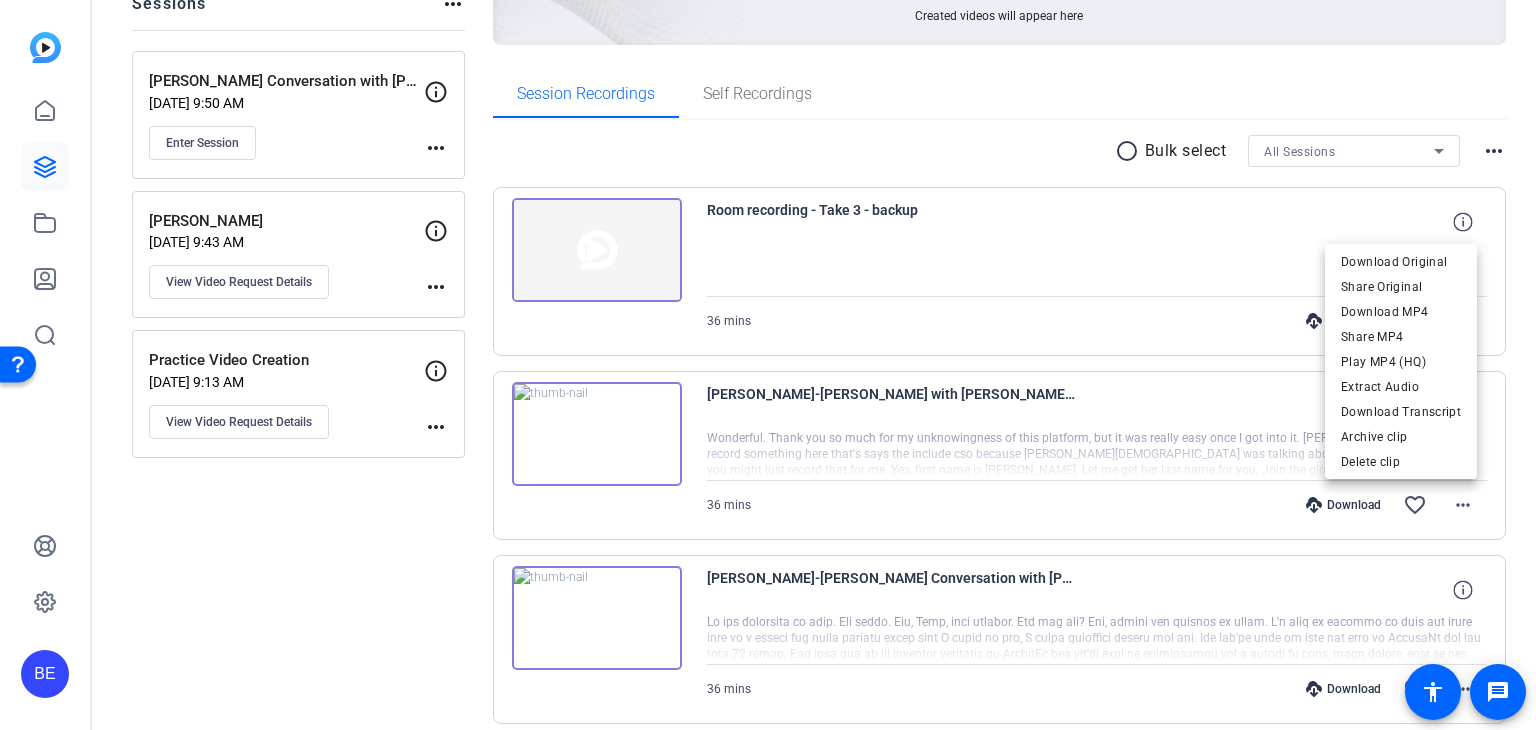 click at bounding box center (768, 365) 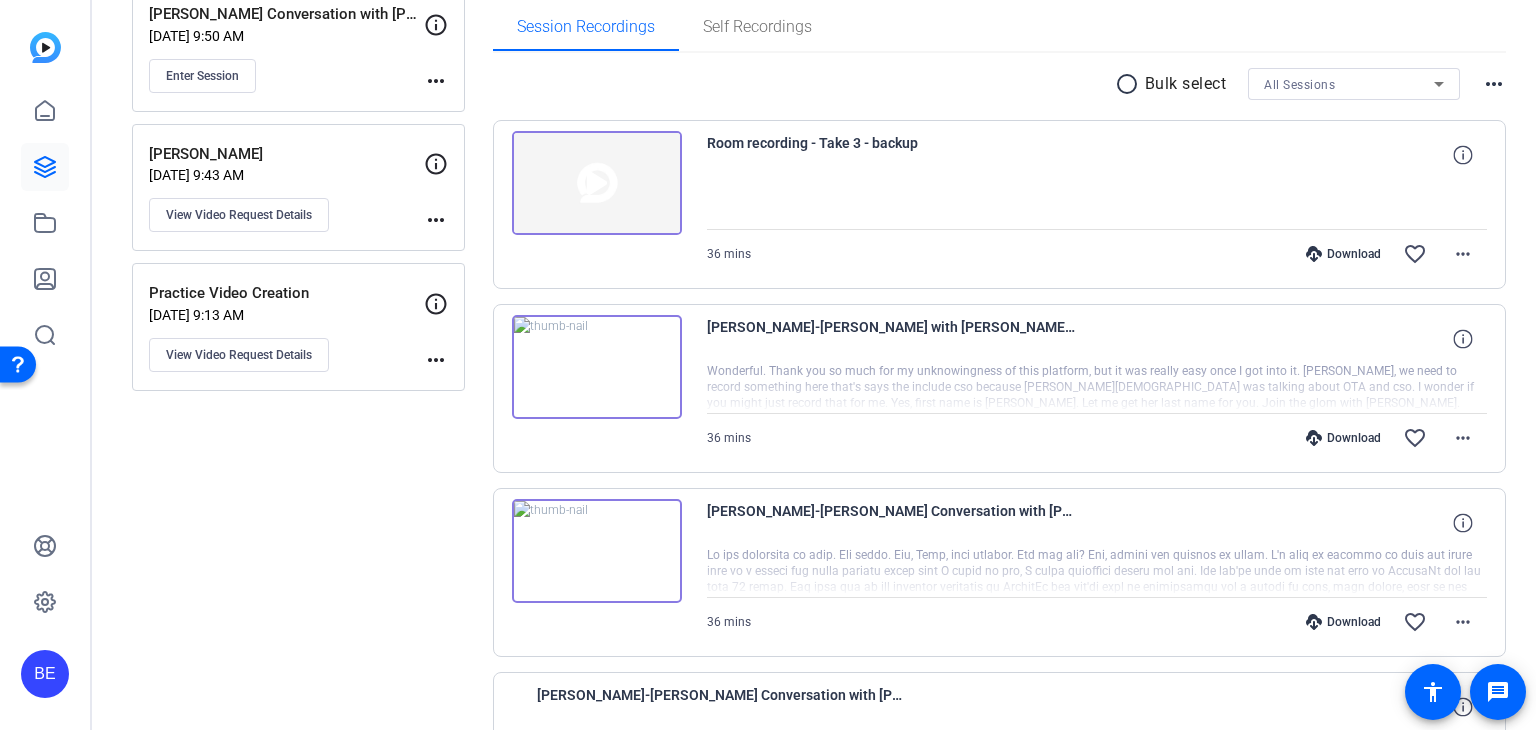scroll, scrollTop: 300, scrollLeft: 0, axis: vertical 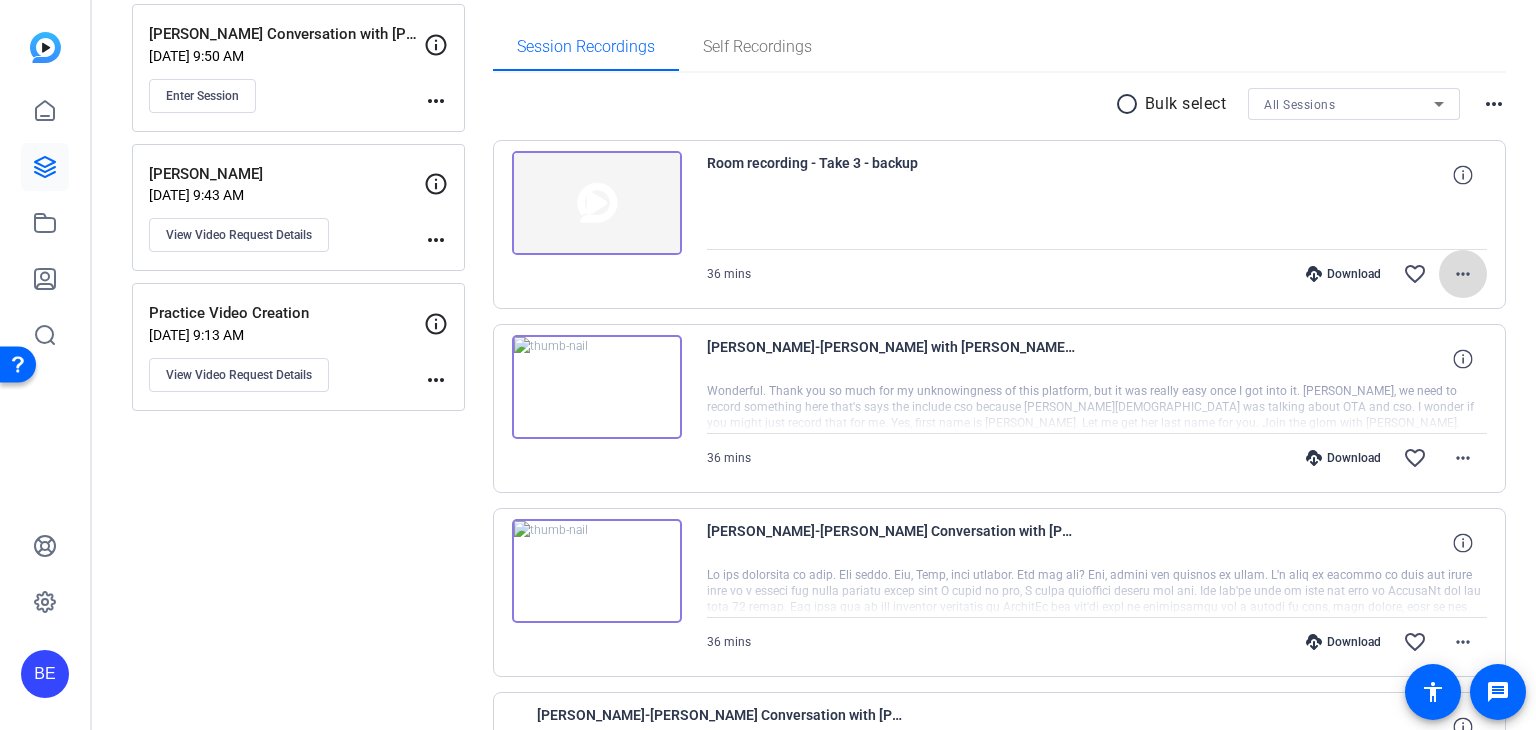 click at bounding box center [1463, 274] 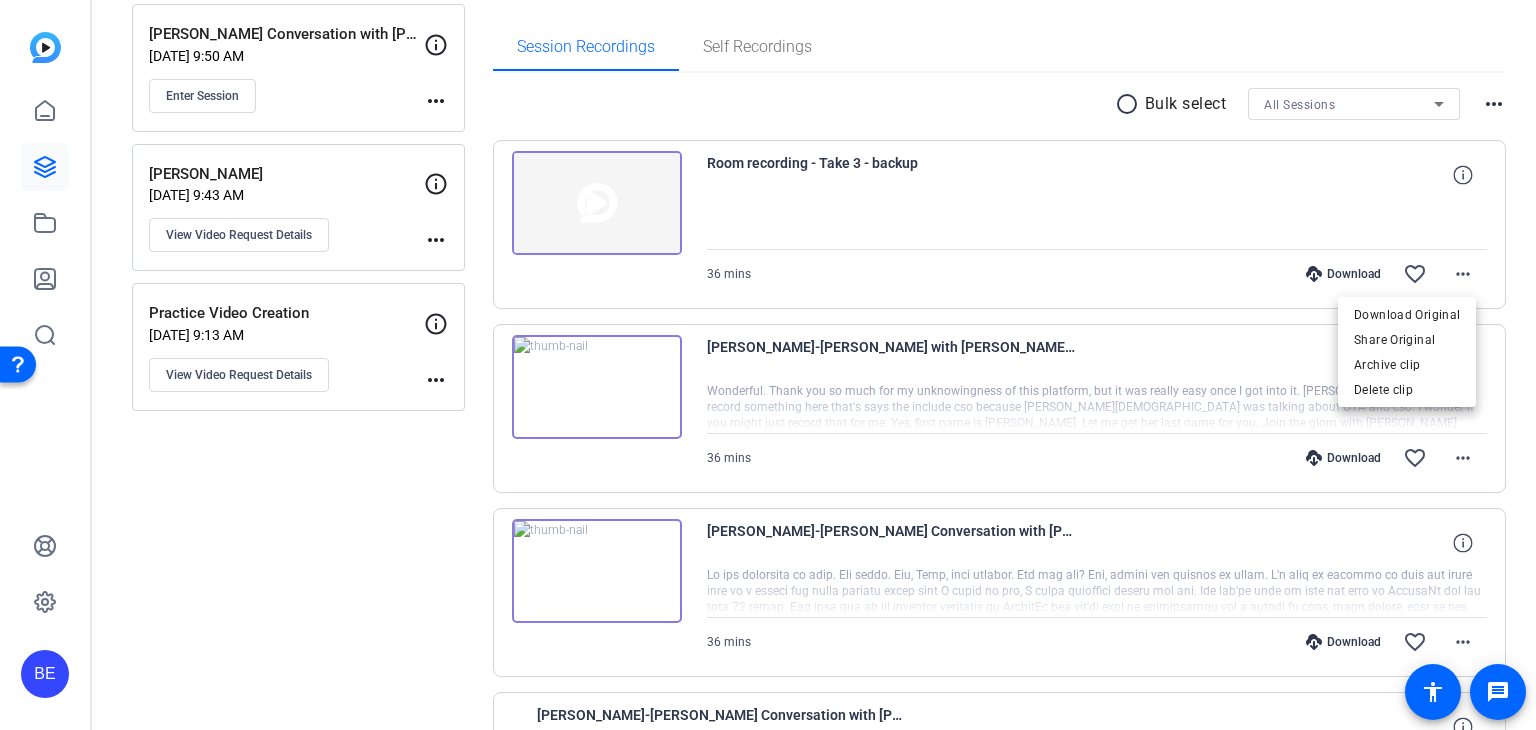 click at bounding box center [768, 365] 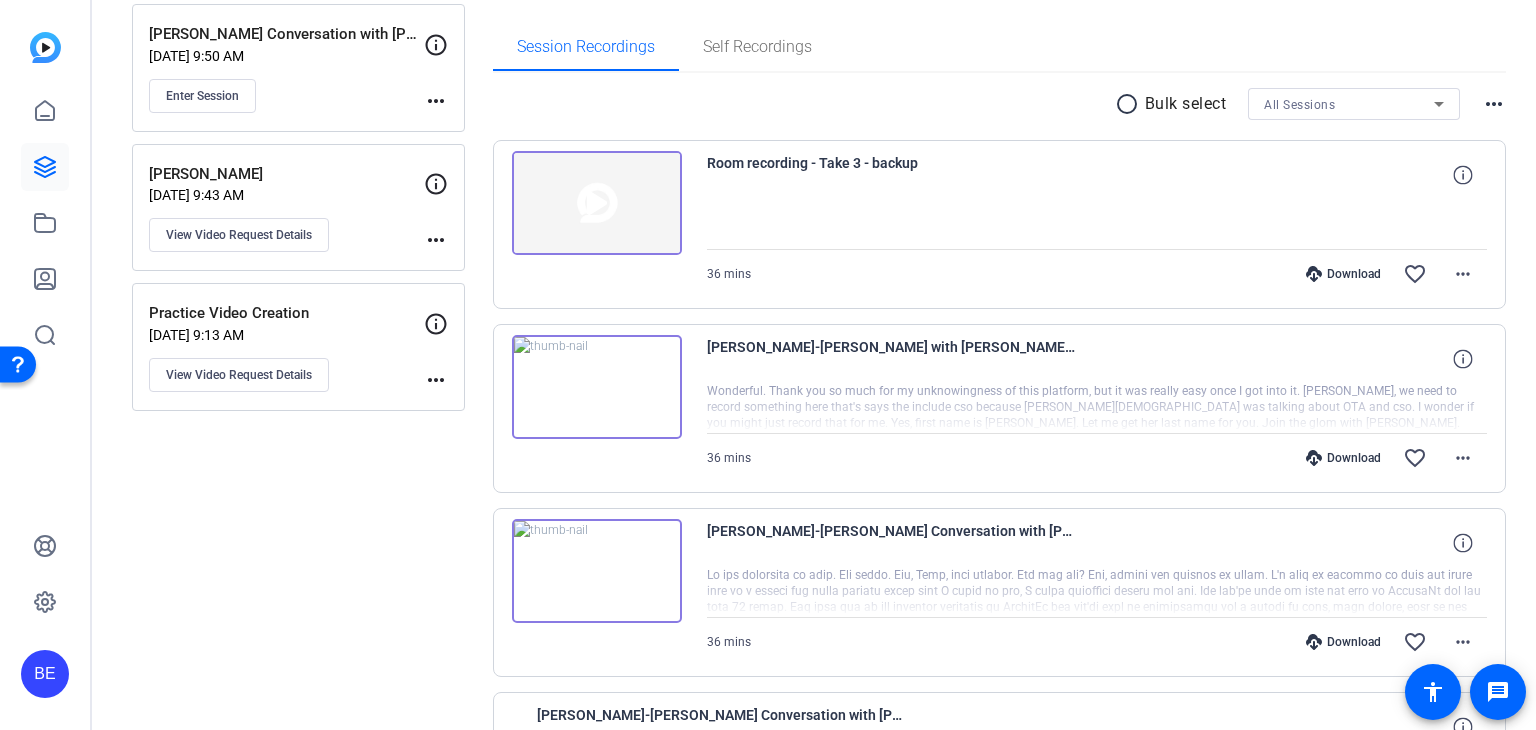 scroll, scrollTop: 100, scrollLeft: 0, axis: vertical 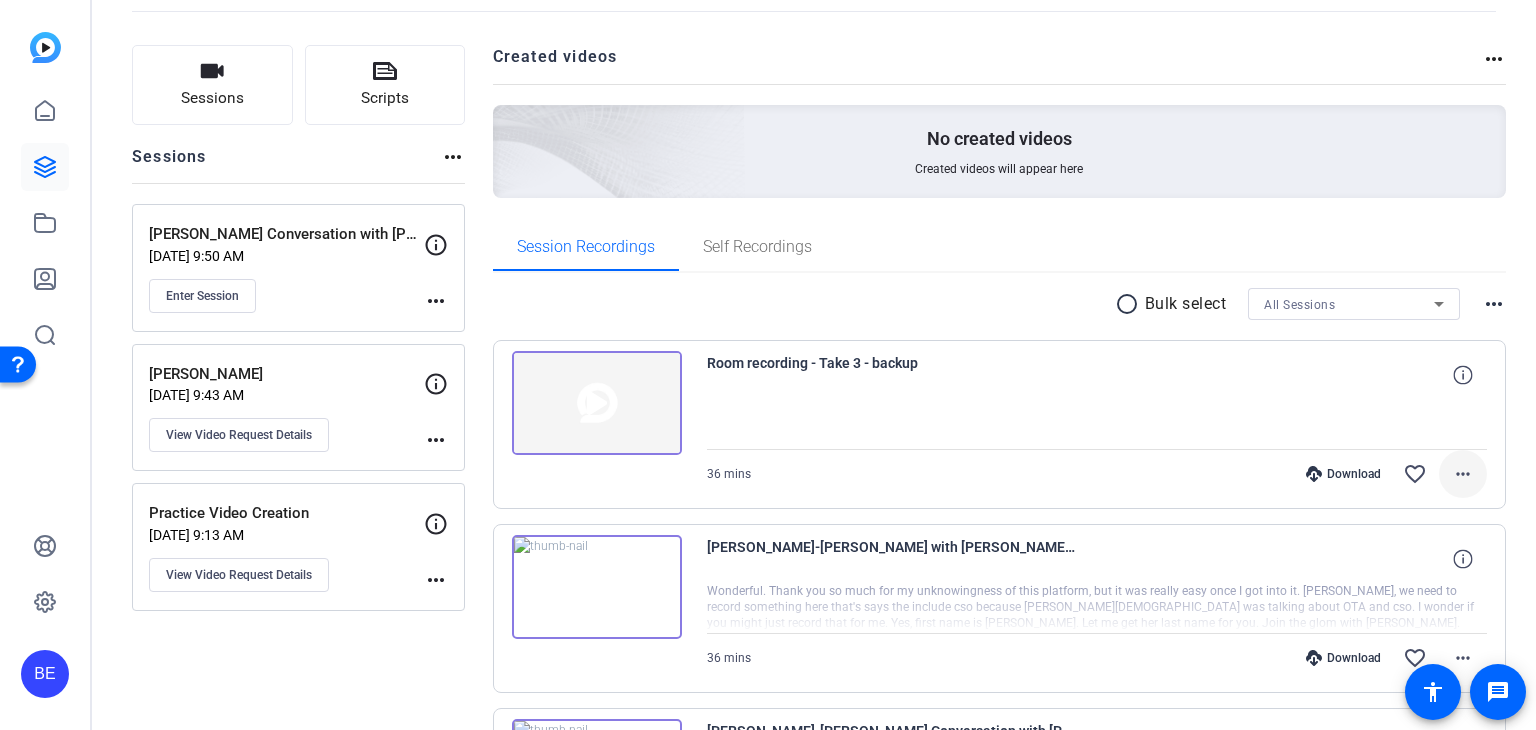 click on "more_horiz" at bounding box center [1463, 474] 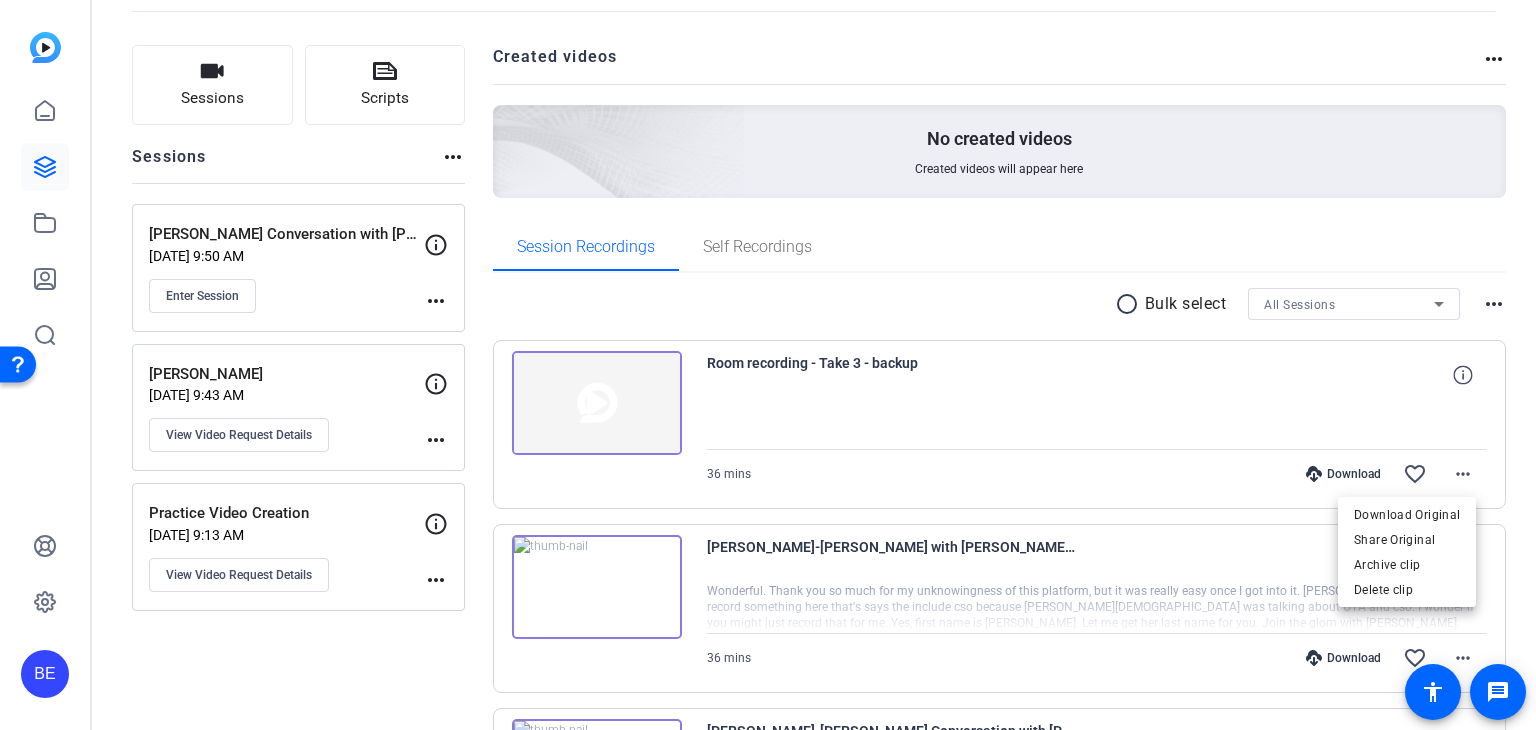 click at bounding box center (768, 365) 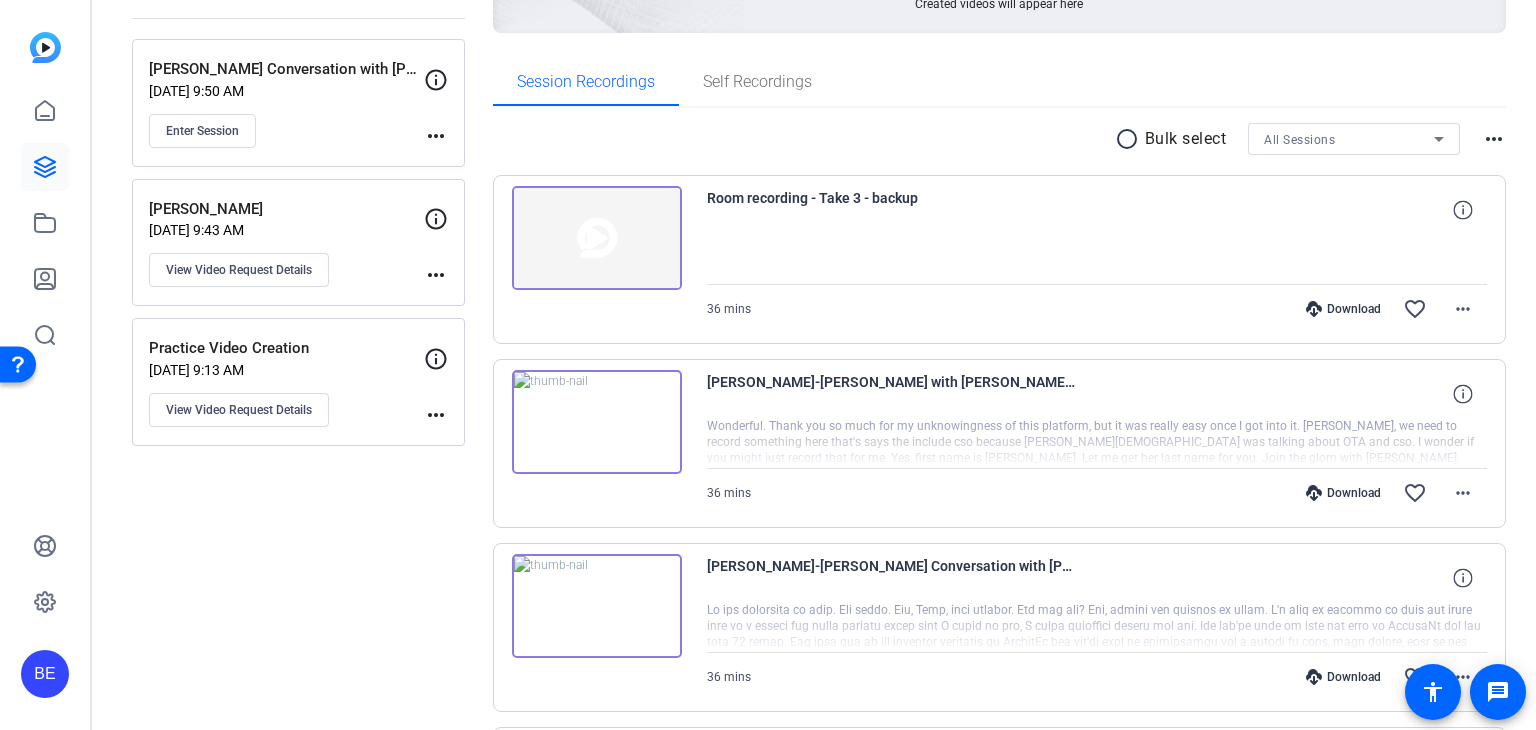 scroll, scrollTop: 300, scrollLeft: 0, axis: vertical 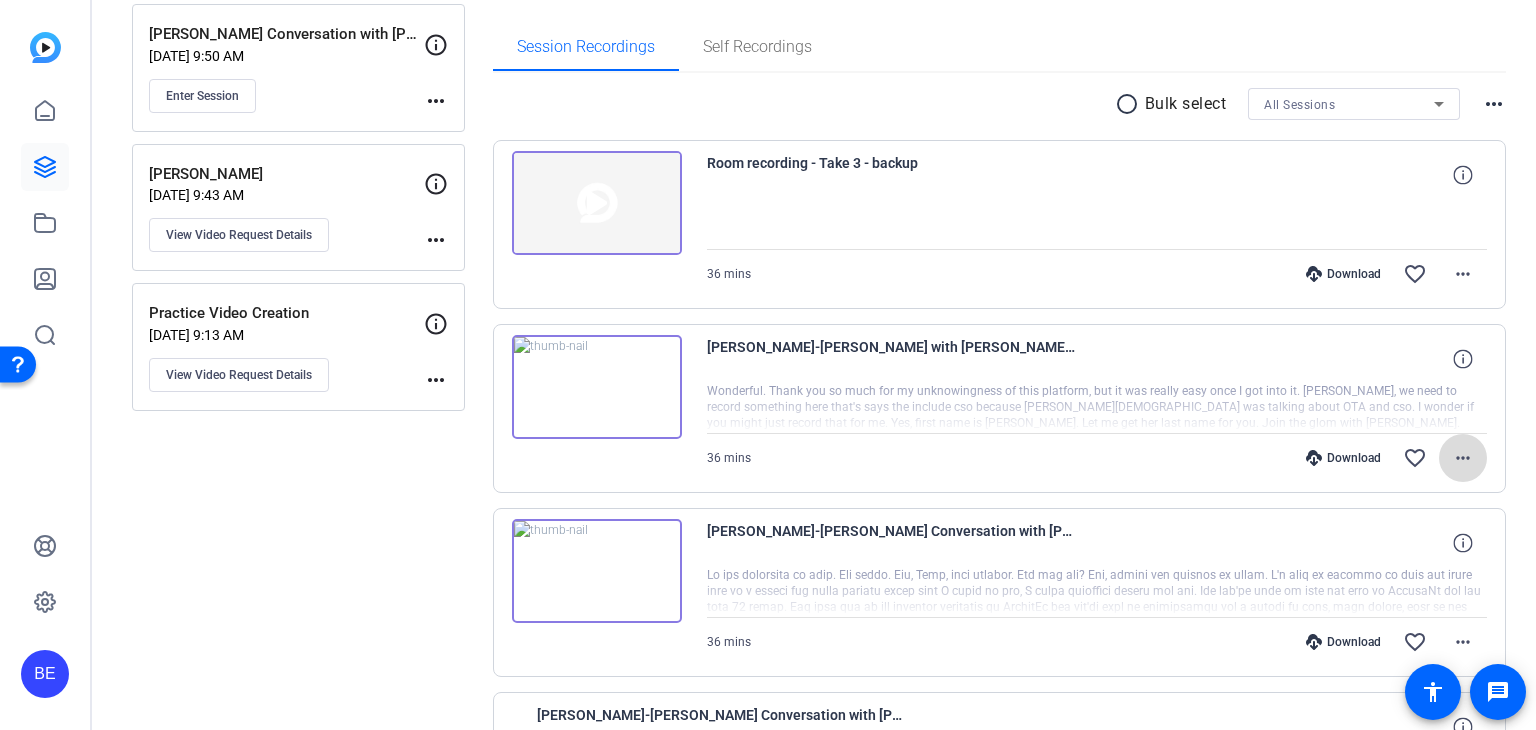 click on "more_horiz" at bounding box center (1463, 458) 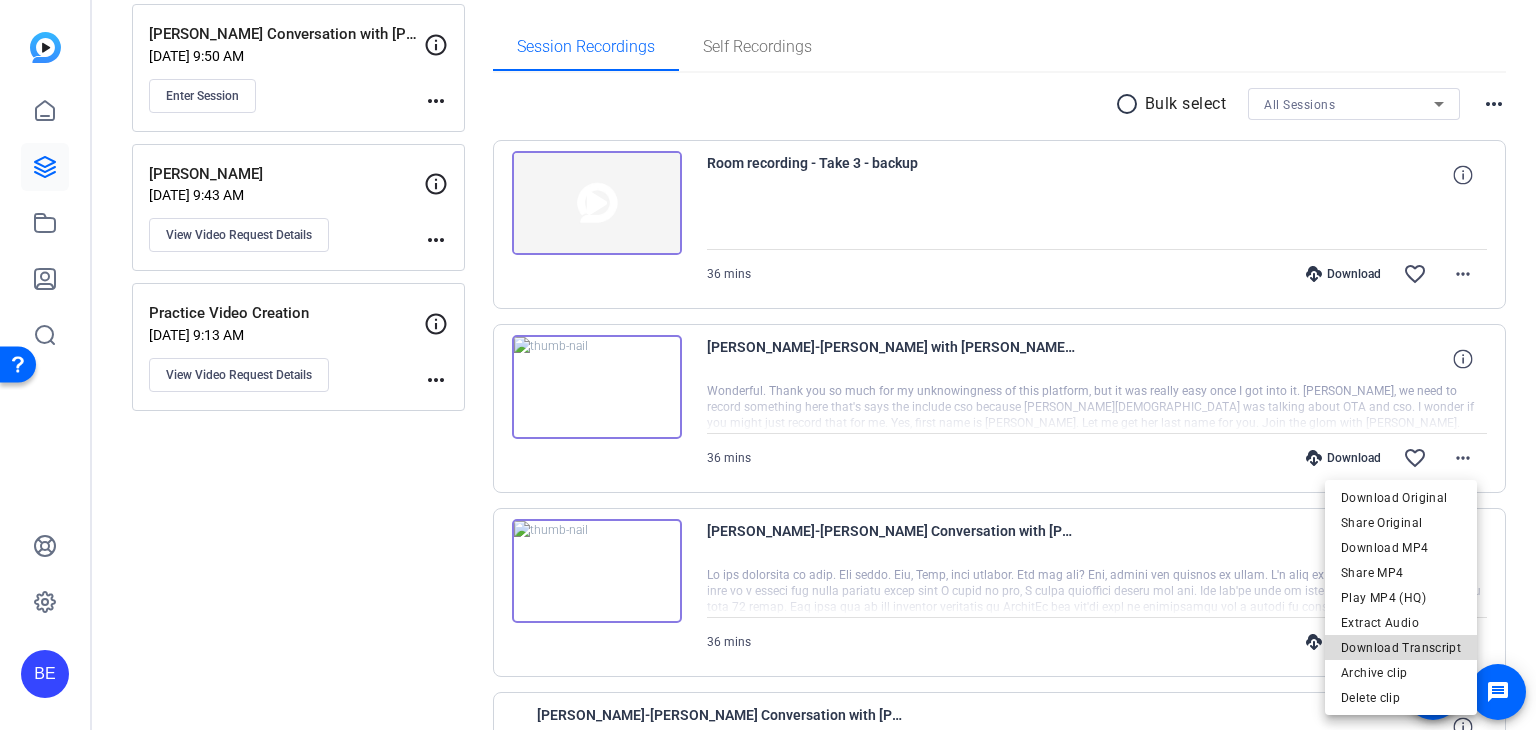 click on "Download Transcript" at bounding box center (1401, 648) 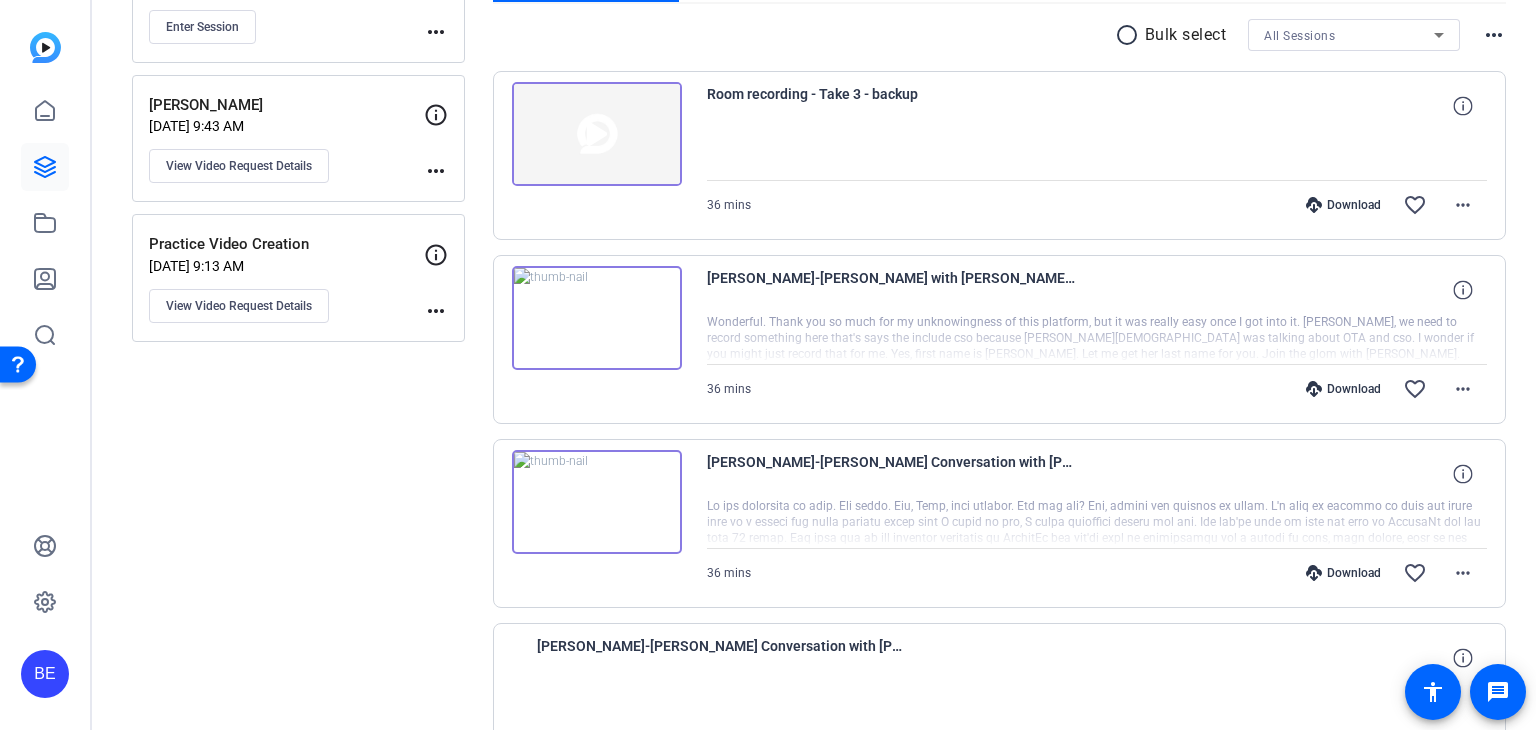 scroll, scrollTop: 400, scrollLeft: 0, axis: vertical 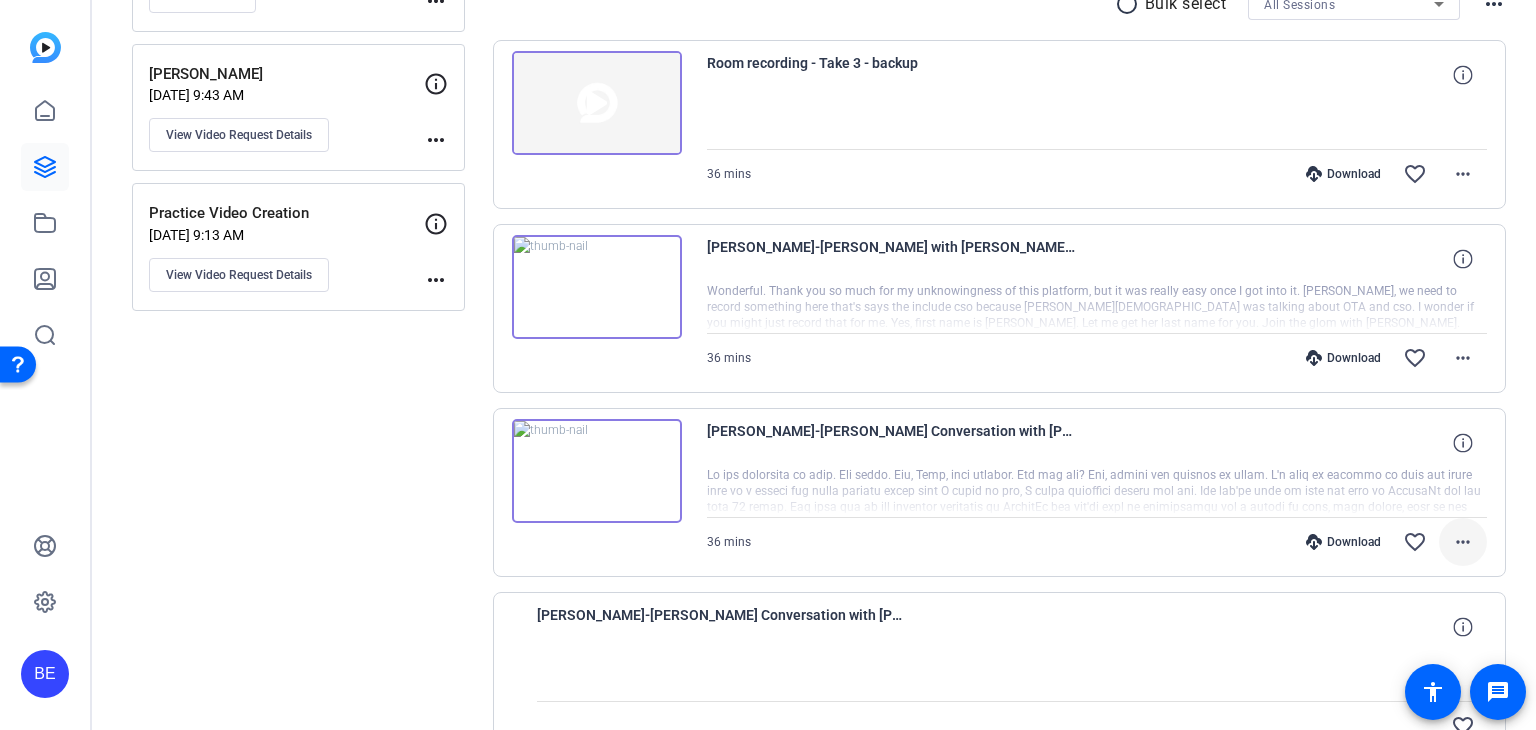 click on "more_horiz" at bounding box center [1463, 542] 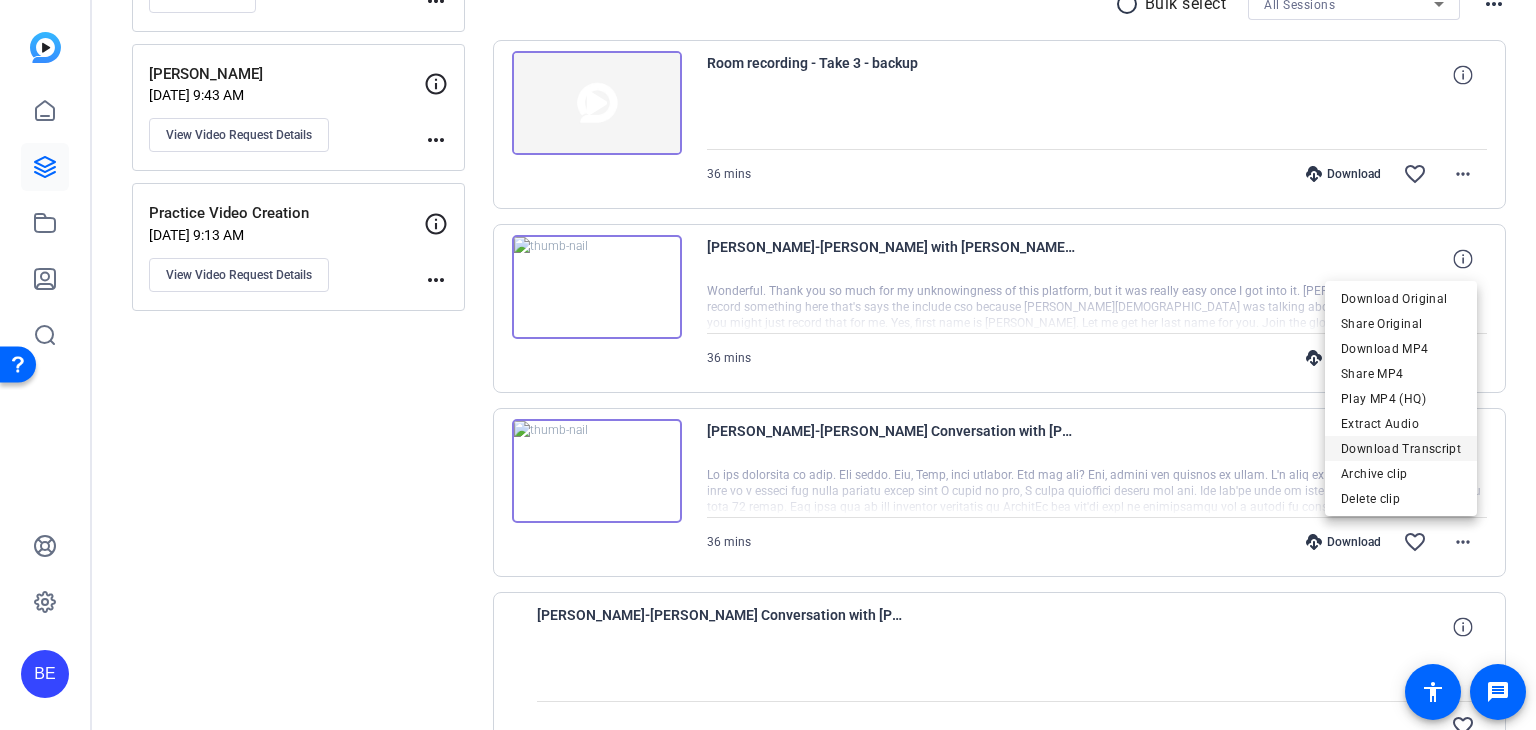 click on "Download Transcript" at bounding box center (1401, 448) 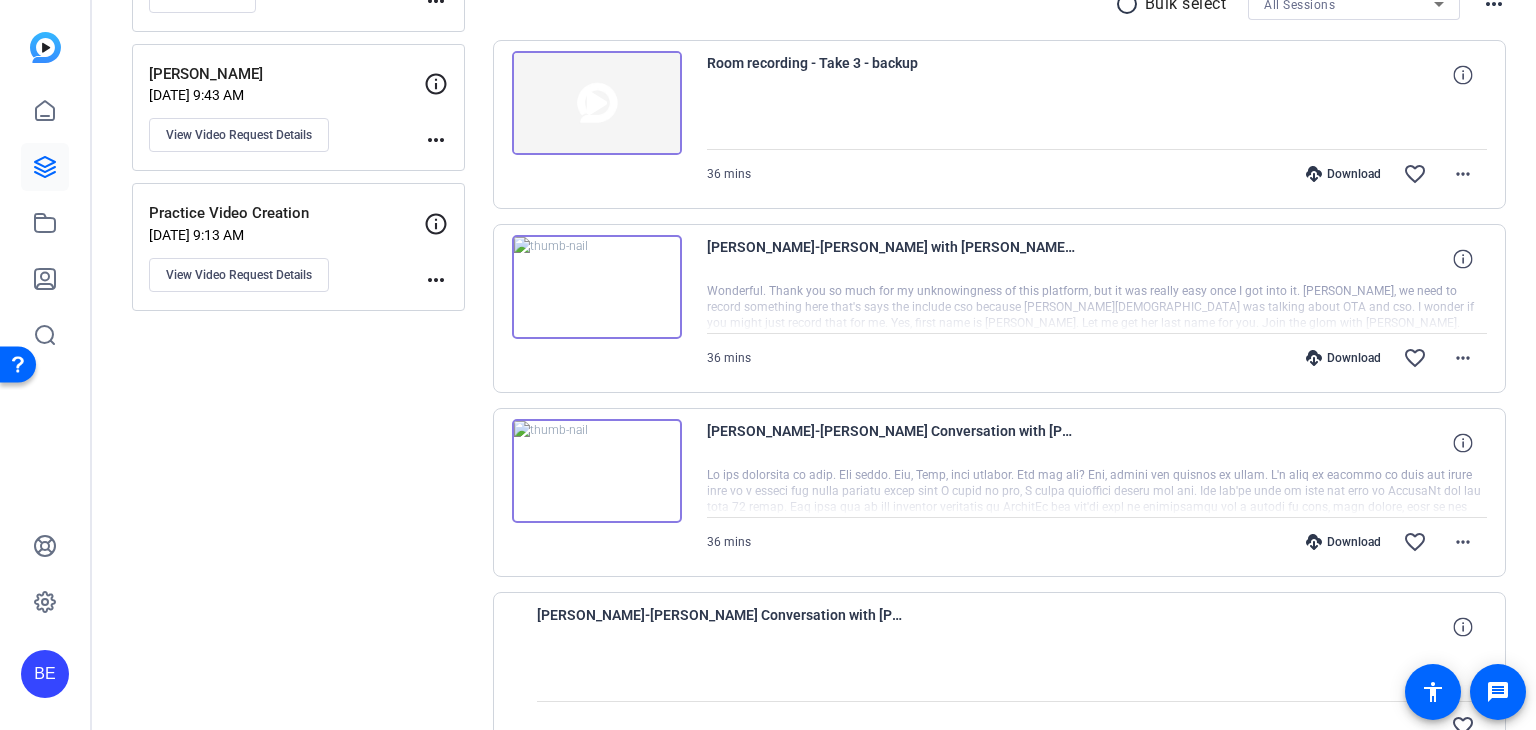 click on "Sessions
Scripts  Sessions more_horiz  Brian Conversation with Mark Amtower   Jul 14, 2025 @ 9:50 AM  Enter Session
more_horiz  Brian Link   Jul 14, 2025 @ 9:43 AM  View Video Request Details
more_horiz  Practice Video Creation   Jun 24, 2025 @ 9:13 AM  View Video Request Details
more_horiz Created videos more_horiz No created videos Created videos will appear here Session Recordings Self Recordings radio_button_unchecked Bulk select All Sessions more_horiz
Room recording - Take 3 - backup
36 mins
Download  favorite_border more_horiz
Brian Esmeral-Brian Conversation with Mark Amtower-1752757681655-webcam
36 mins
Download  favorite_border more_horiz
Brian Stauffer-Brian Conversation with Mark Amtower-1752757680364-webcam
36 mins
Download  favorite_border more_horiz  Mark Amtower-Brian Conversation with Mark Amtower-1752757681155-webcam" 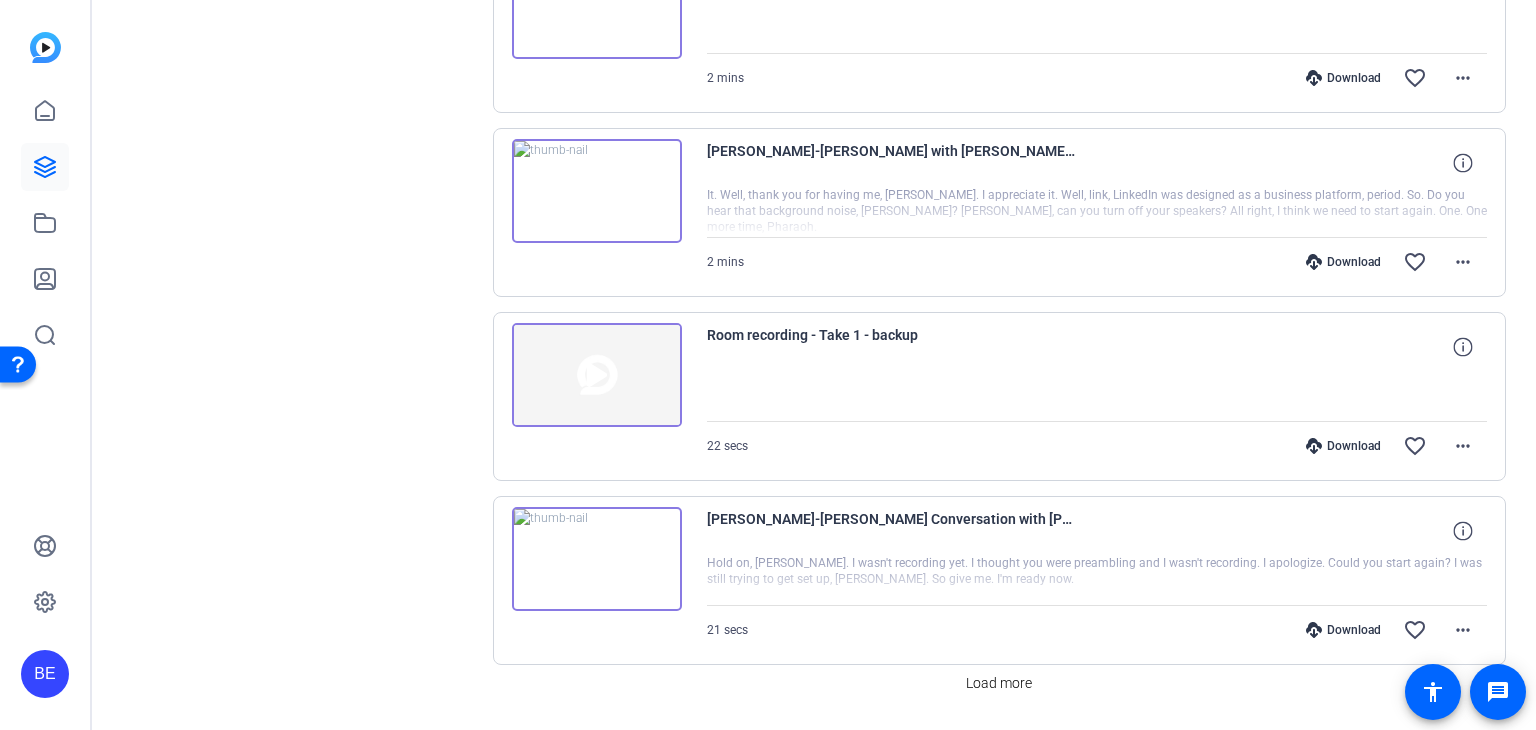 scroll, scrollTop: 1653, scrollLeft: 0, axis: vertical 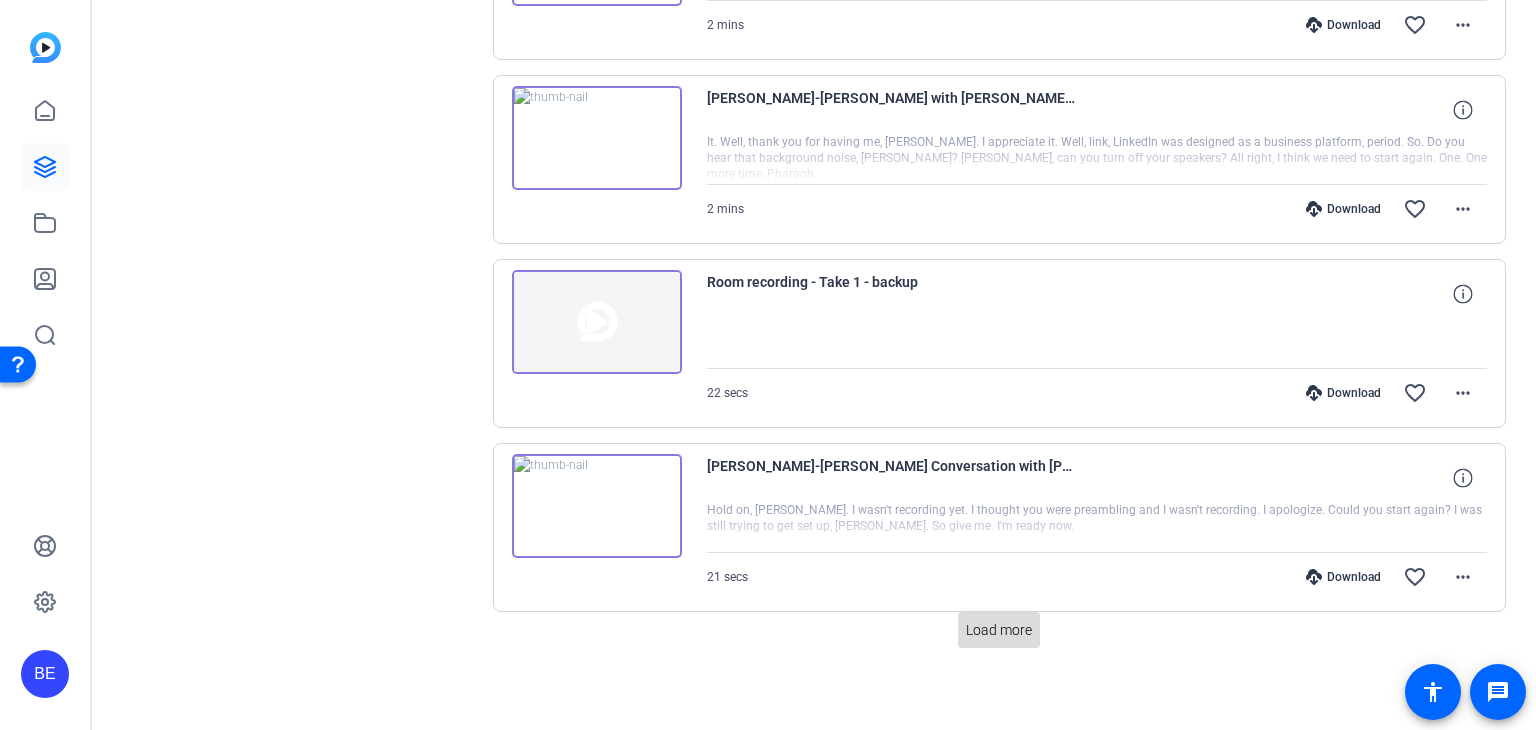 click on "Load more" at bounding box center (999, 630) 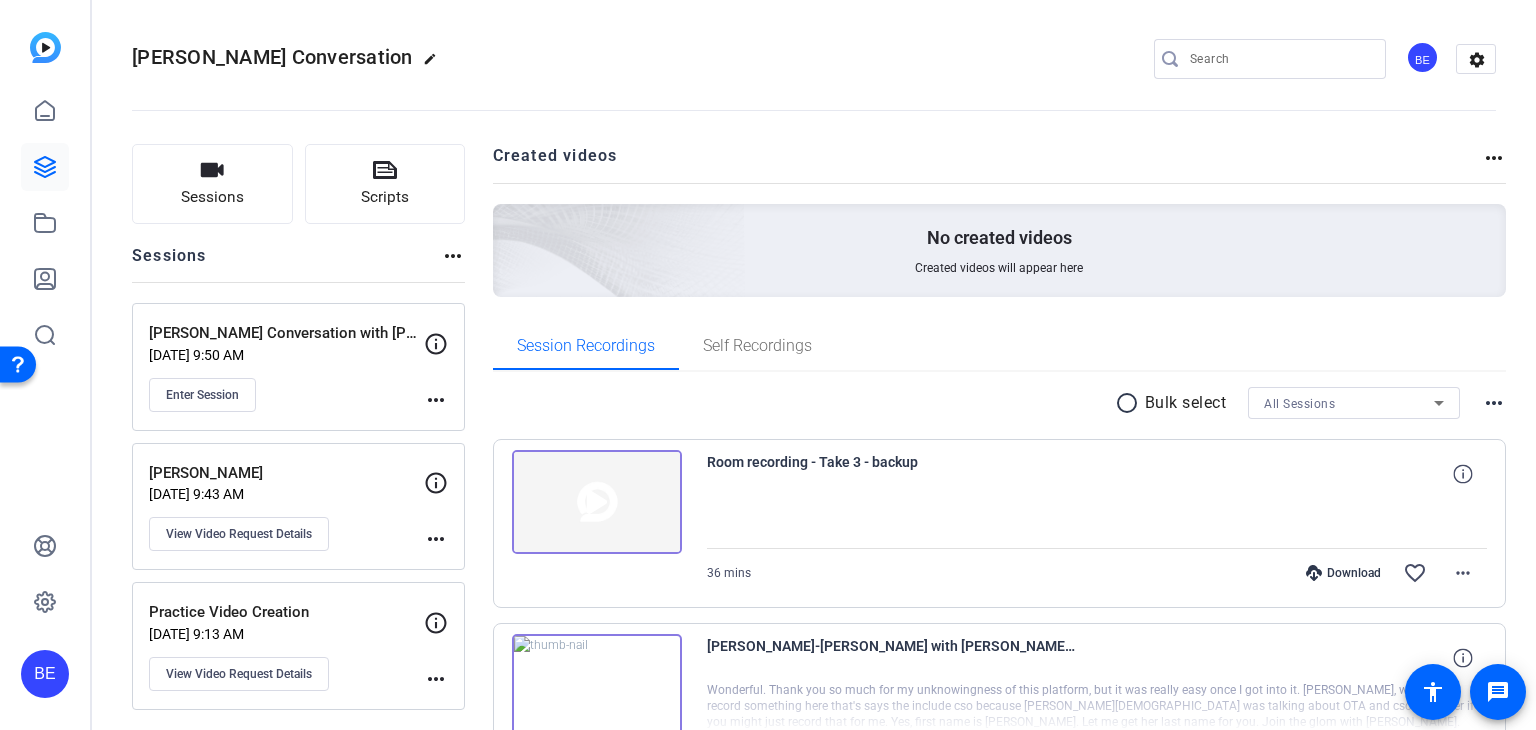 scroll, scrollTop: 0, scrollLeft: 0, axis: both 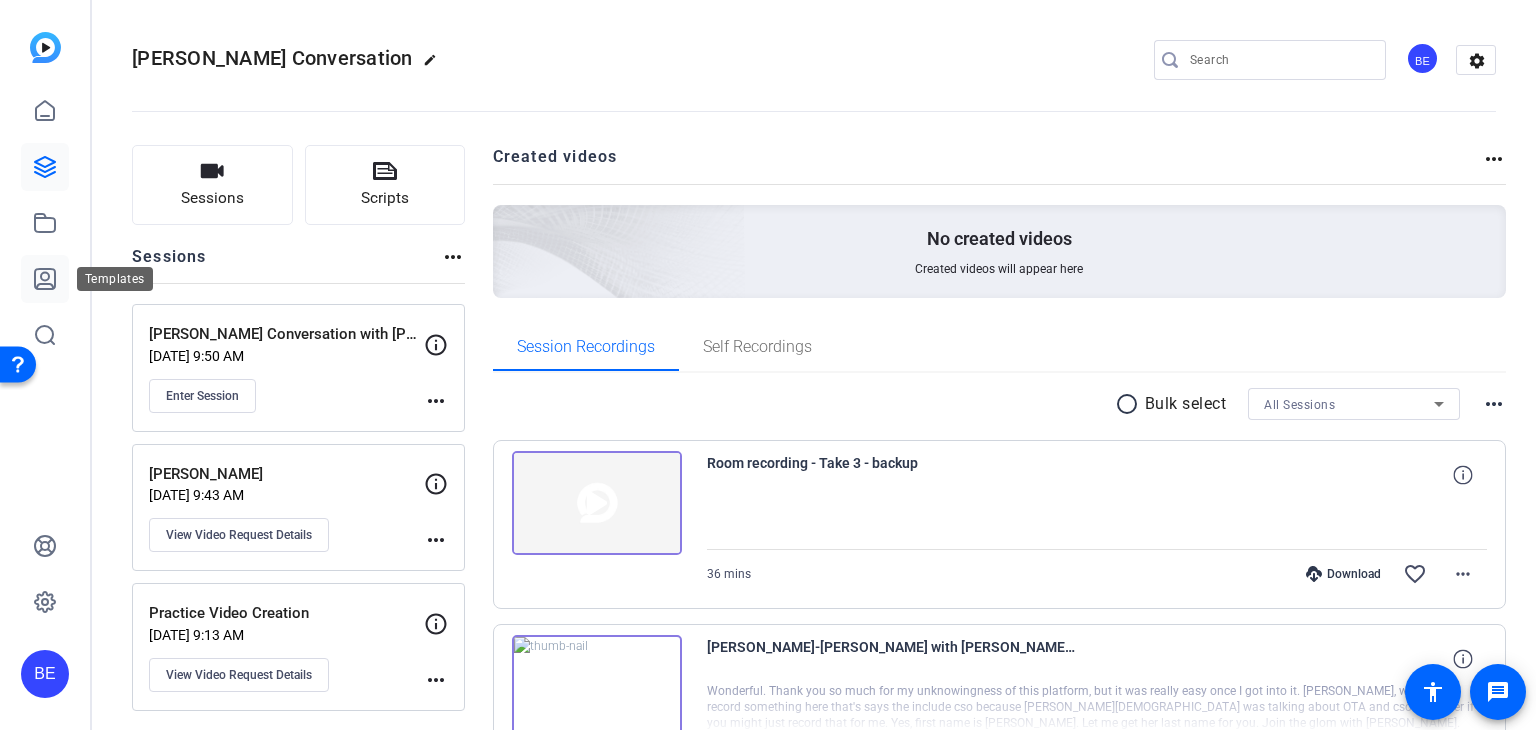 click 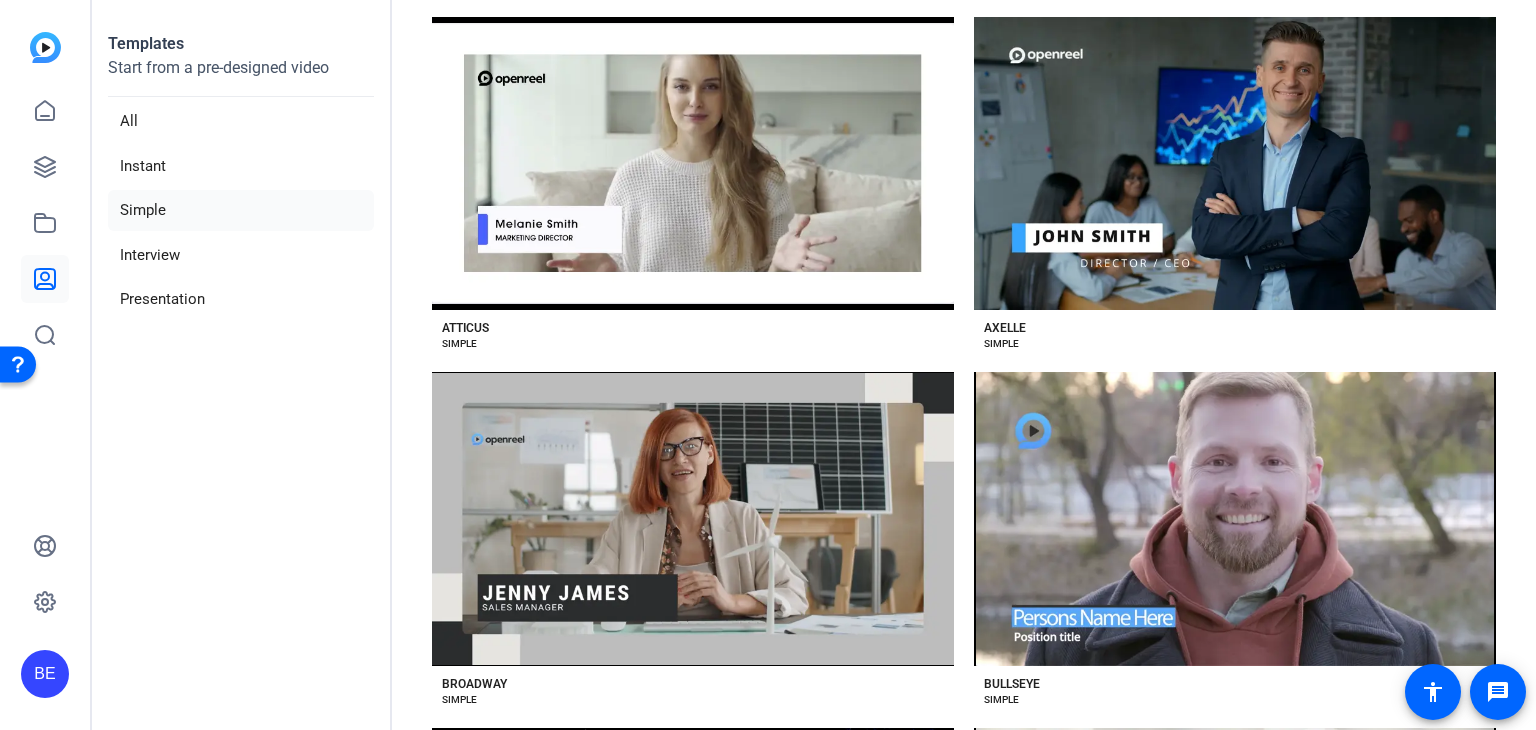 scroll, scrollTop: 0, scrollLeft: 0, axis: both 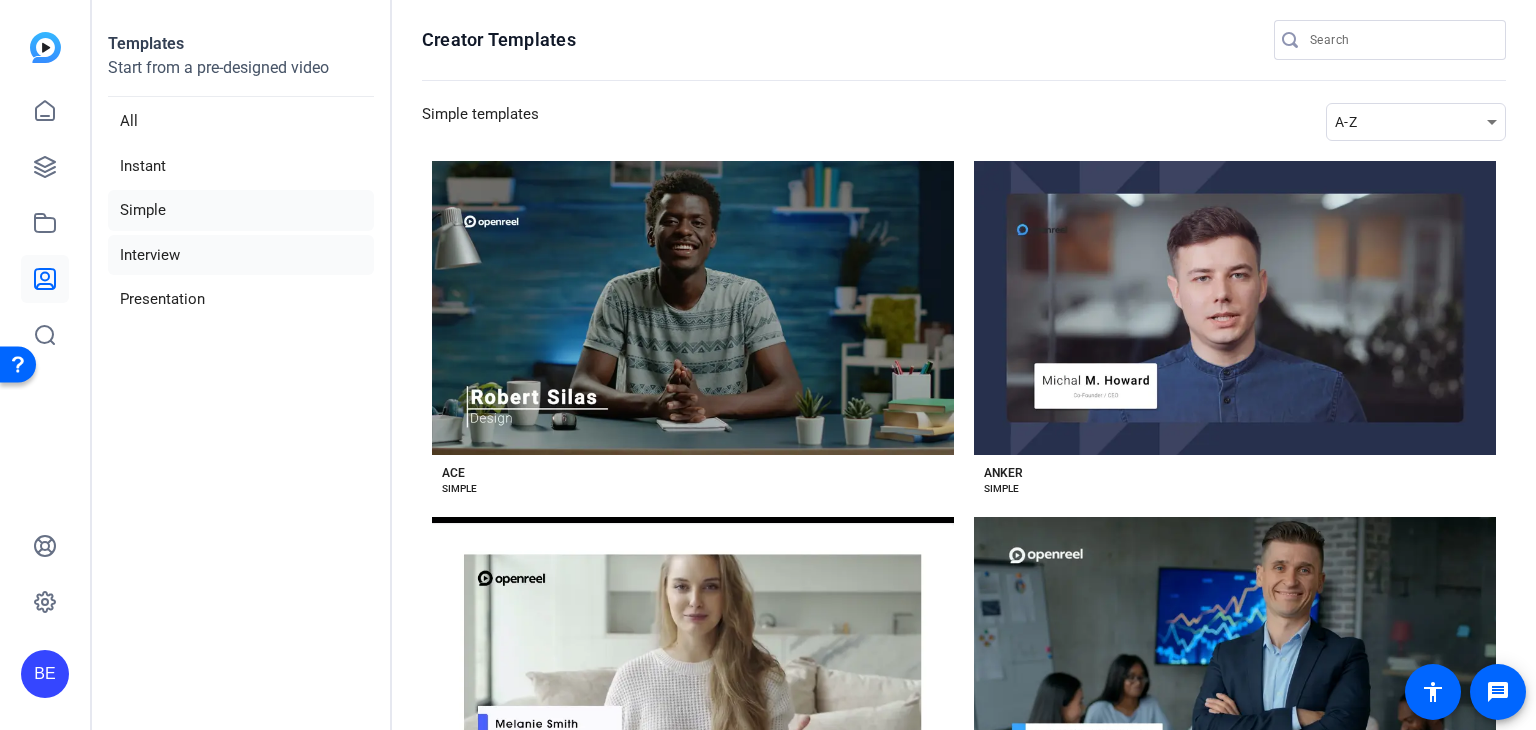 click on "Interview" 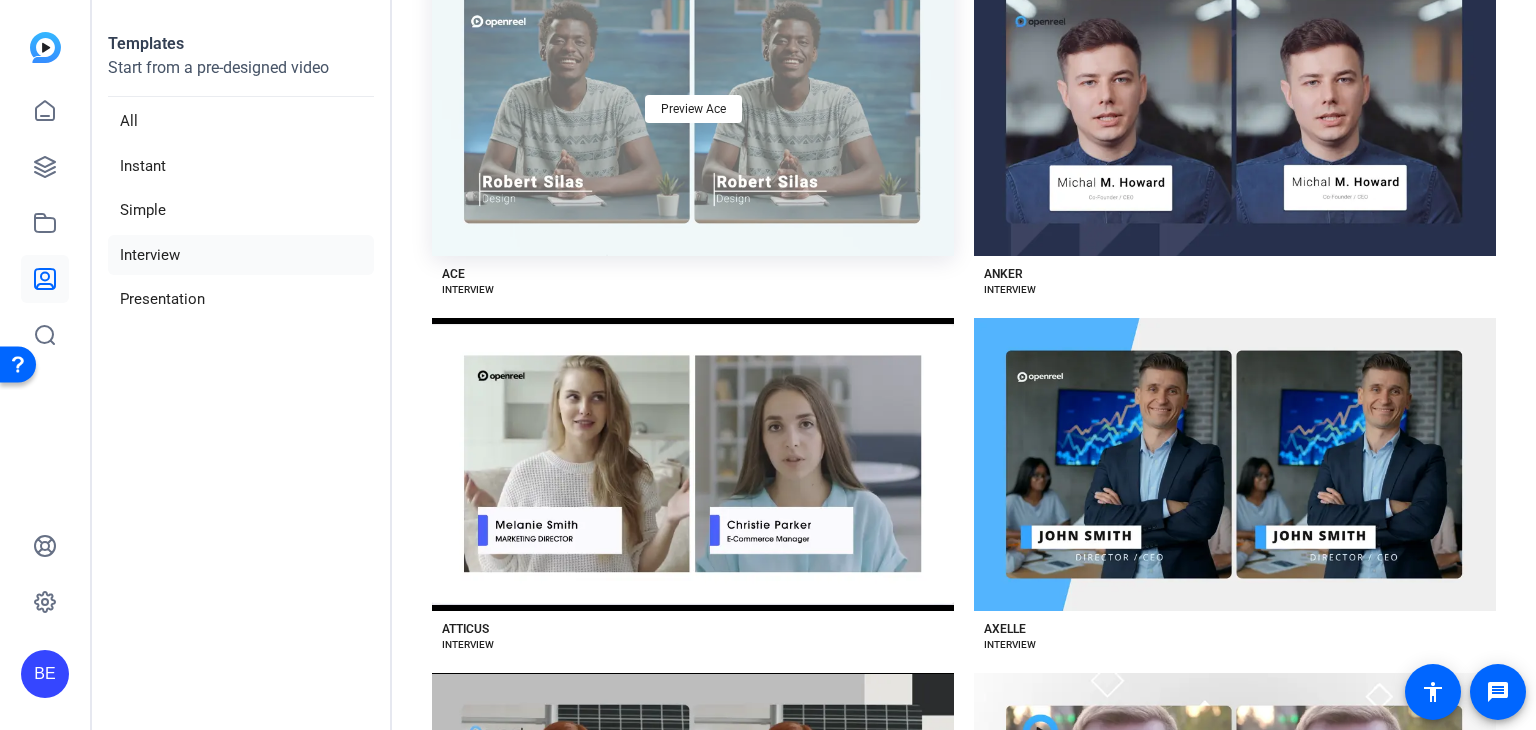 scroll, scrollTop: 0, scrollLeft: 0, axis: both 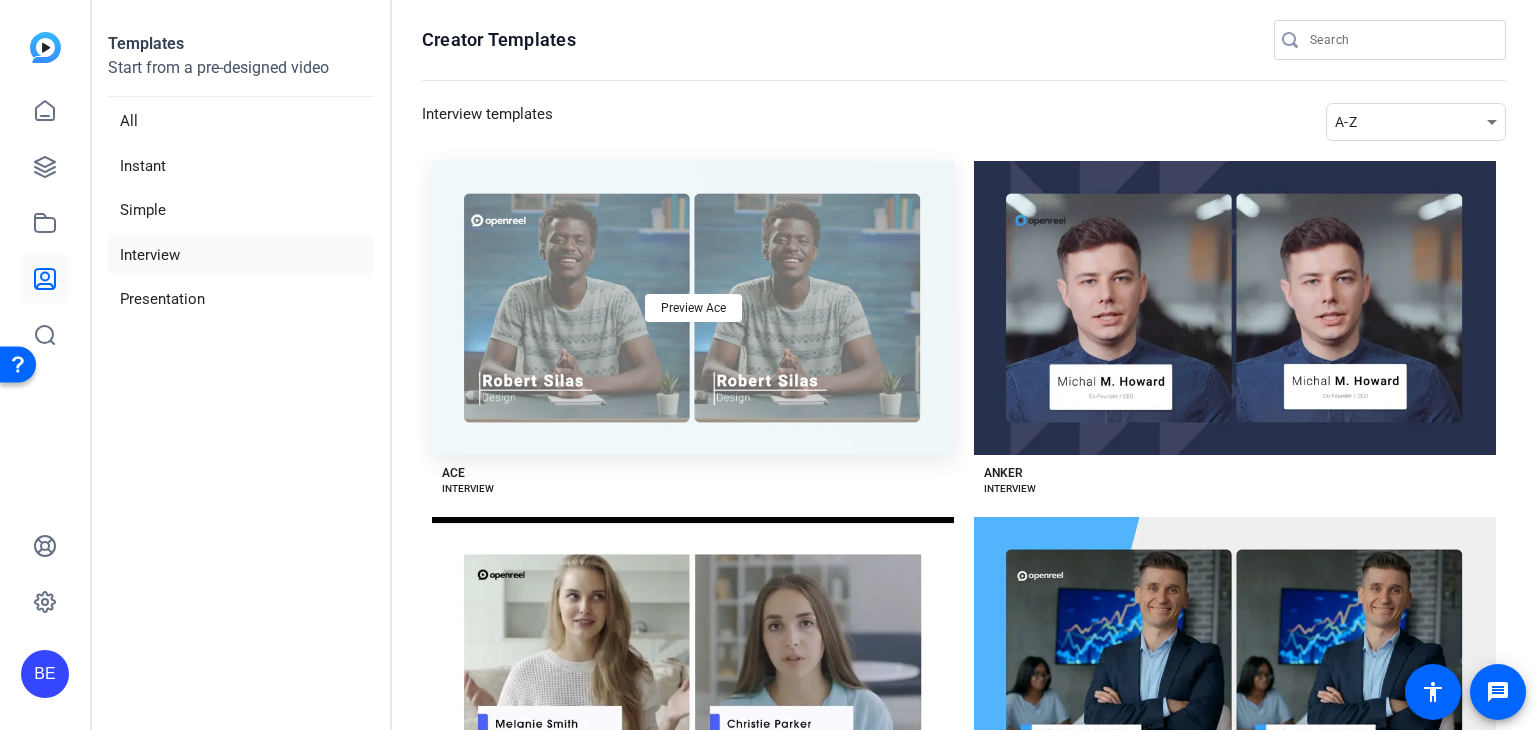 click on "Preview Ace" 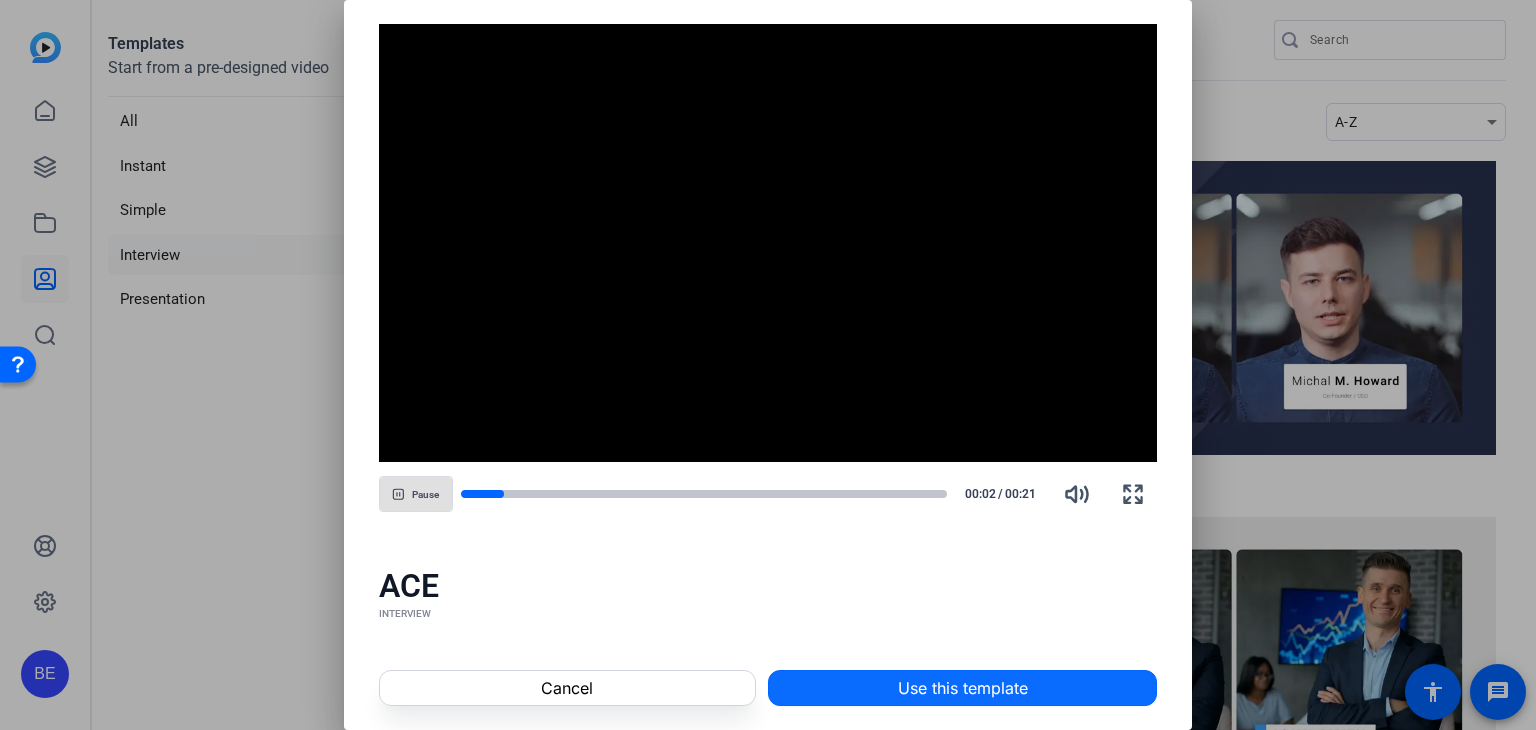 click on "Use this template" at bounding box center (963, 688) 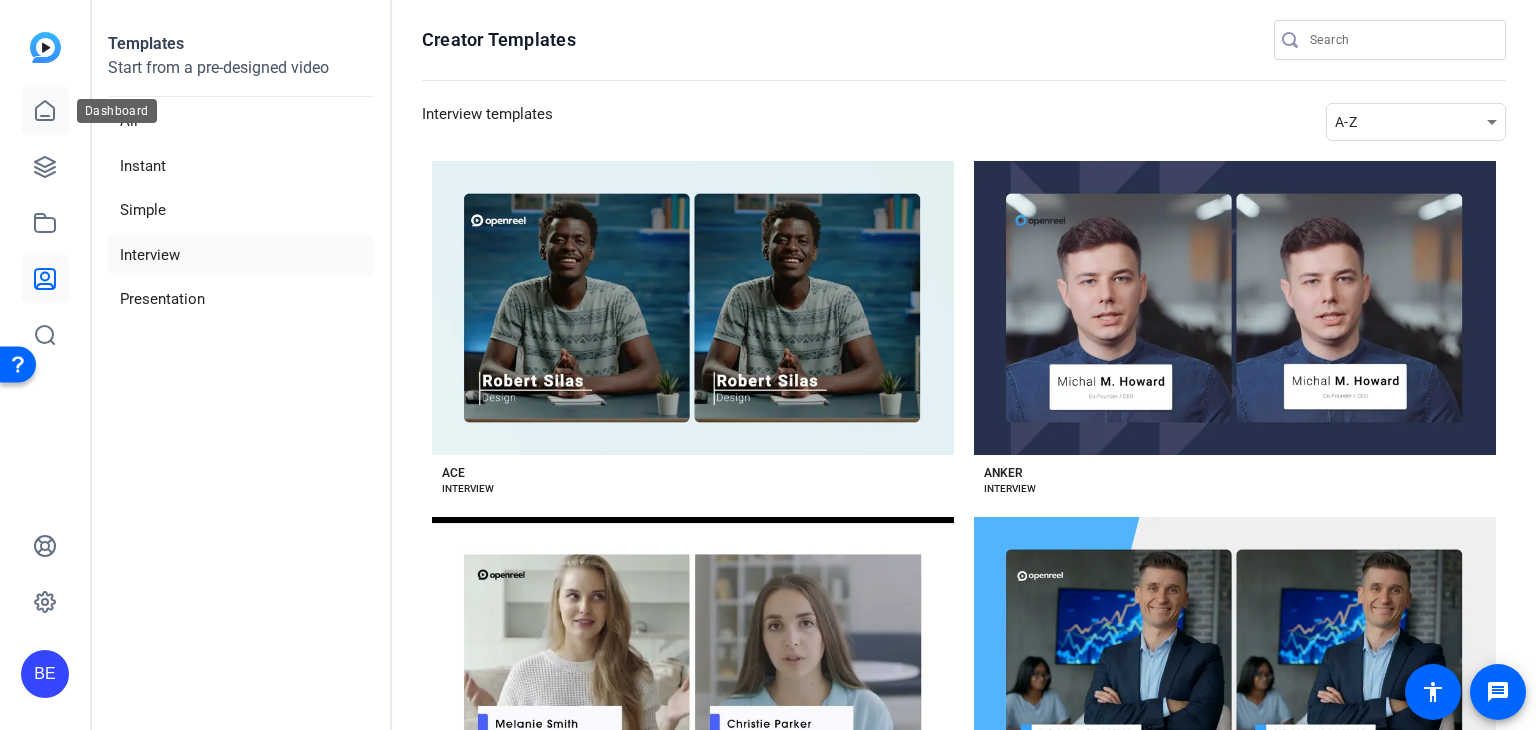 click 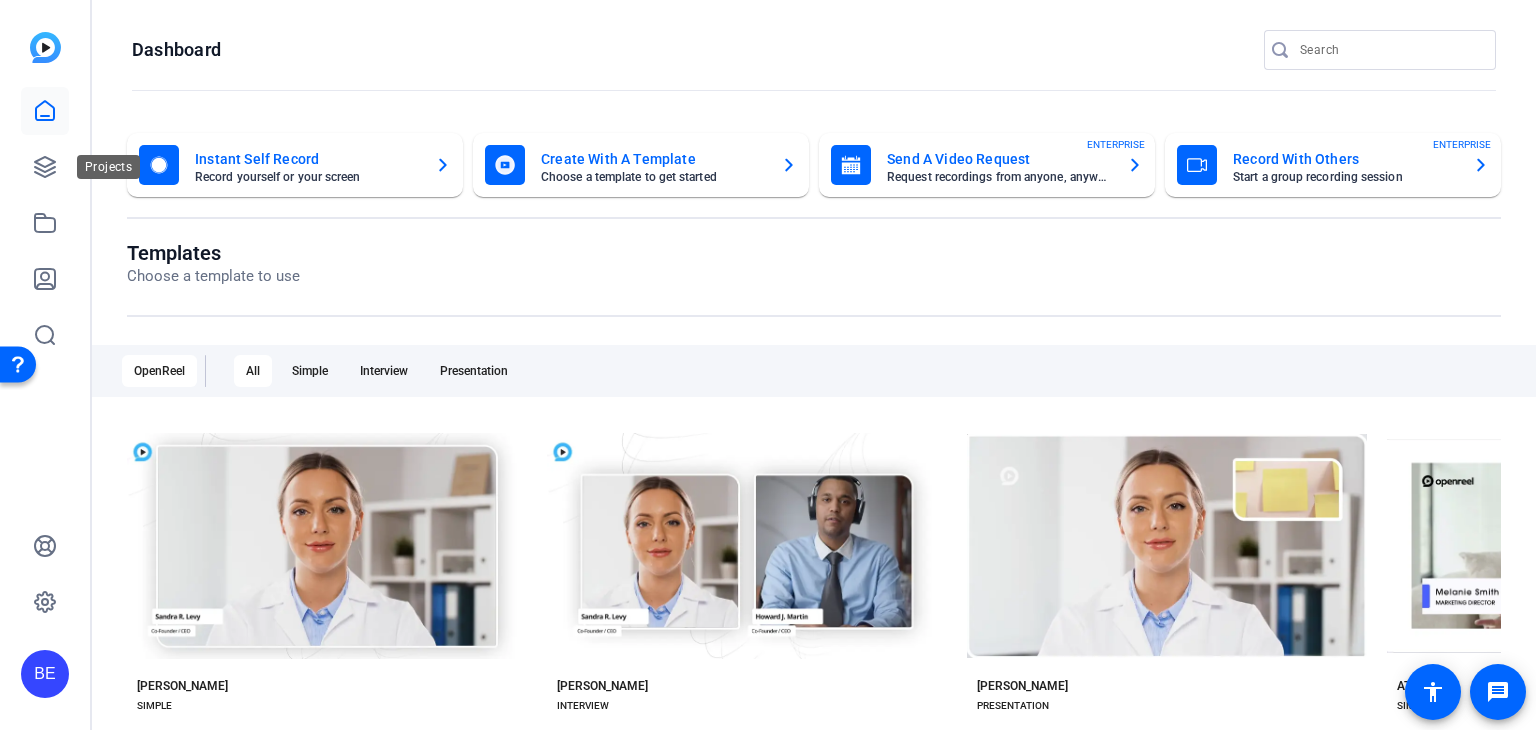 drag, startPoint x: 51, startPoint y: 171, endPoint x: 73, endPoint y: 177, distance: 22.803509 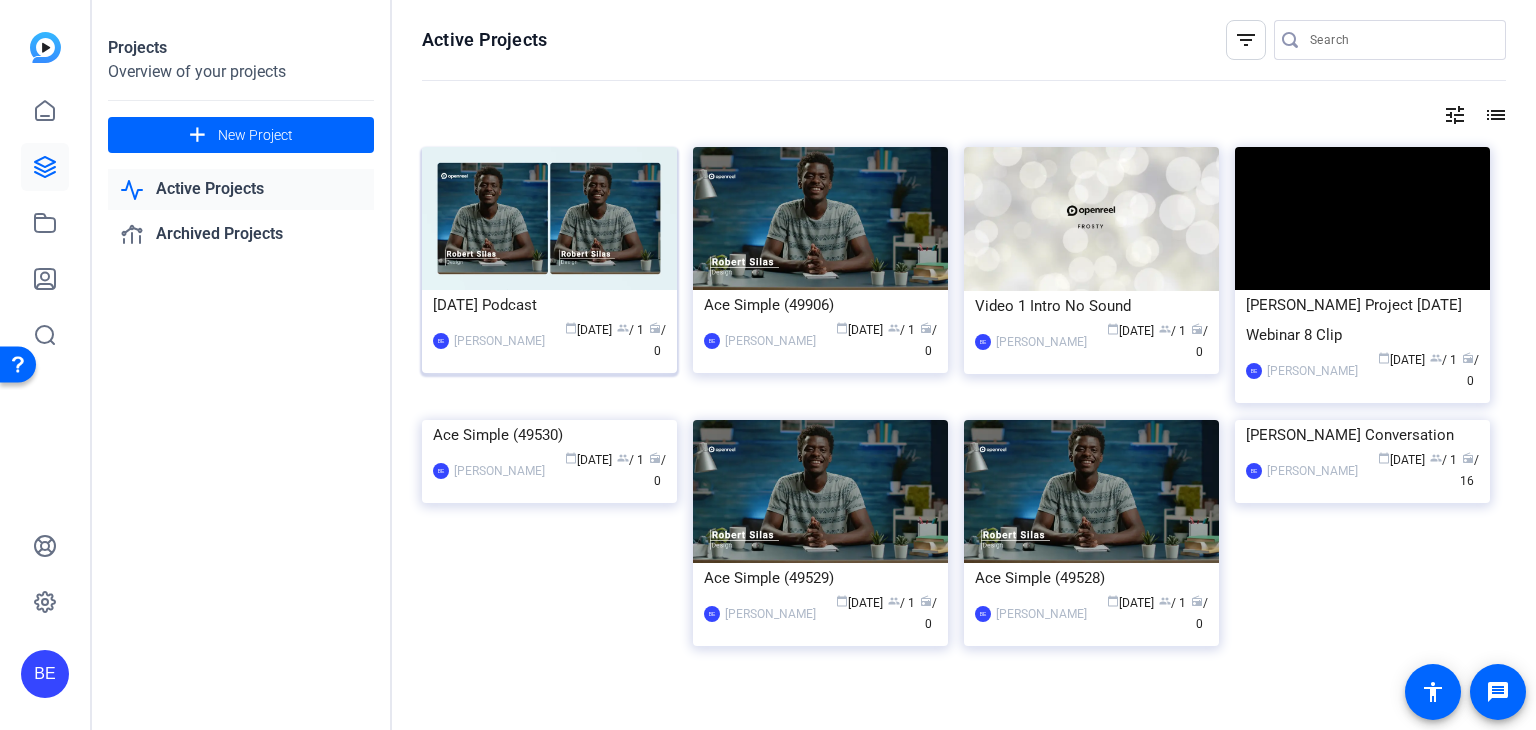 click 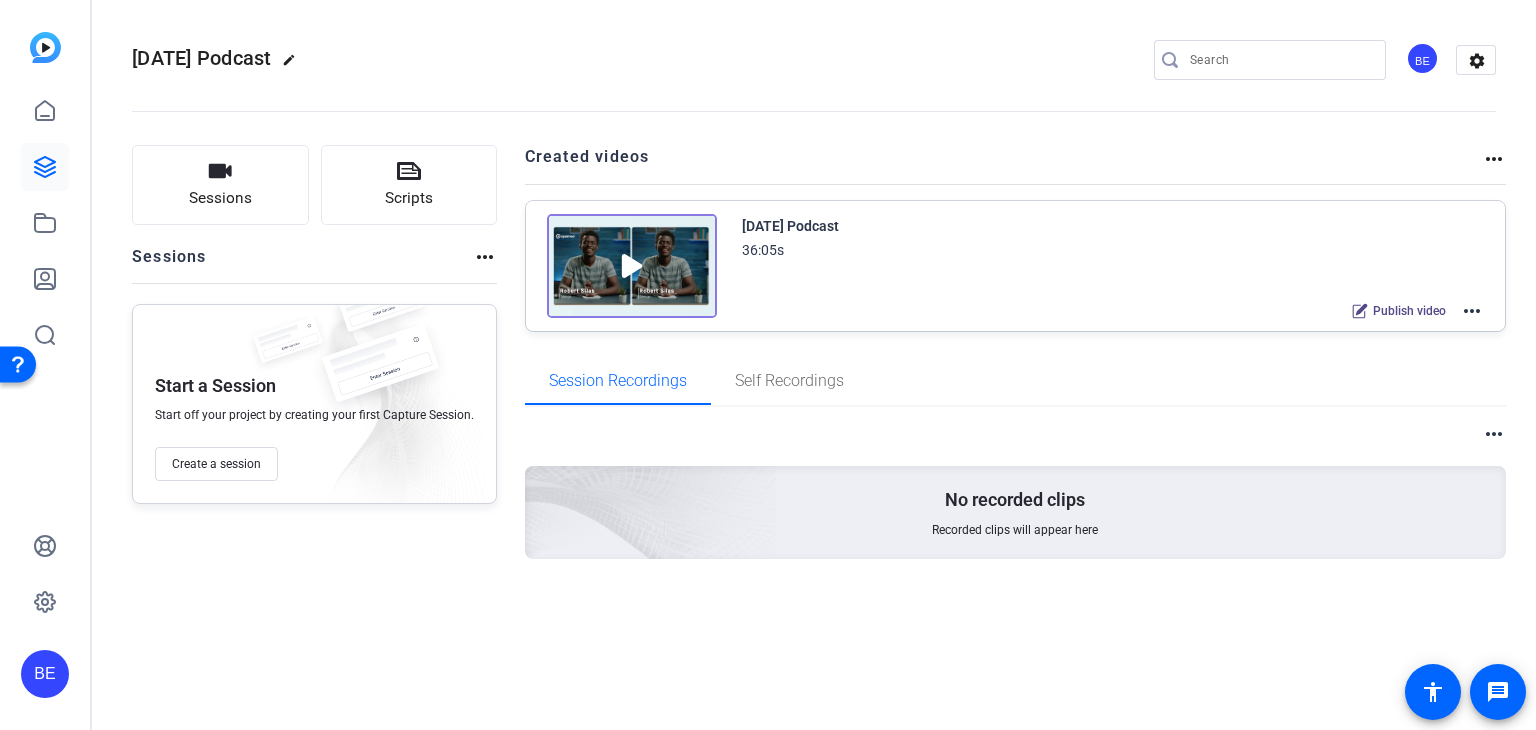 click on "July 25th Podcast 36:05s
Publish video  more_horiz" 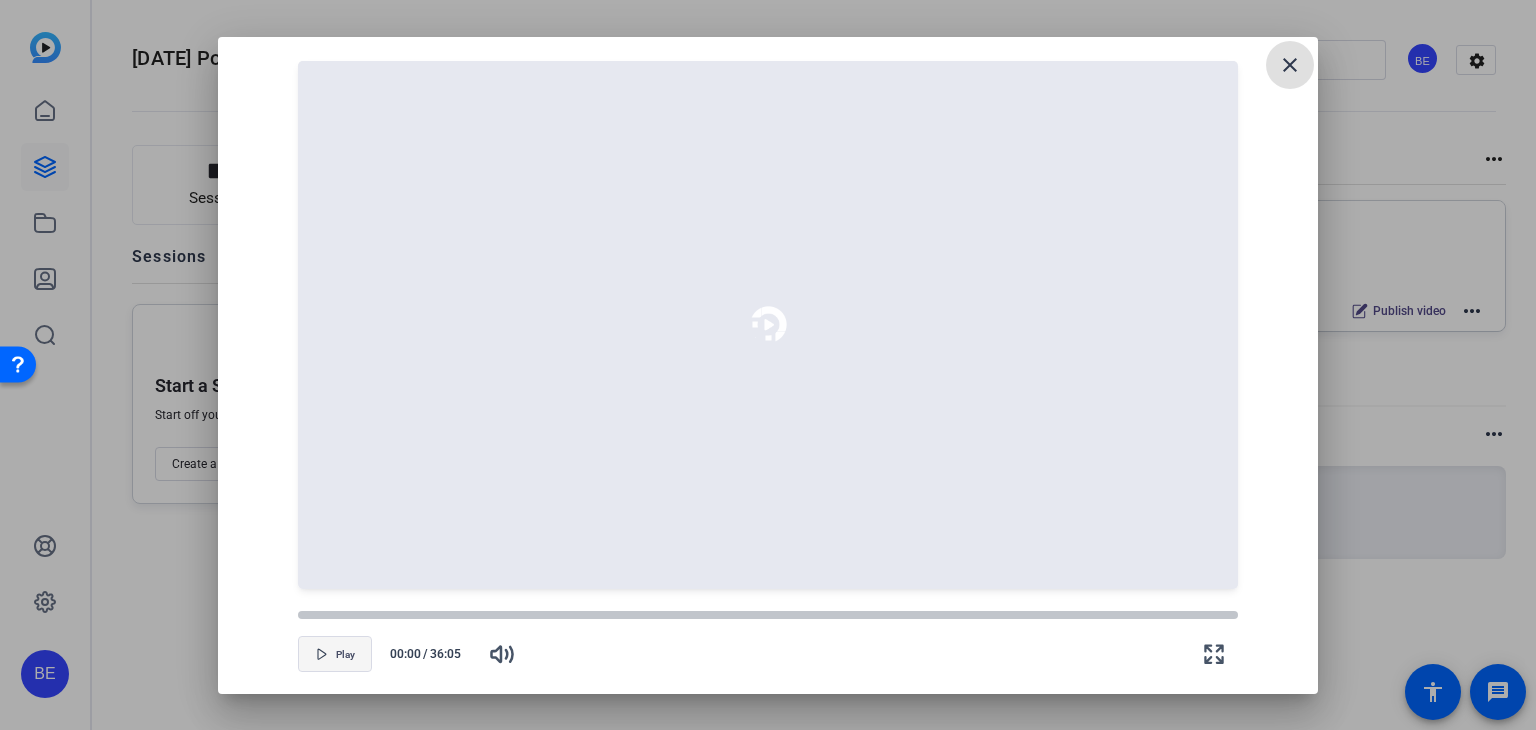click 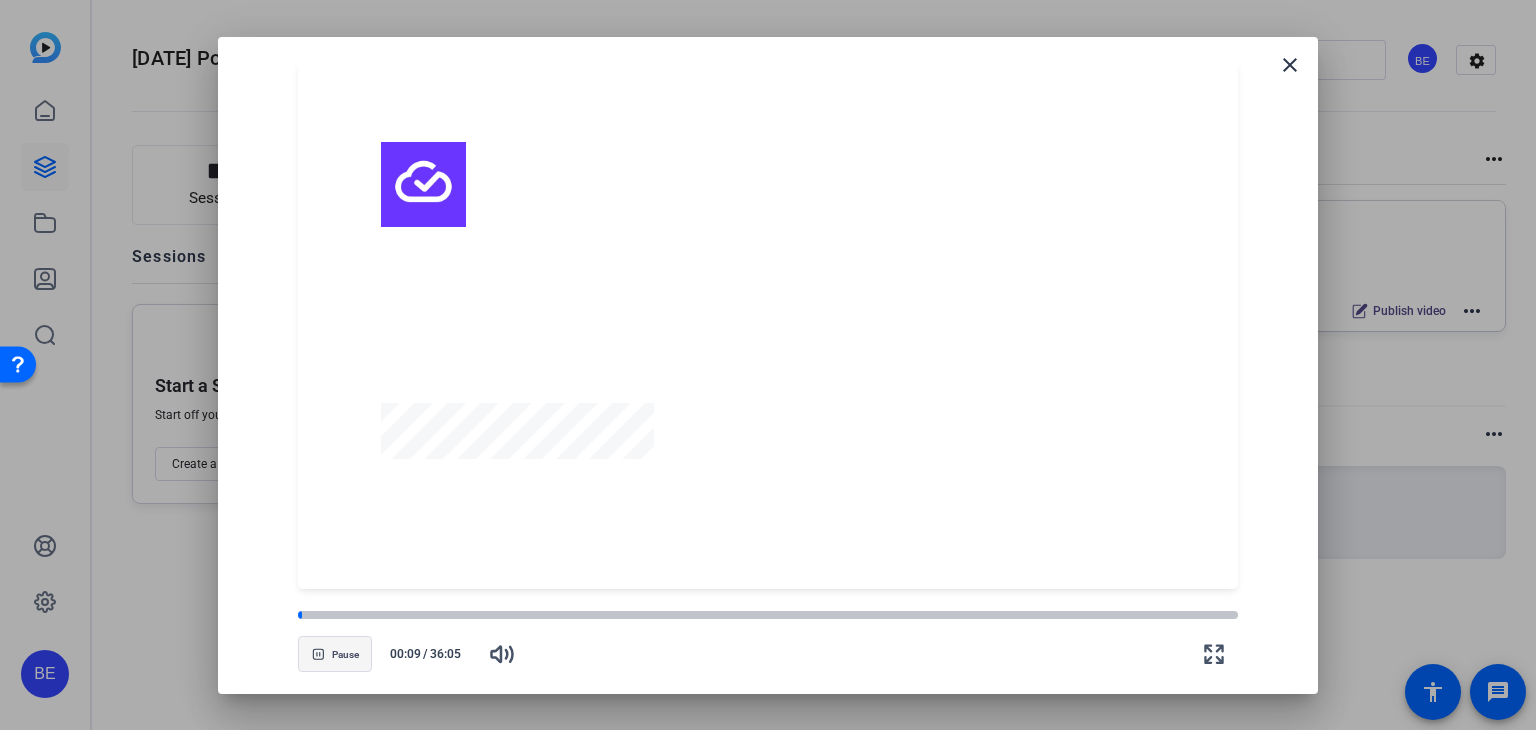 click on "Pause" at bounding box center (345, 655) 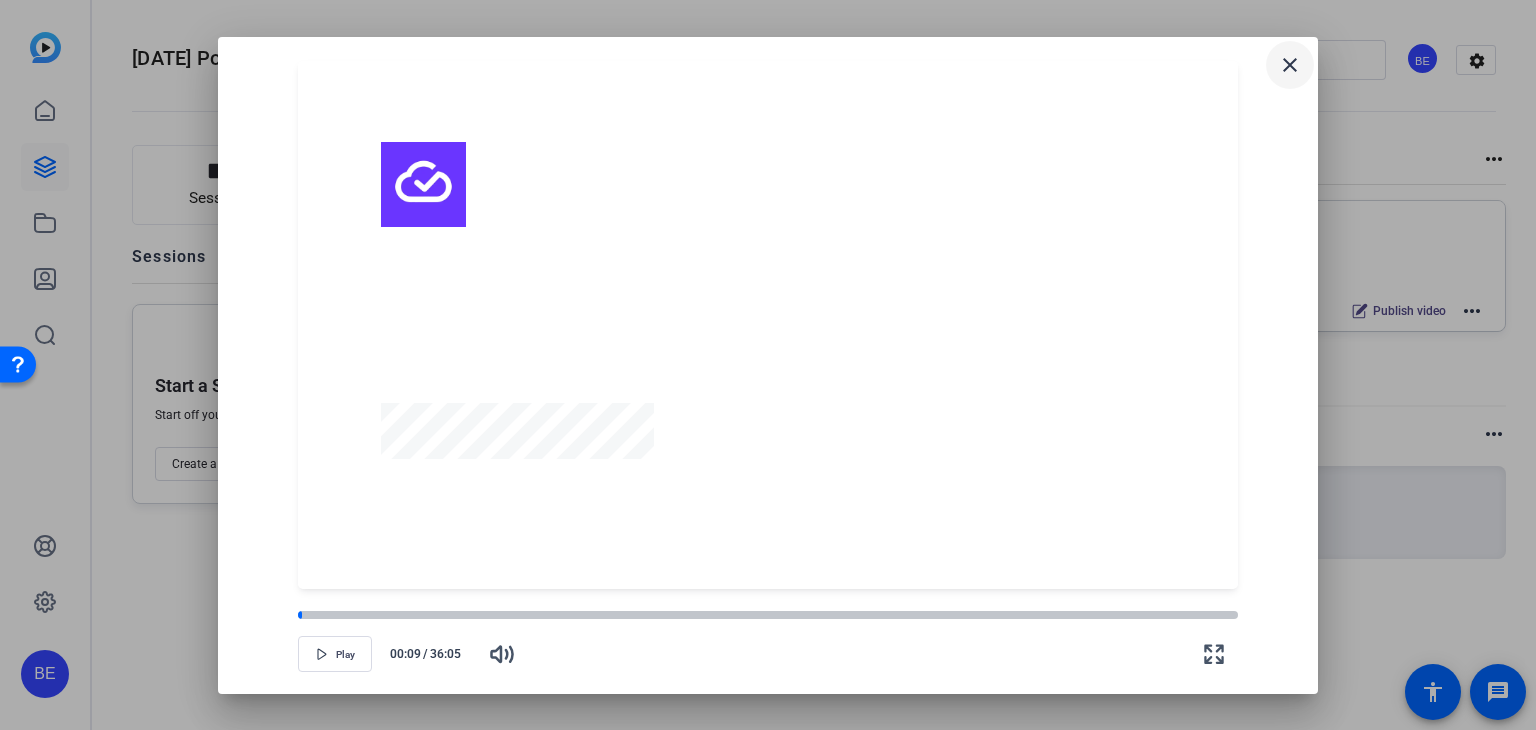 click on "close" at bounding box center [1290, 65] 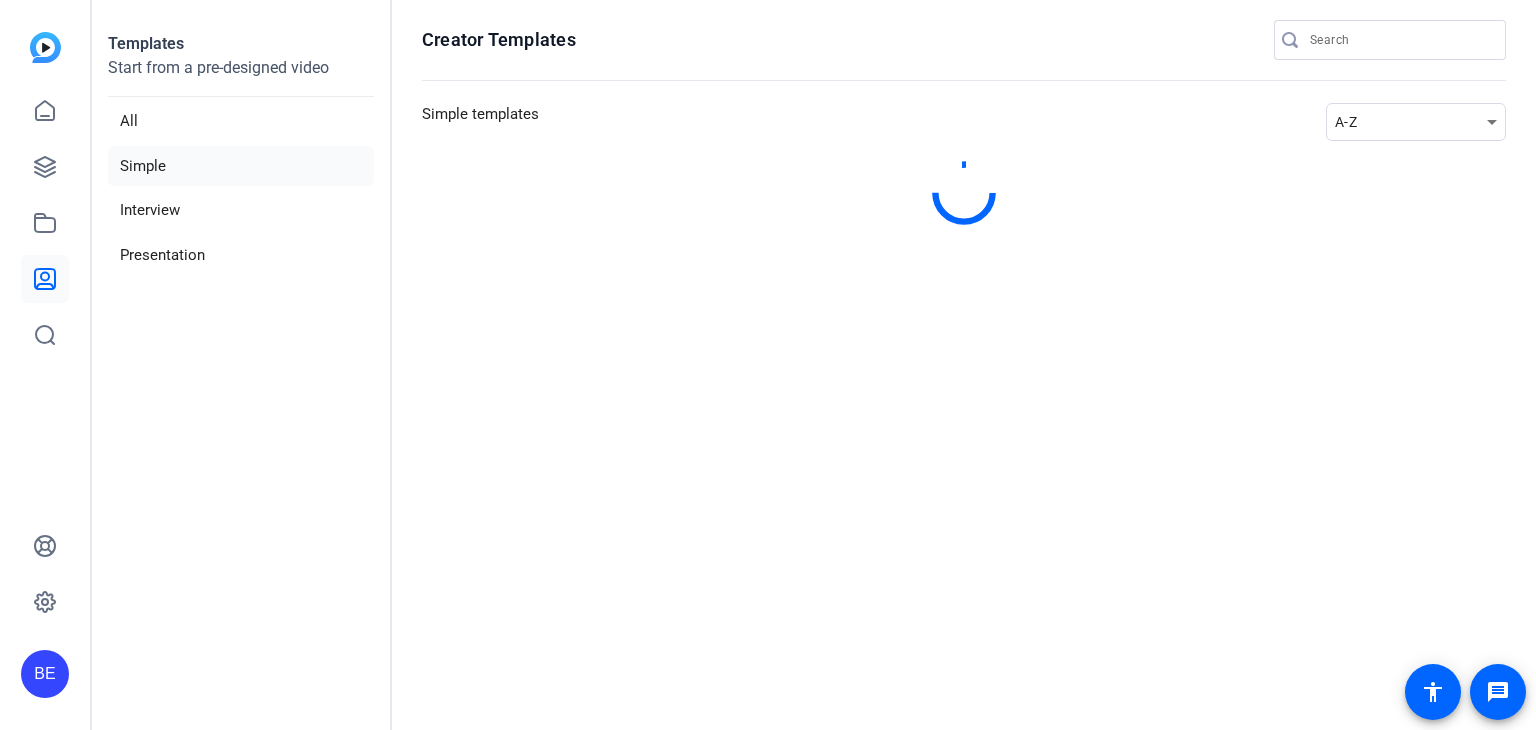 scroll, scrollTop: 0, scrollLeft: 0, axis: both 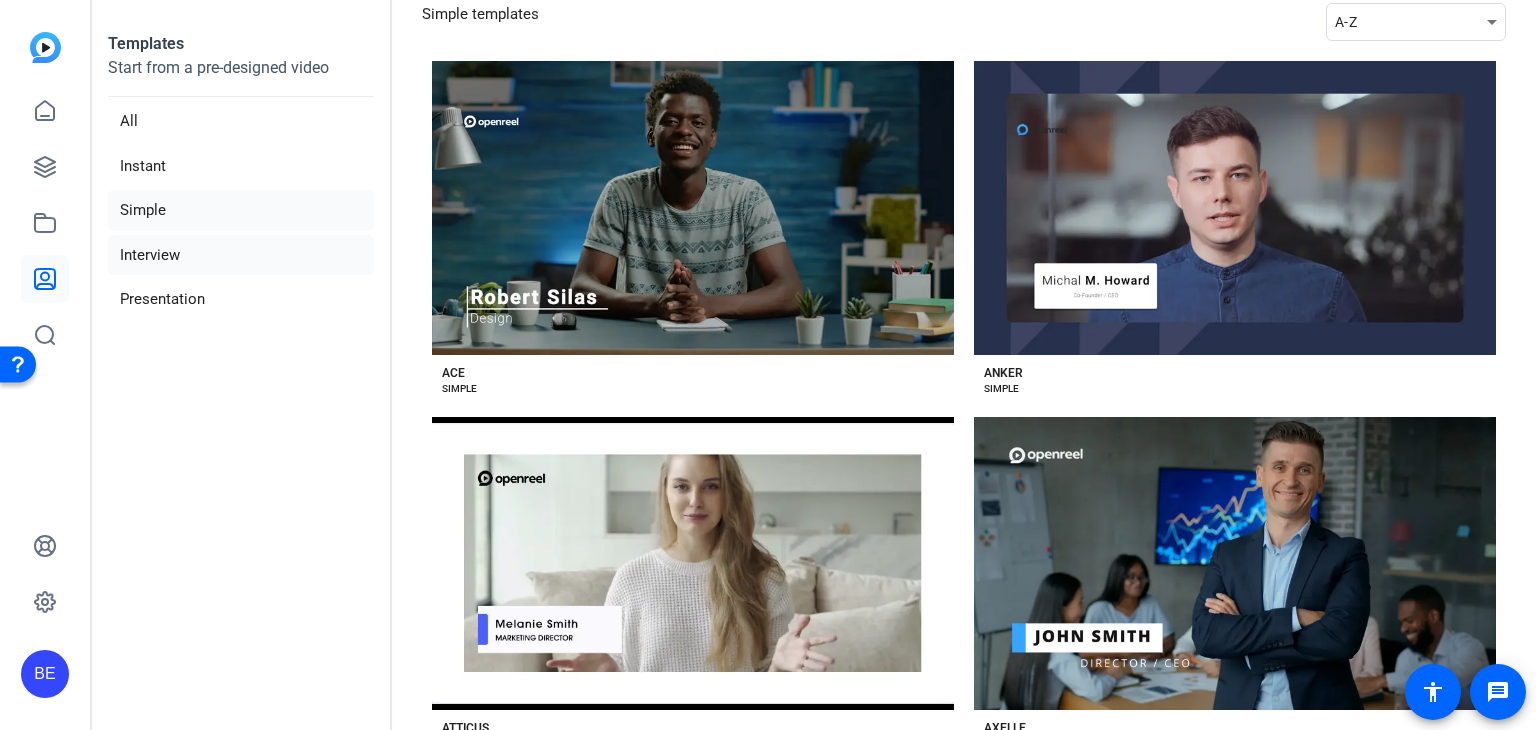 click on "Interview" 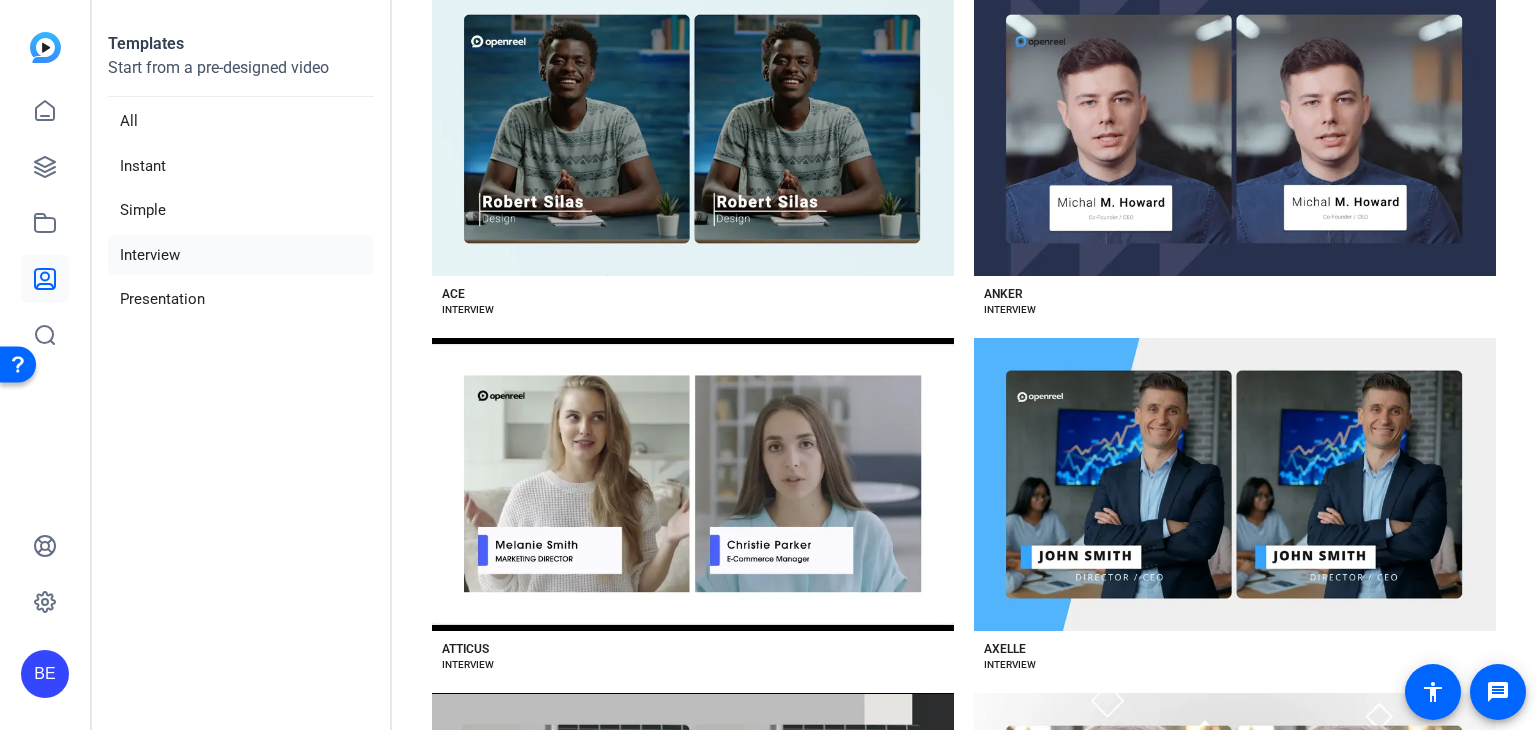 scroll, scrollTop: 0, scrollLeft: 0, axis: both 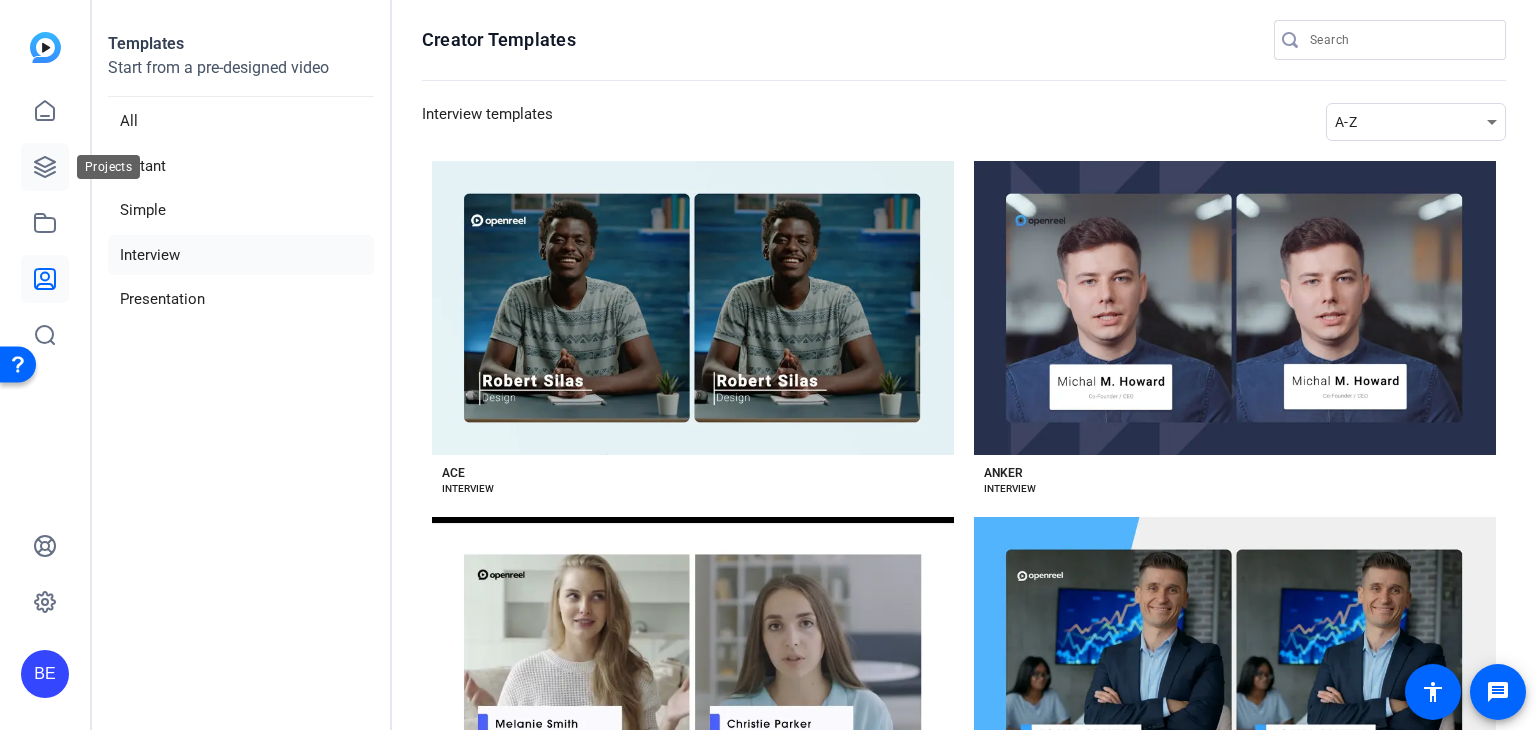 click 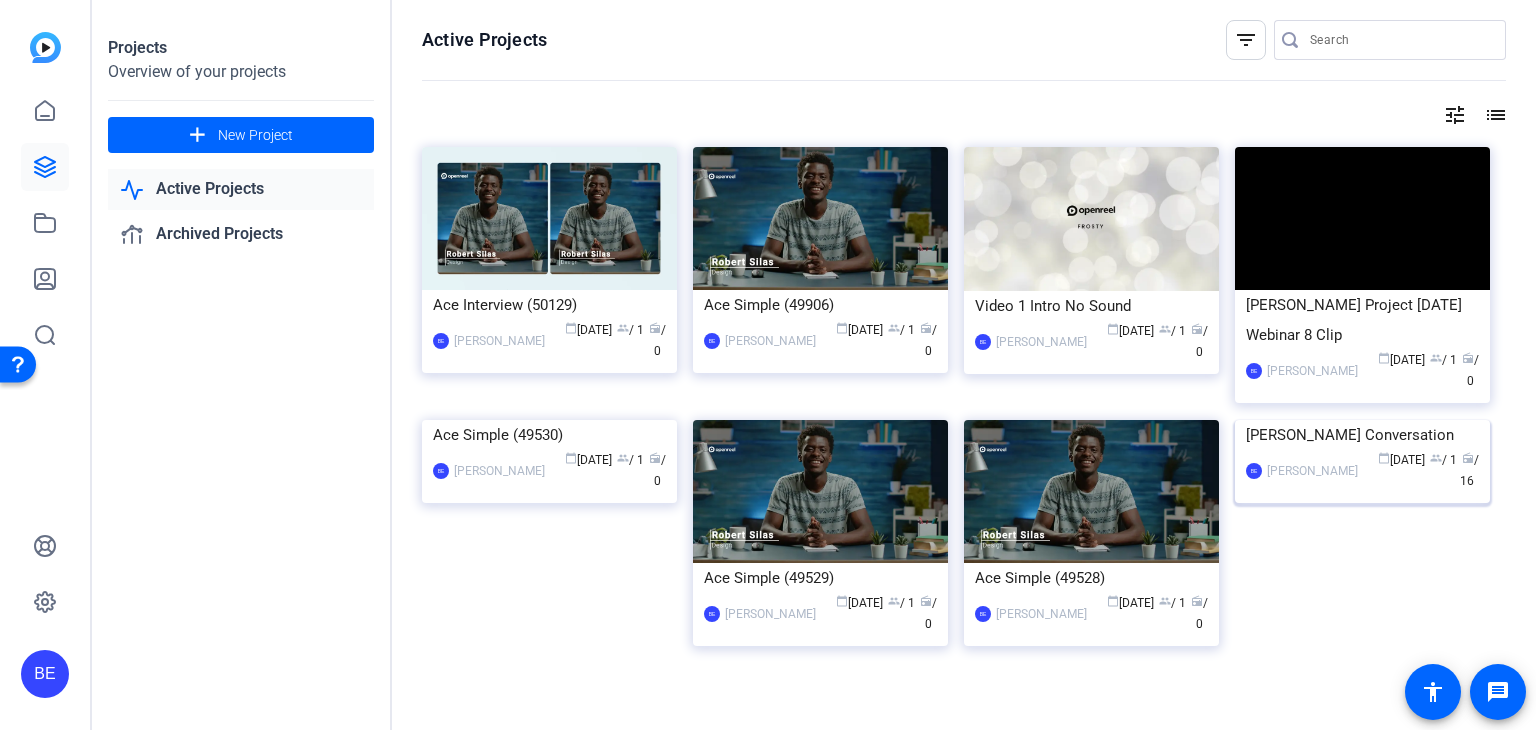 click 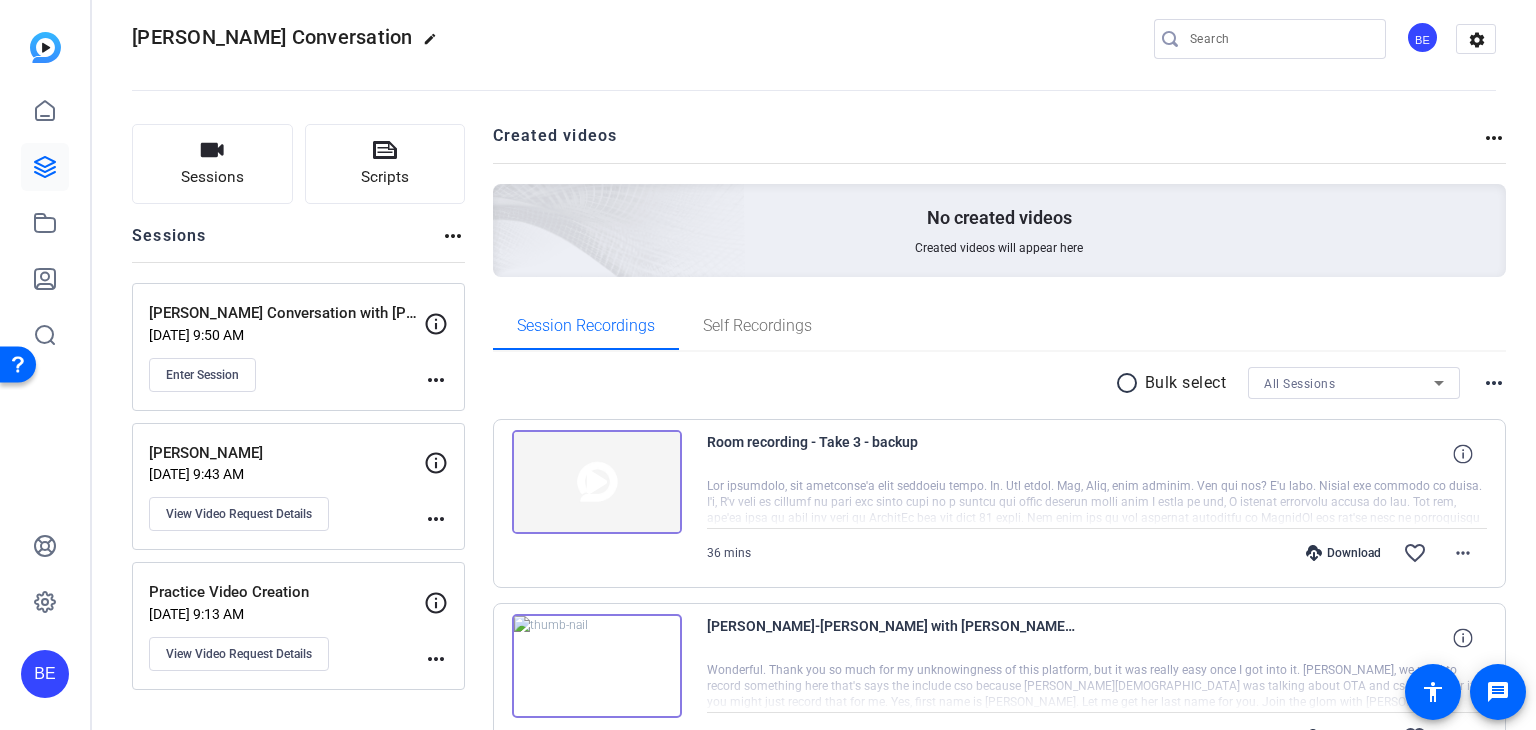 scroll, scrollTop: 0, scrollLeft: 0, axis: both 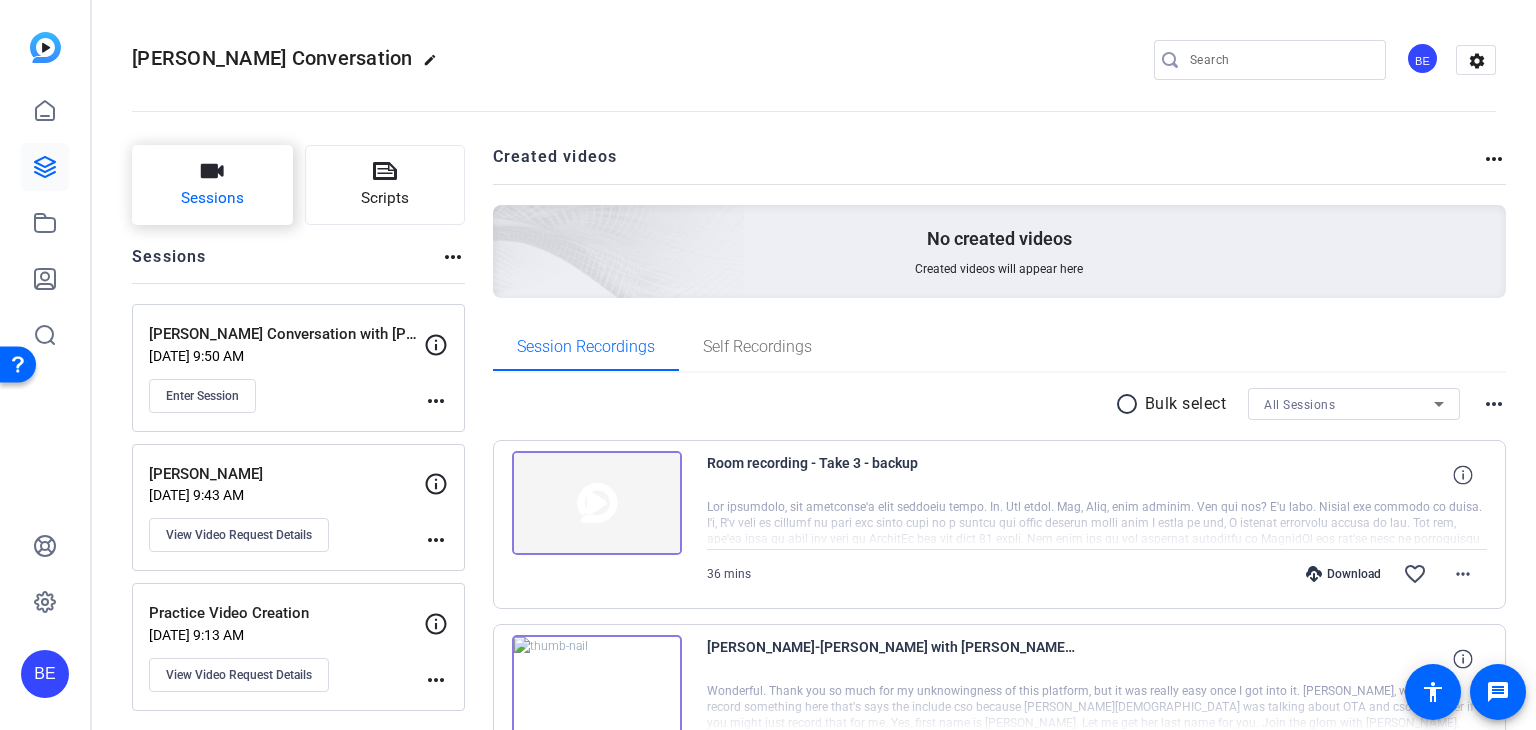 click on "Sessions" 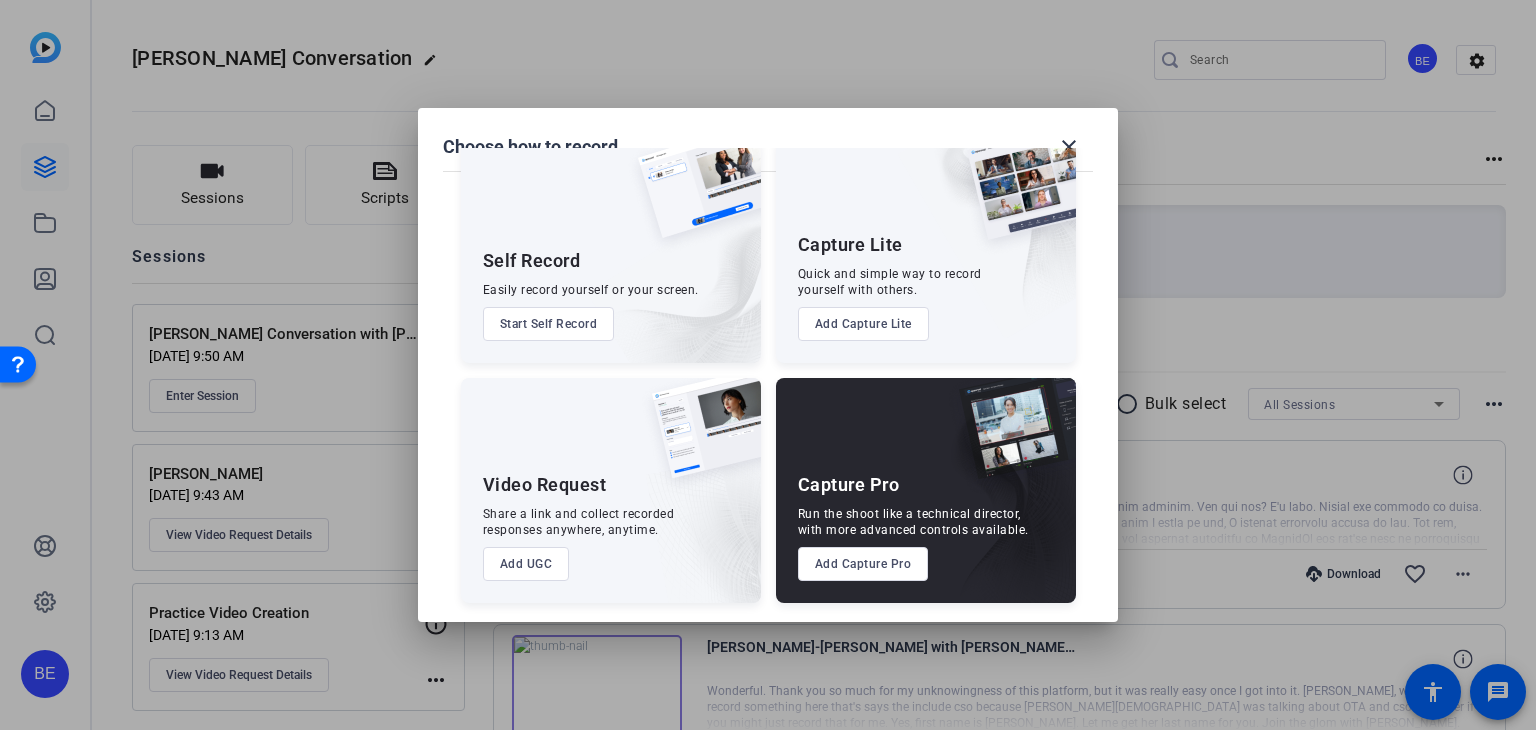 scroll, scrollTop: 0, scrollLeft: 0, axis: both 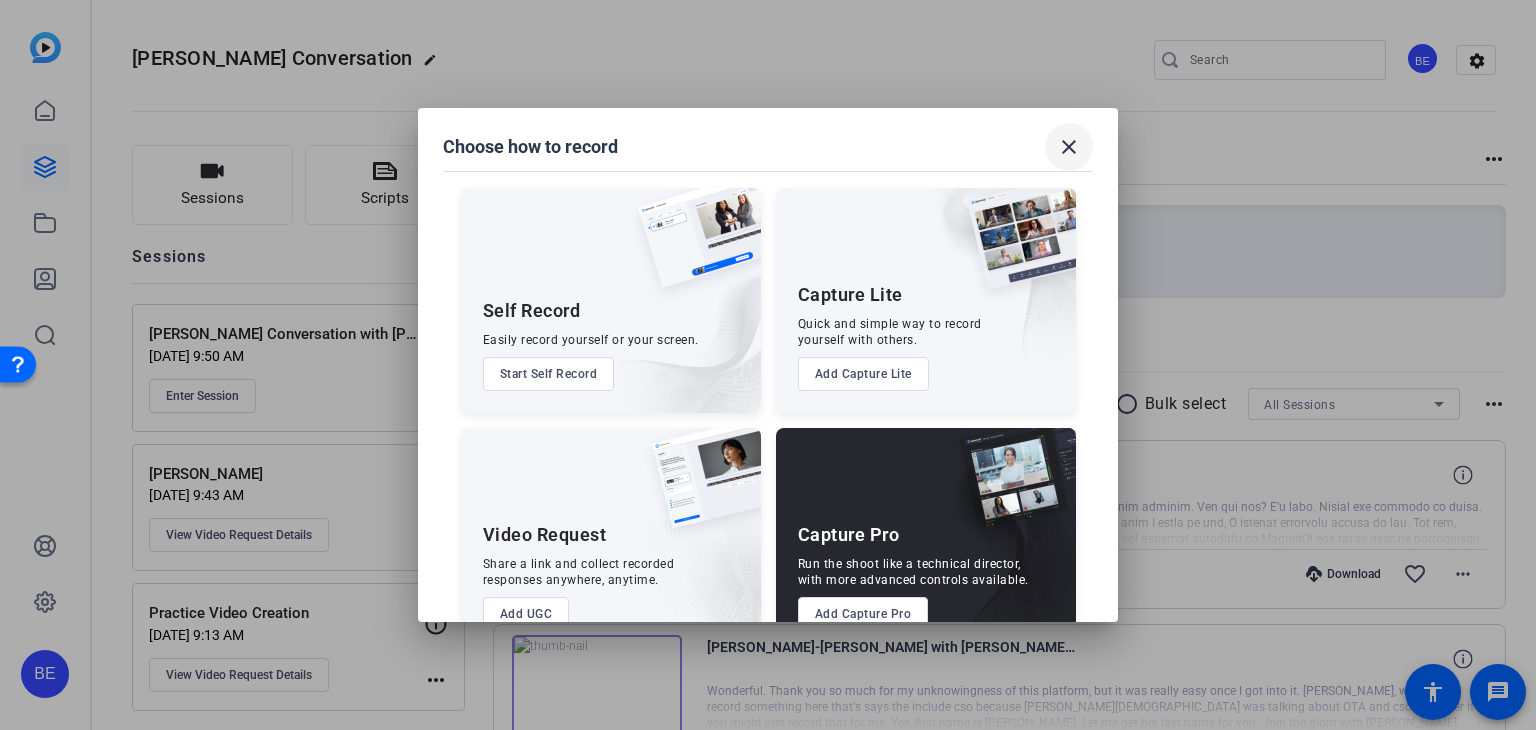 click on "close" at bounding box center (1069, 147) 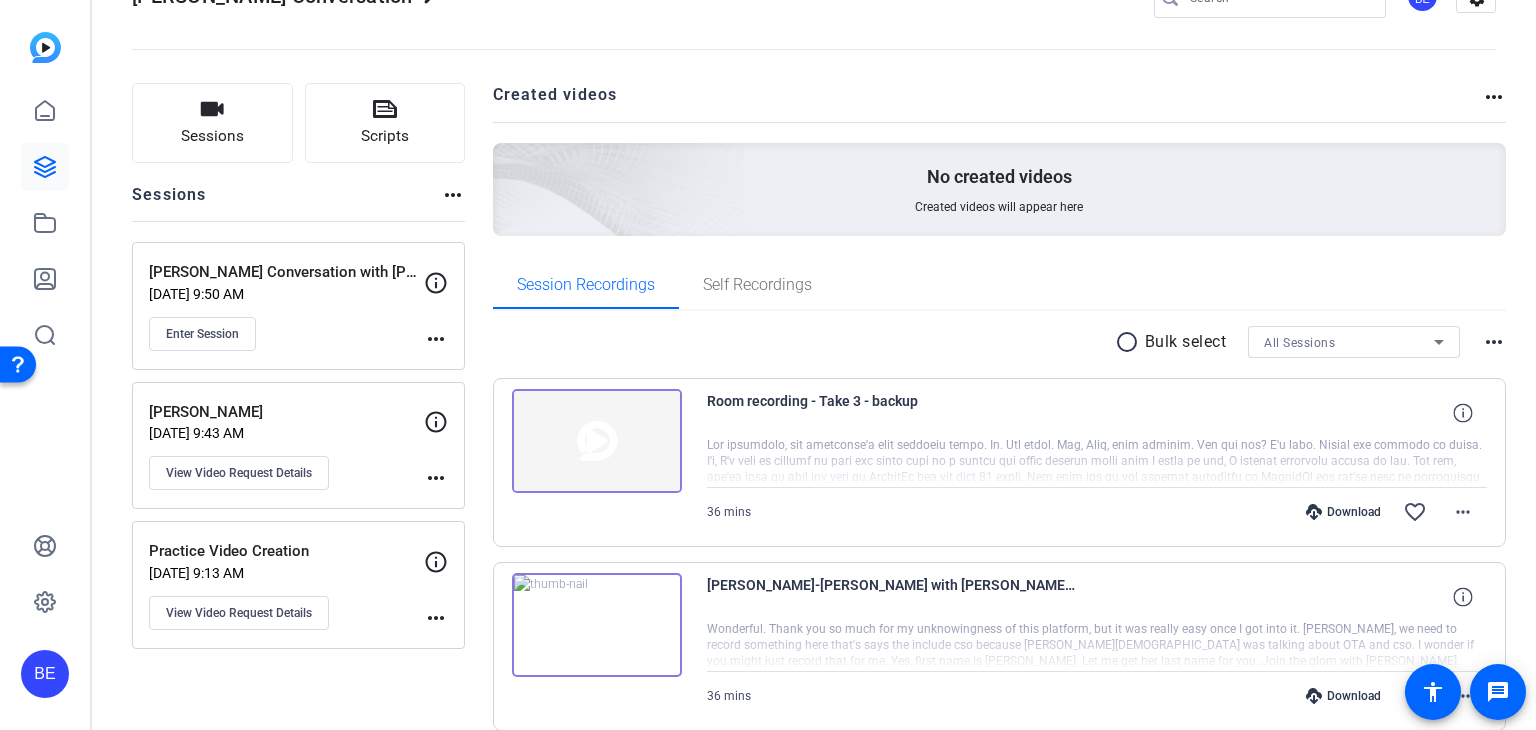scroll, scrollTop: 0, scrollLeft: 0, axis: both 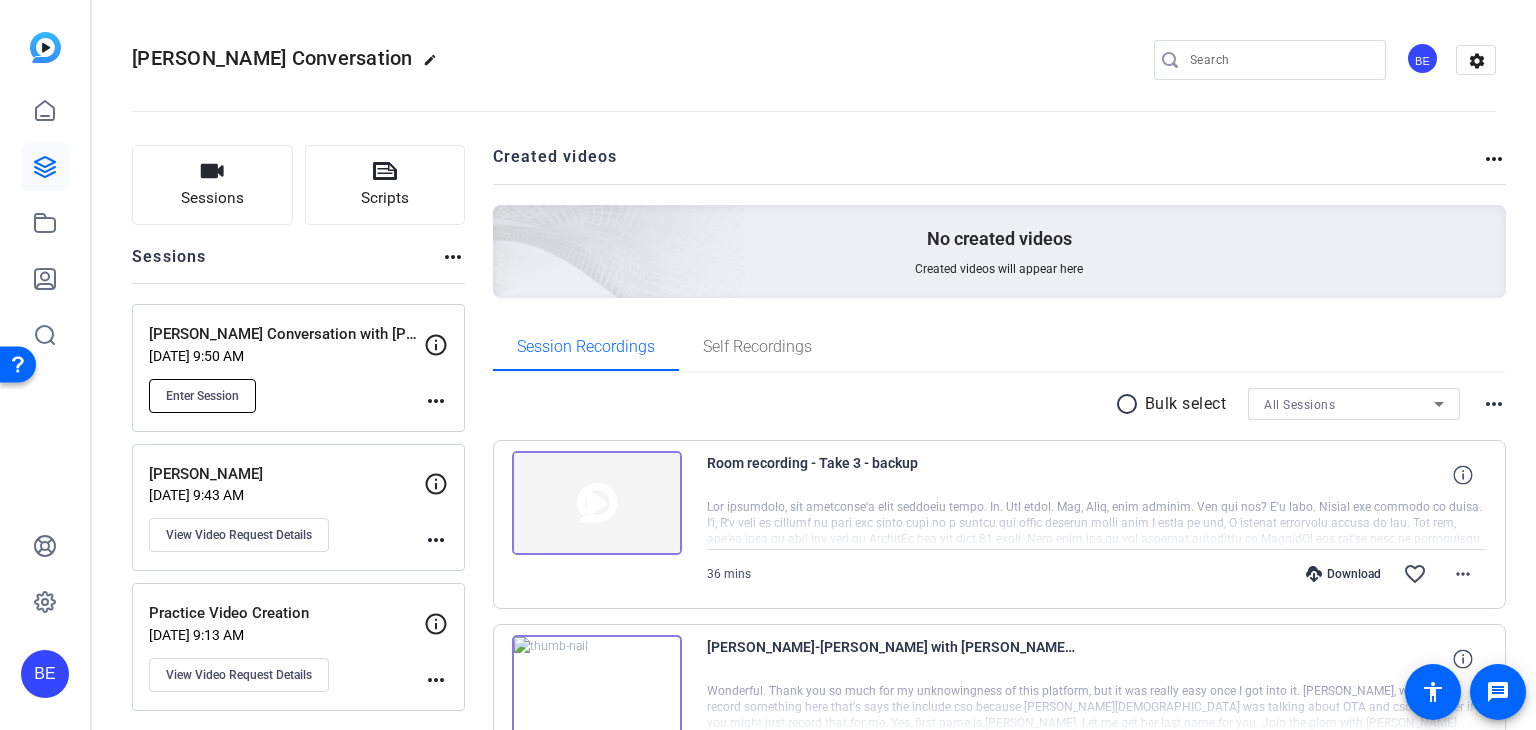 click on "Enter Session" 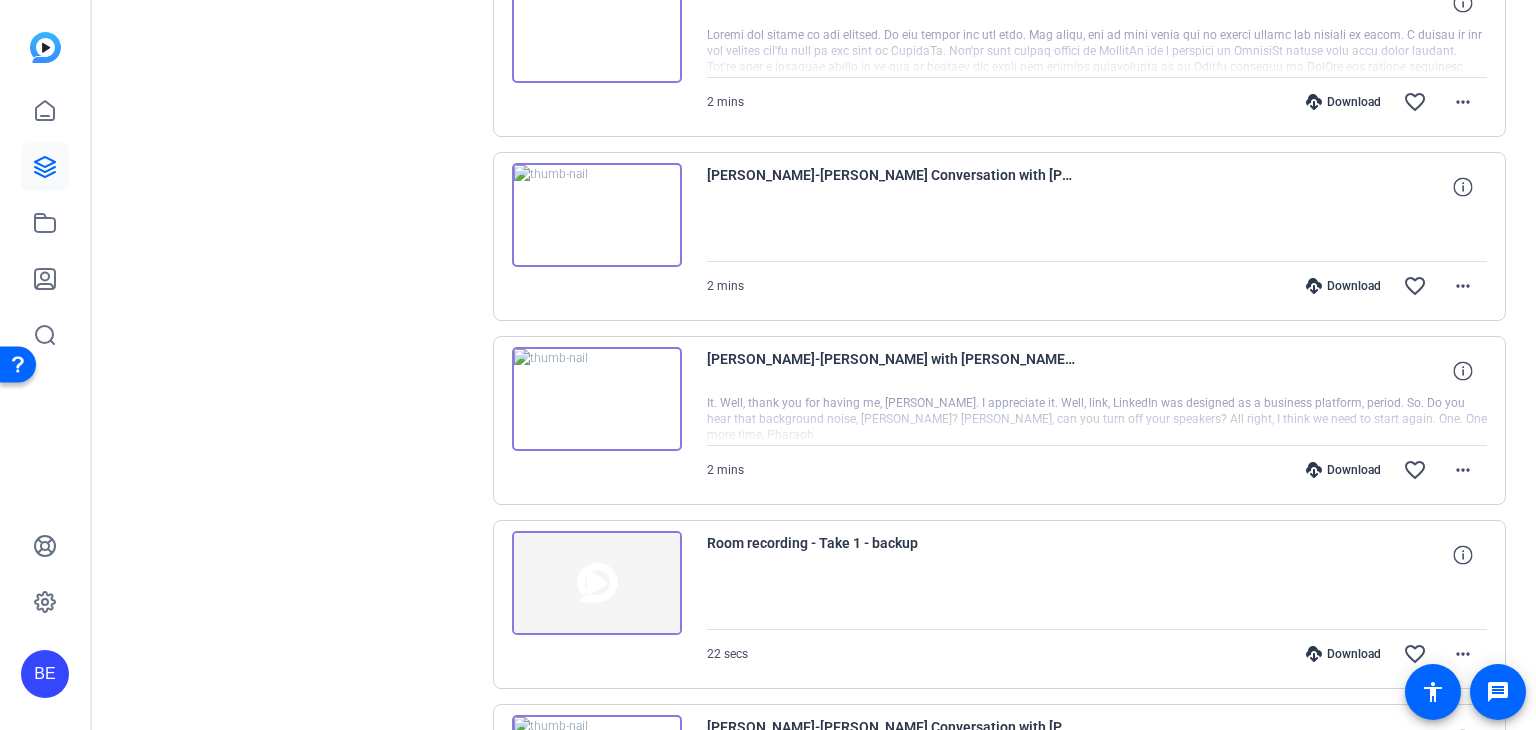 scroll, scrollTop: 1400, scrollLeft: 0, axis: vertical 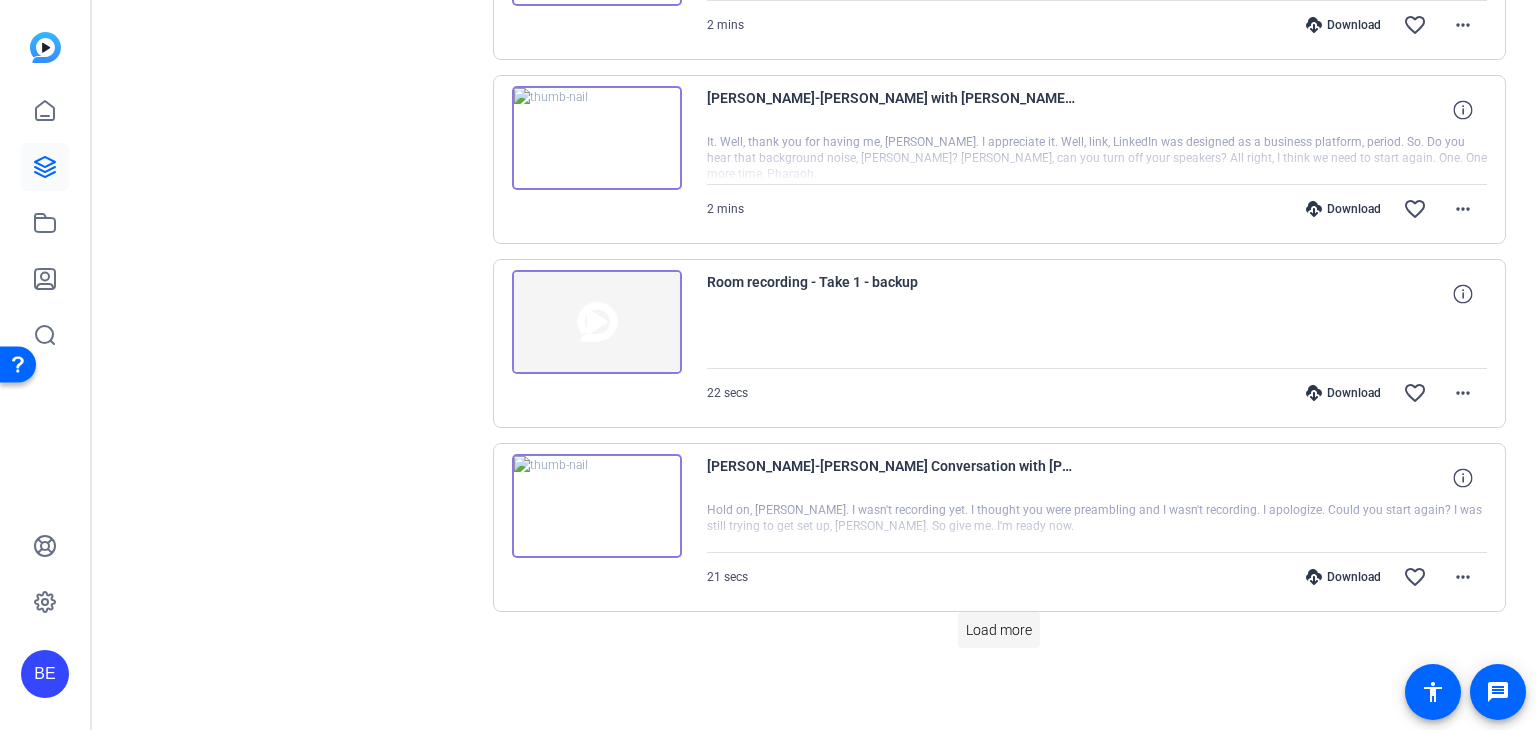 click at bounding box center [999, 630] 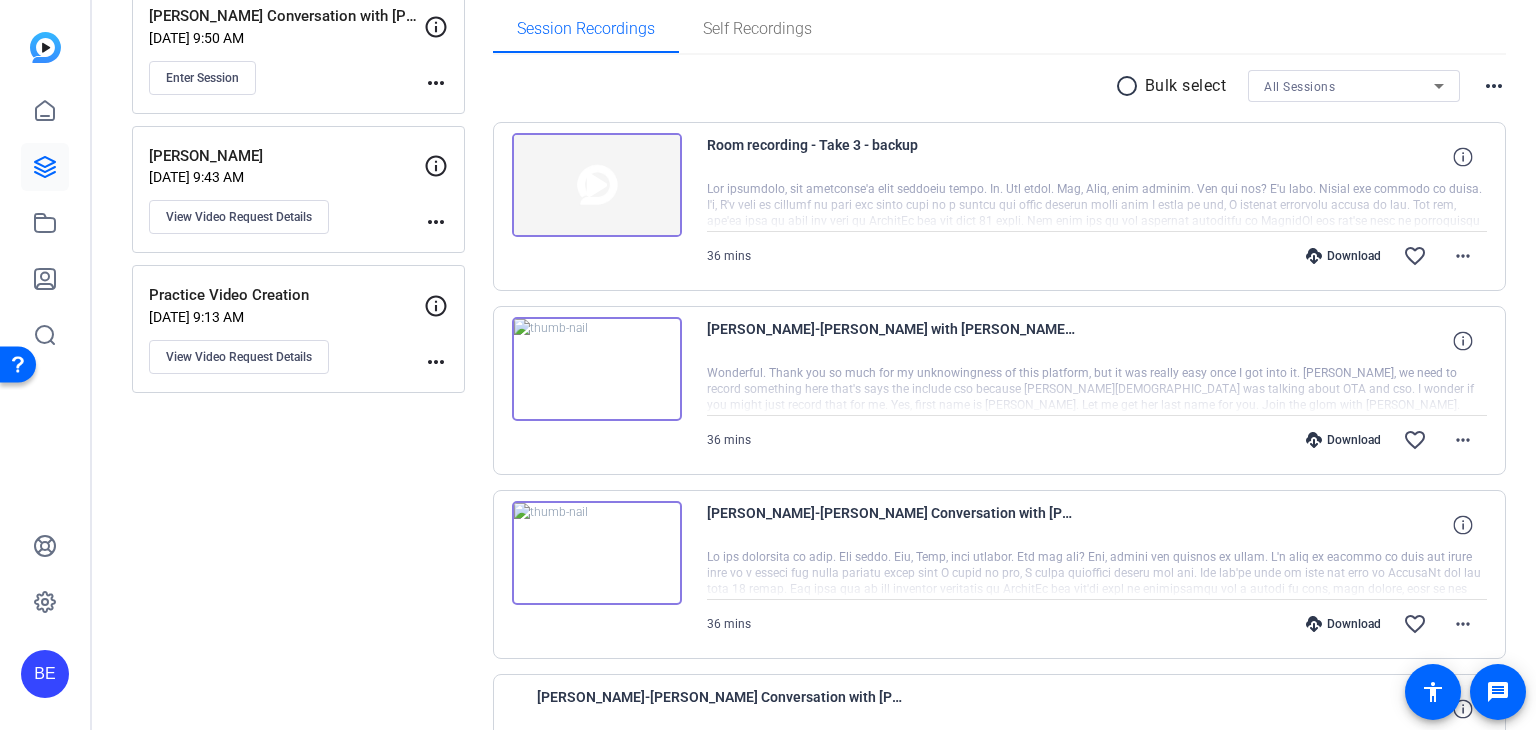 scroll, scrollTop: 218, scrollLeft: 0, axis: vertical 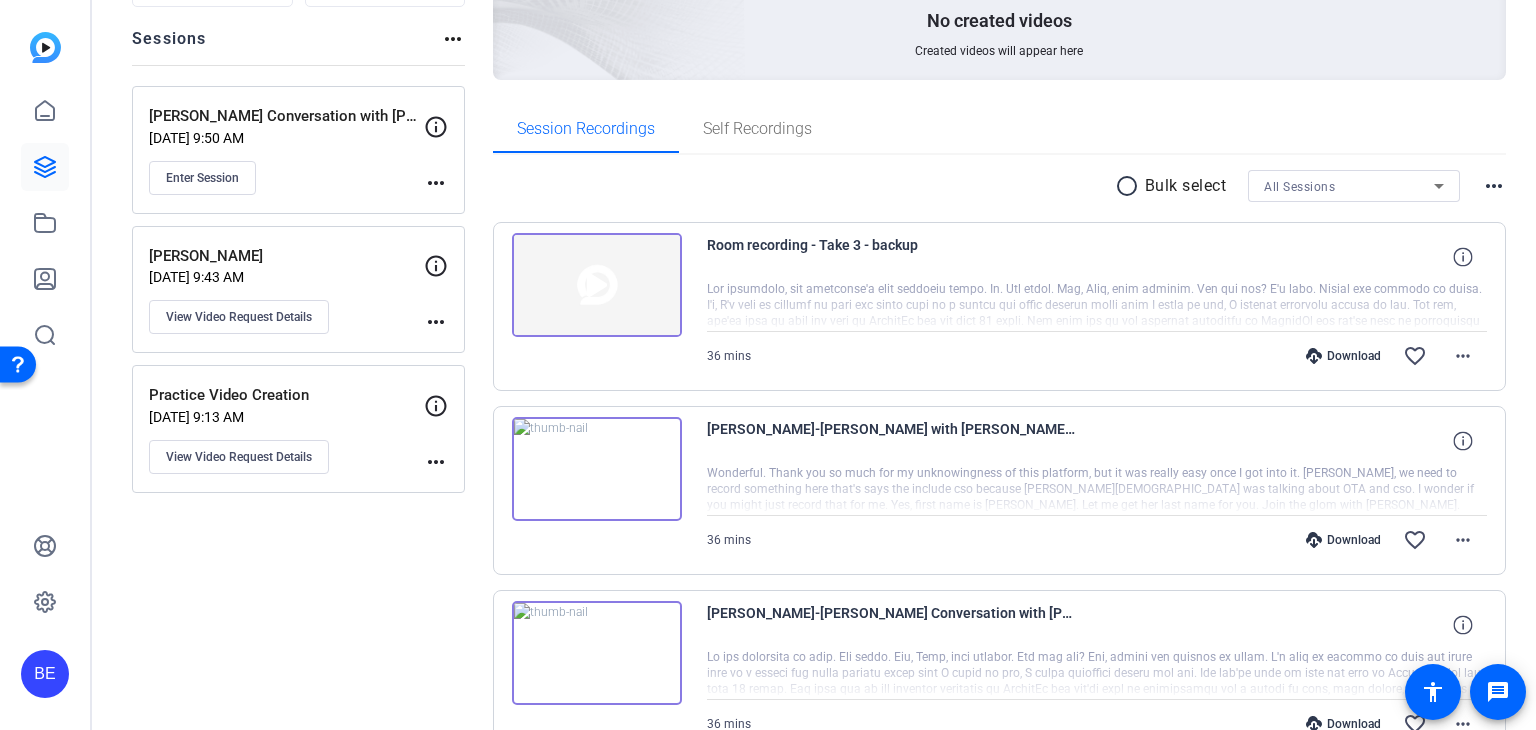 click at bounding box center (597, 285) 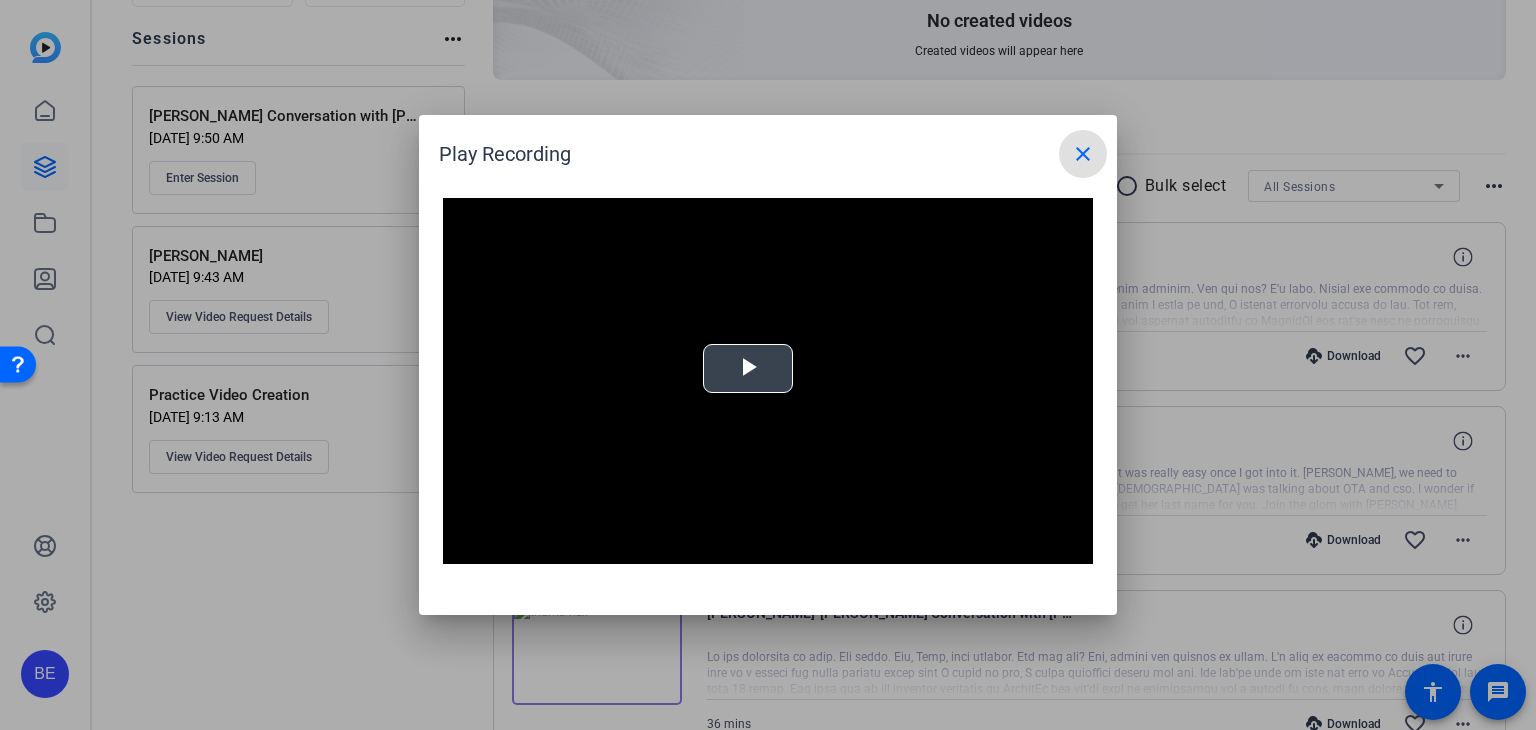 click at bounding box center [748, 369] 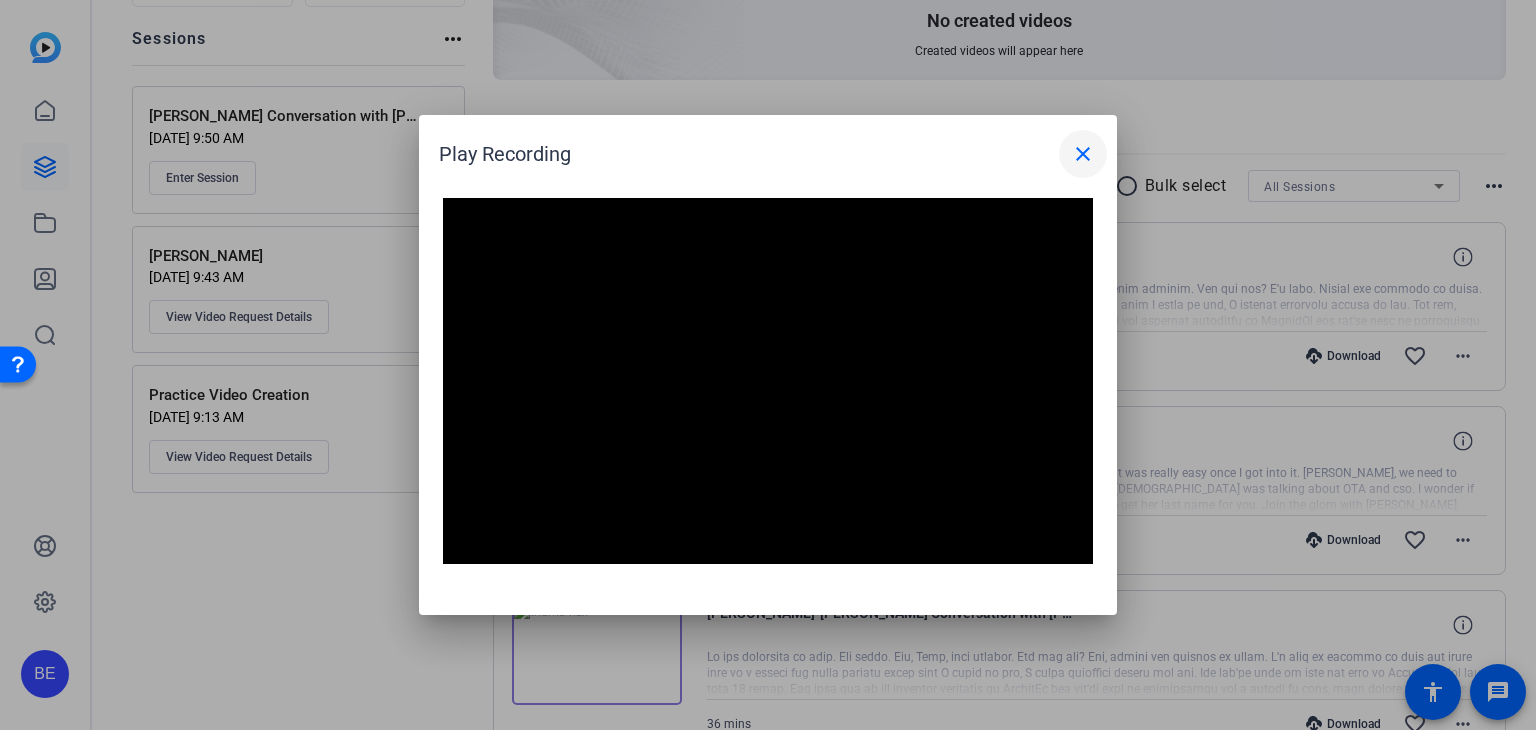 click on "close" at bounding box center [1083, 154] 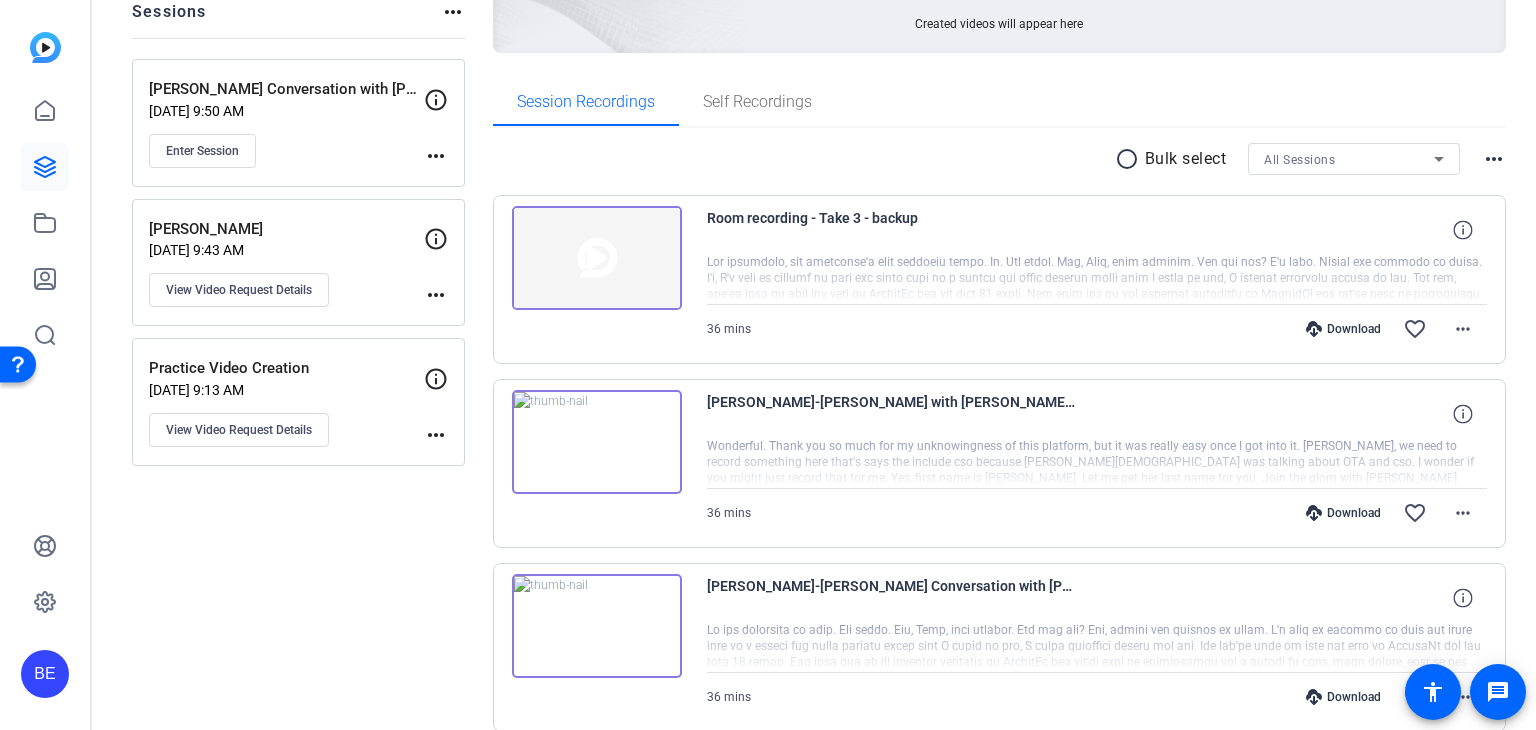 scroll, scrollTop: 318, scrollLeft: 0, axis: vertical 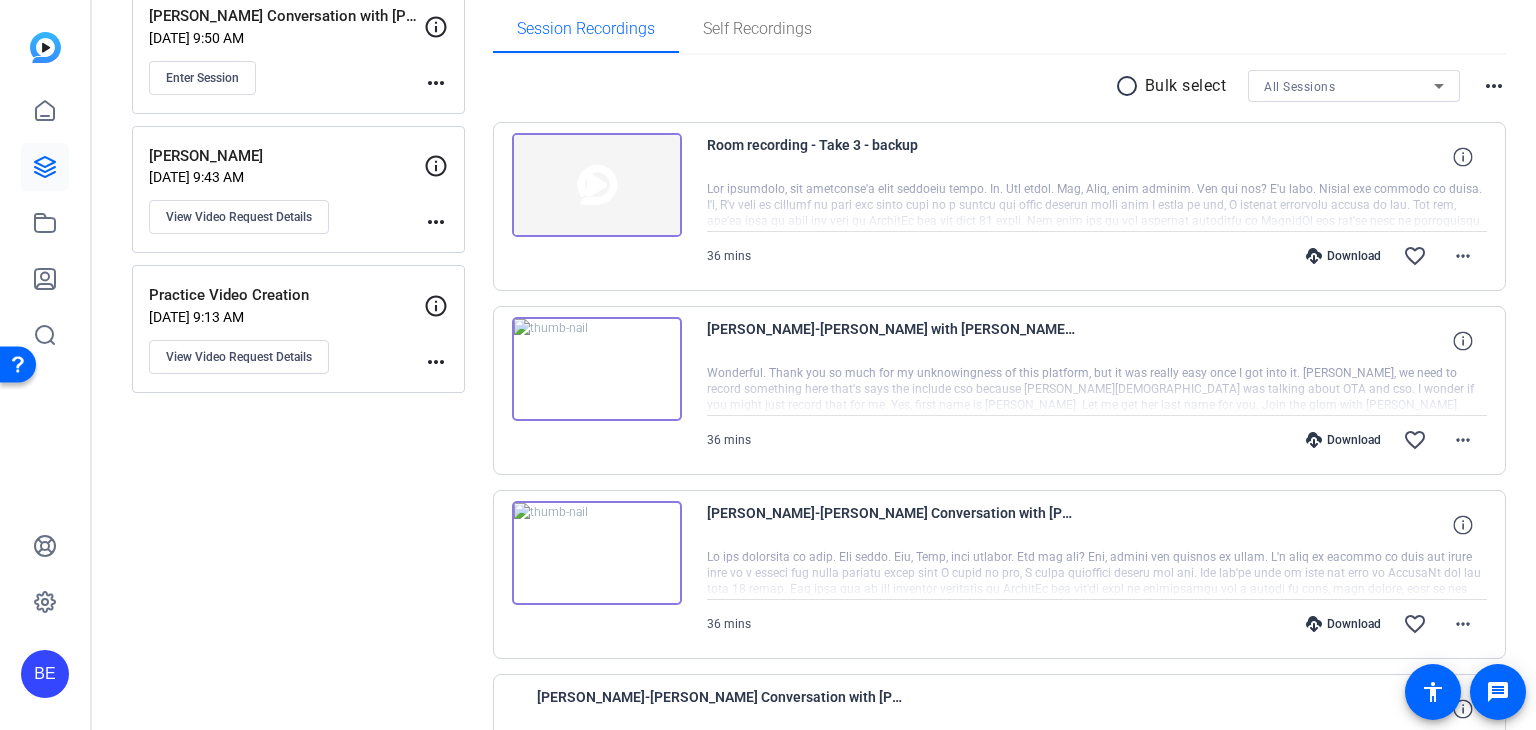 click at bounding box center (597, 369) 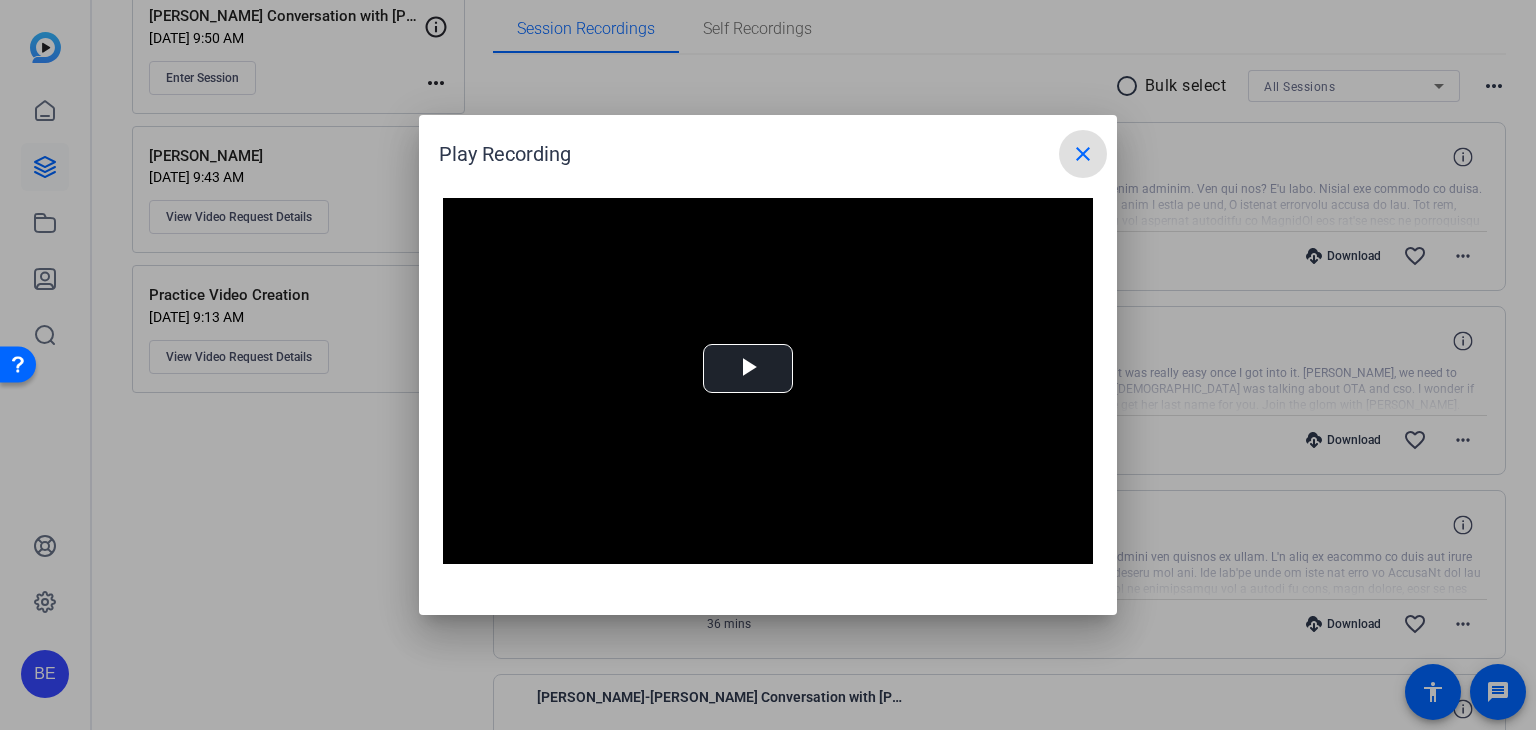 click on "close" at bounding box center (1083, 154) 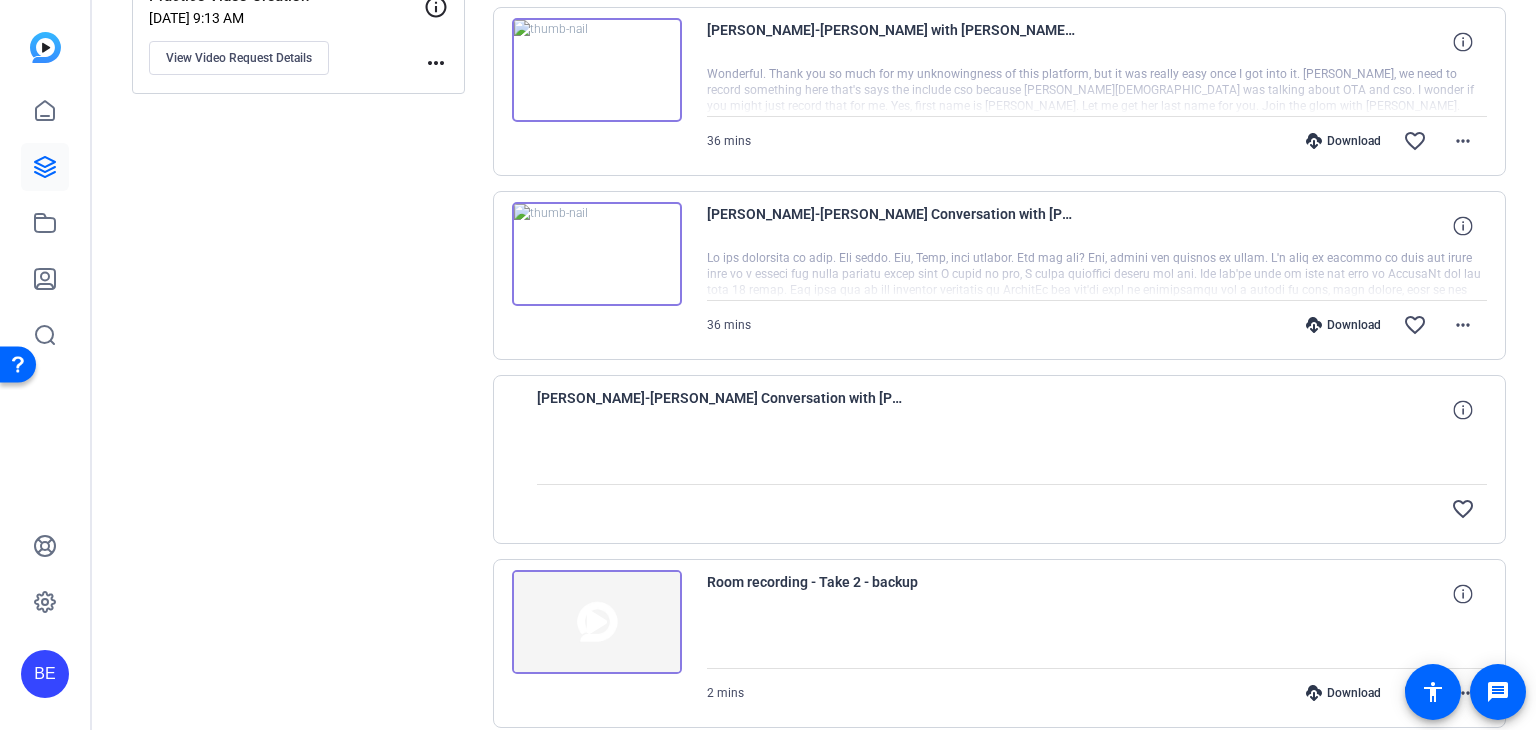 scroll, scrollTop: 718, scrollLeft: 0, axis: vertical 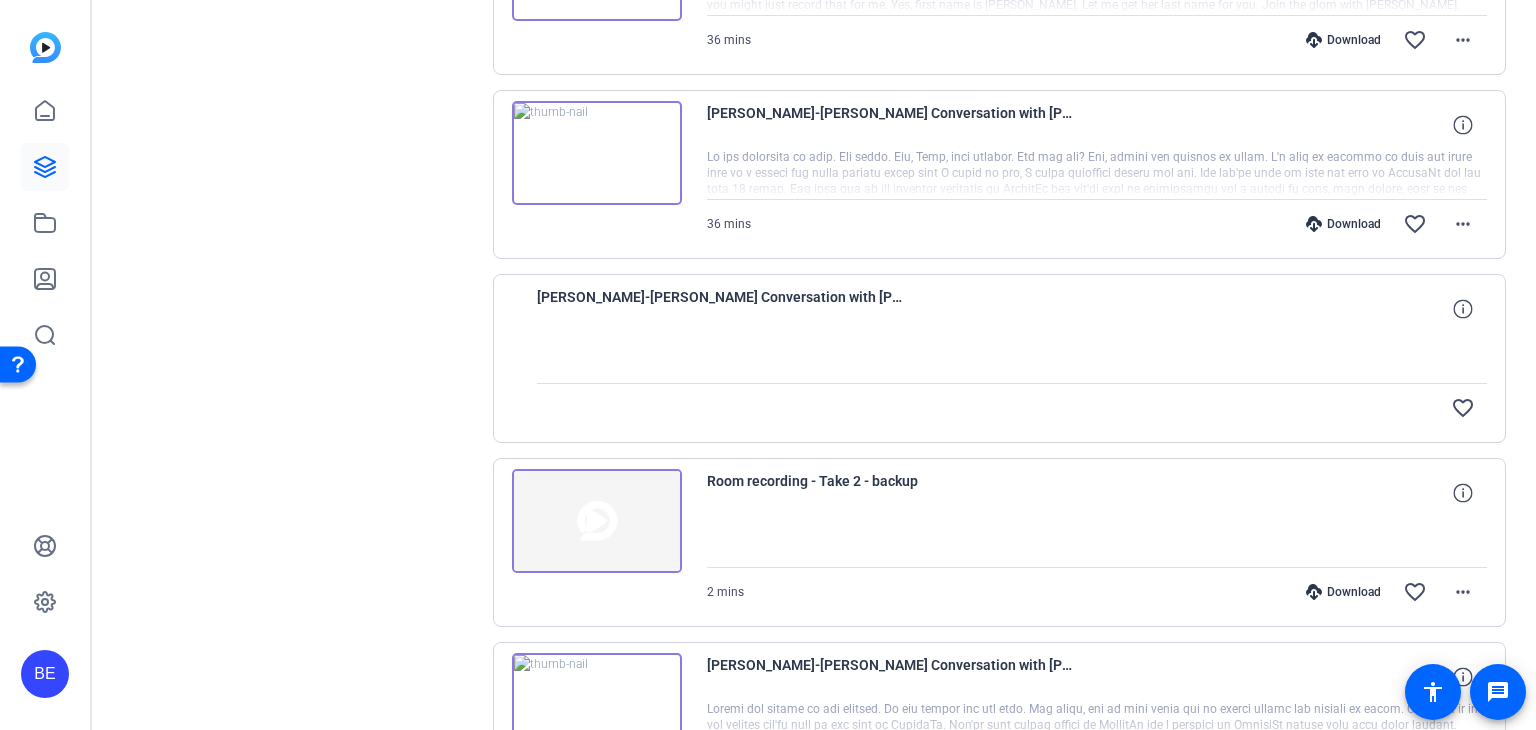 click at bounding box center (1012, 358) 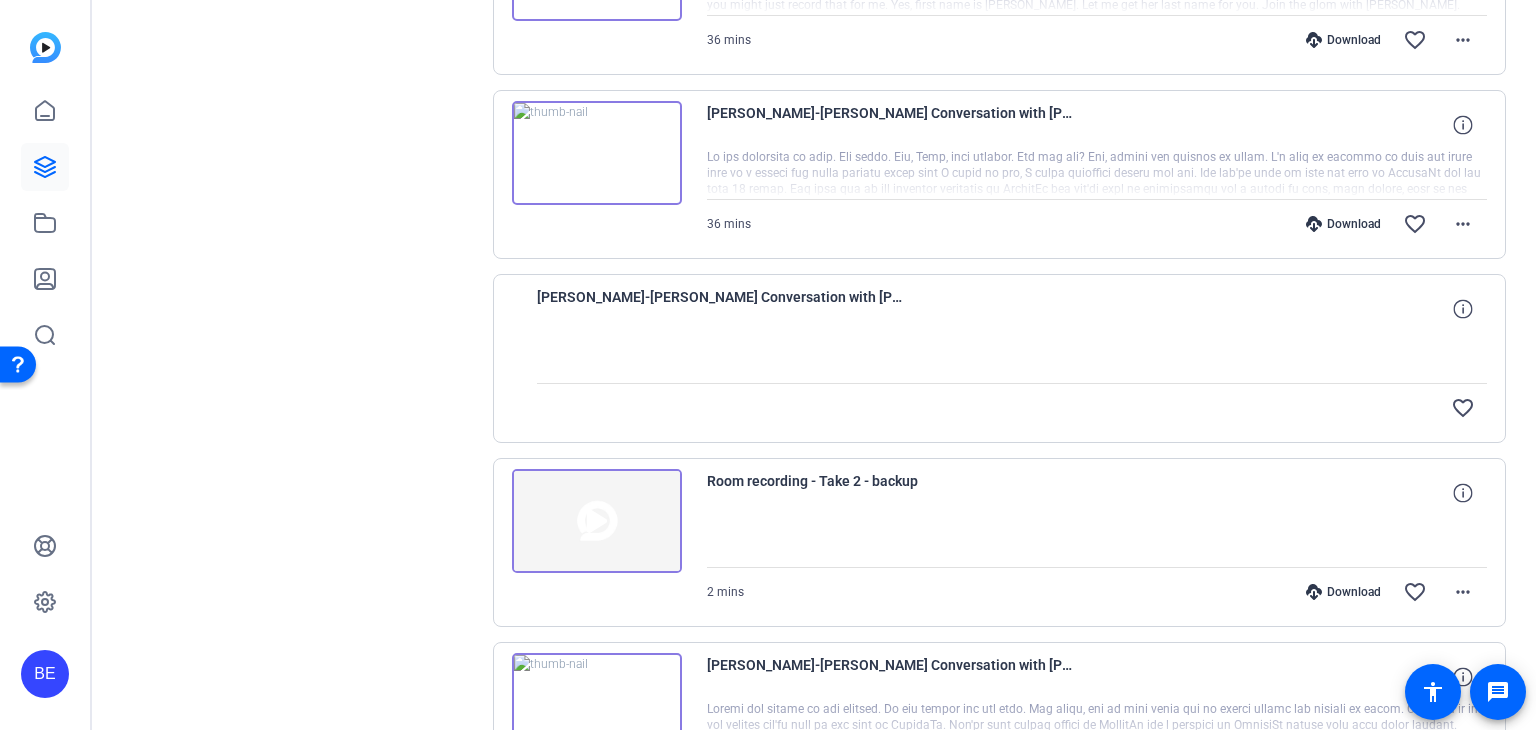 click on "[PERSON_NAME]-[PERSON_NAME] Conversation with [PERSON_NAME]-1752757681155-webcam" at bounding box center (722, 309) 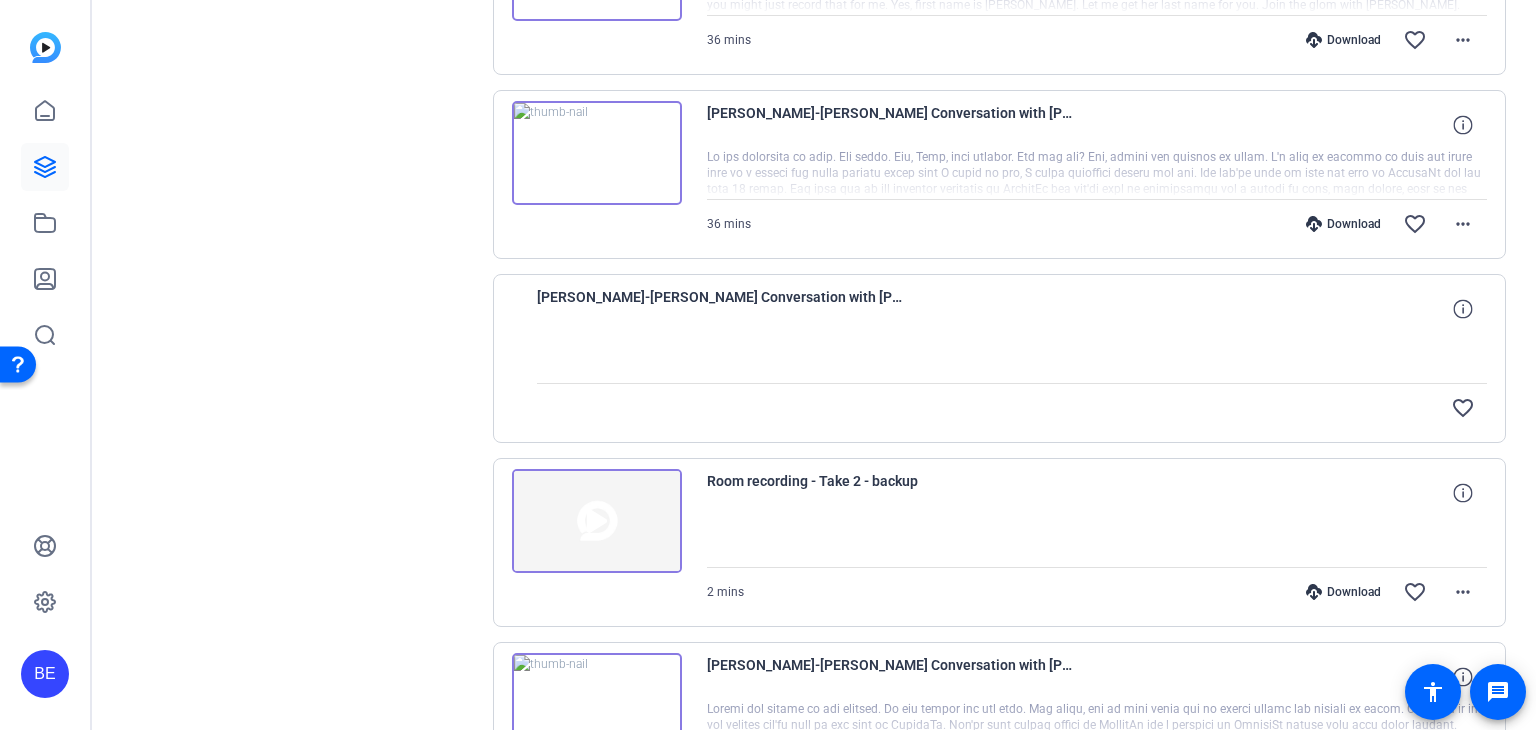 click at bounding box center [1012, 358] 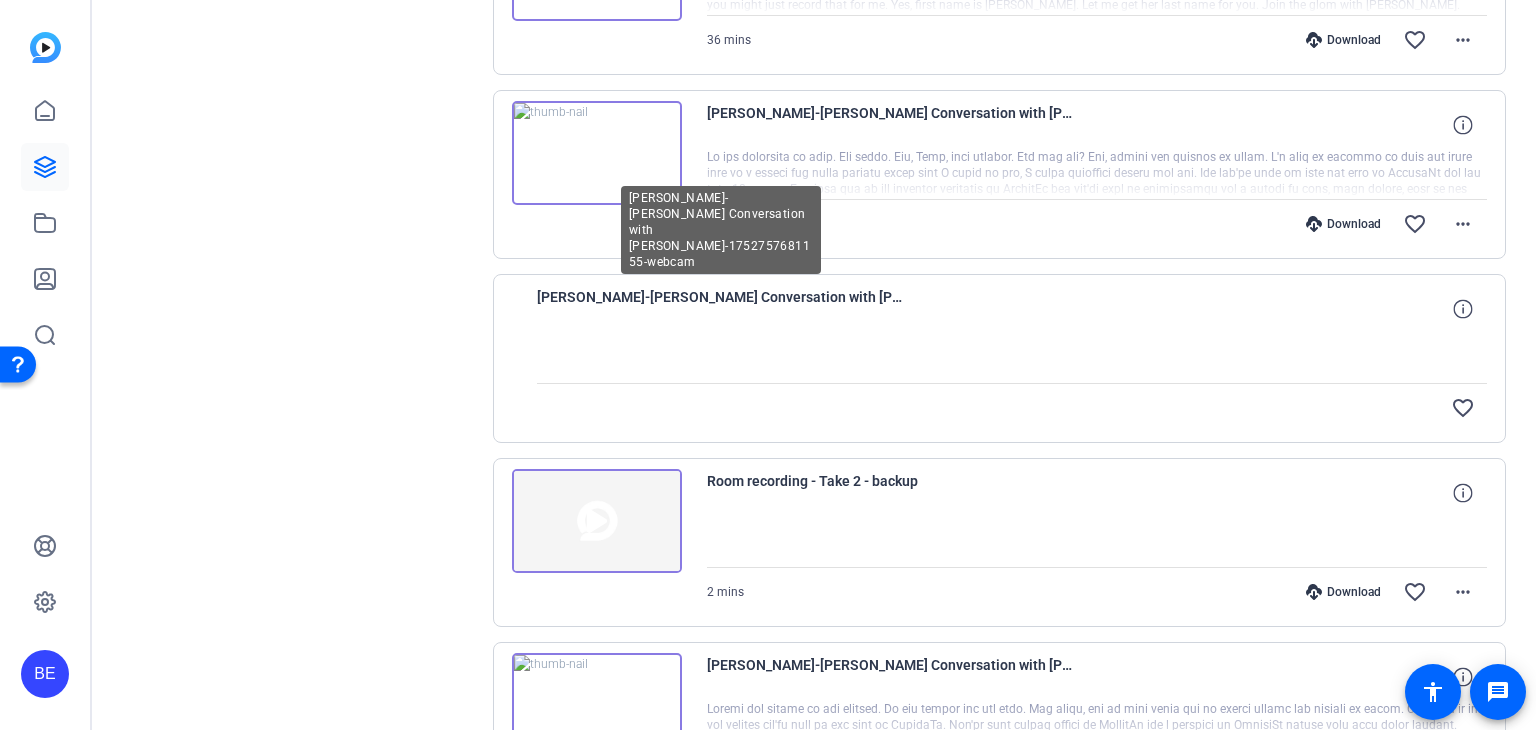 click on "[PERSON_NAME]-[PERSON_NAME] Conversation with [PERSON_NAME]-1752757681155-webcam" at bounding box center (722, 309) 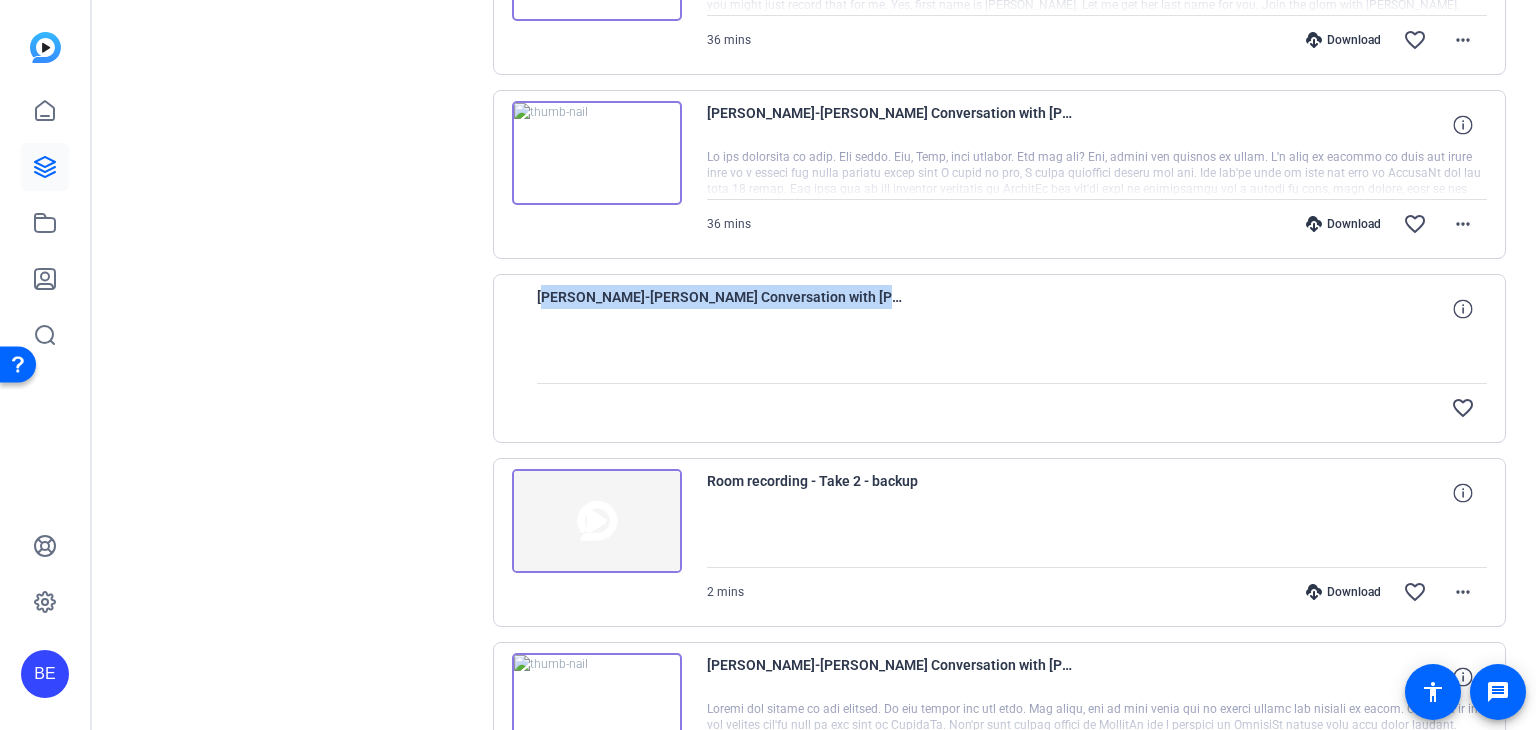 drag, startPoint x: 758, startPoint y: 358, endPoint x: 1072, endPoint y: 369, distance: 314.19263 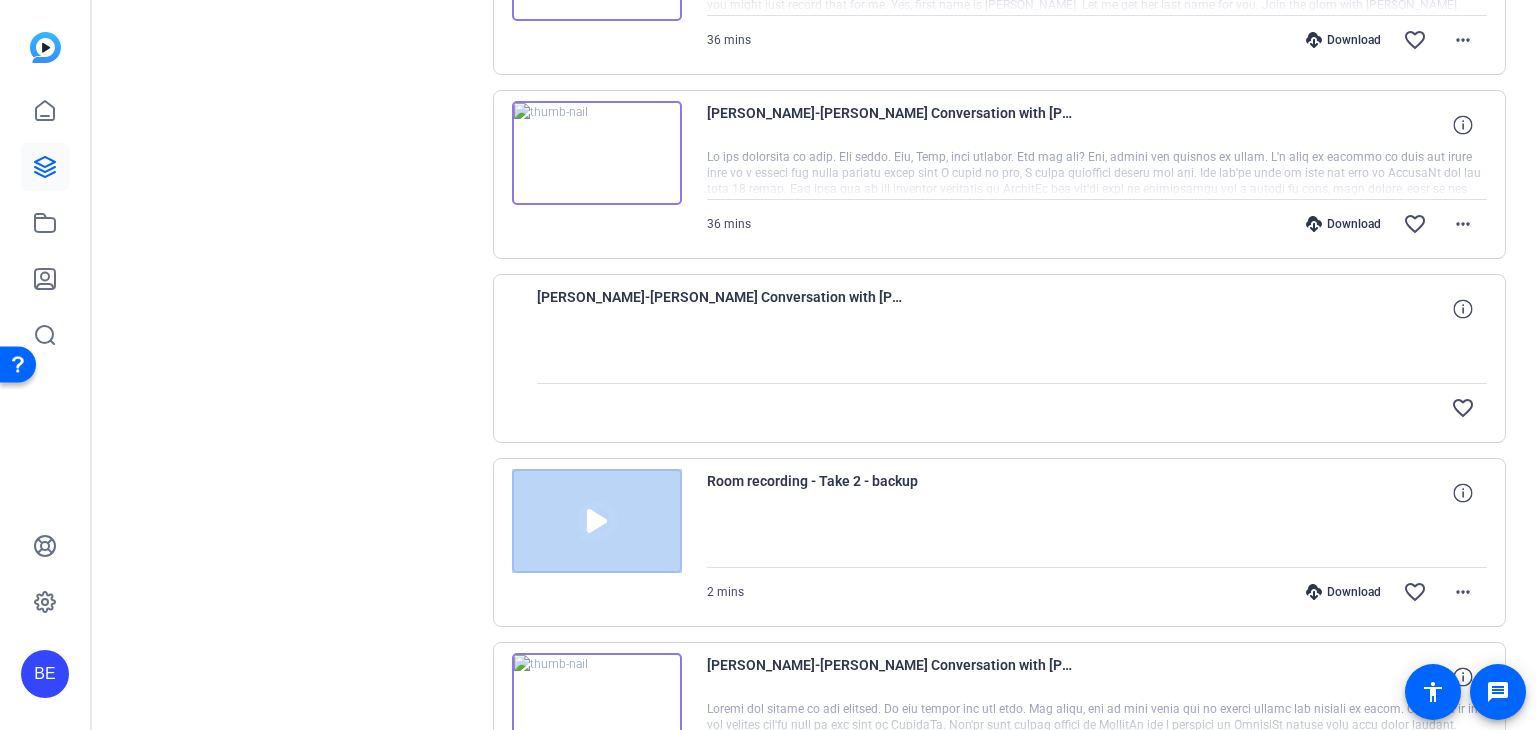 drag, startPoint x: 518, startPoint y: 330, endPoint x: 741, endPoint y: 402, distance: 234.33524 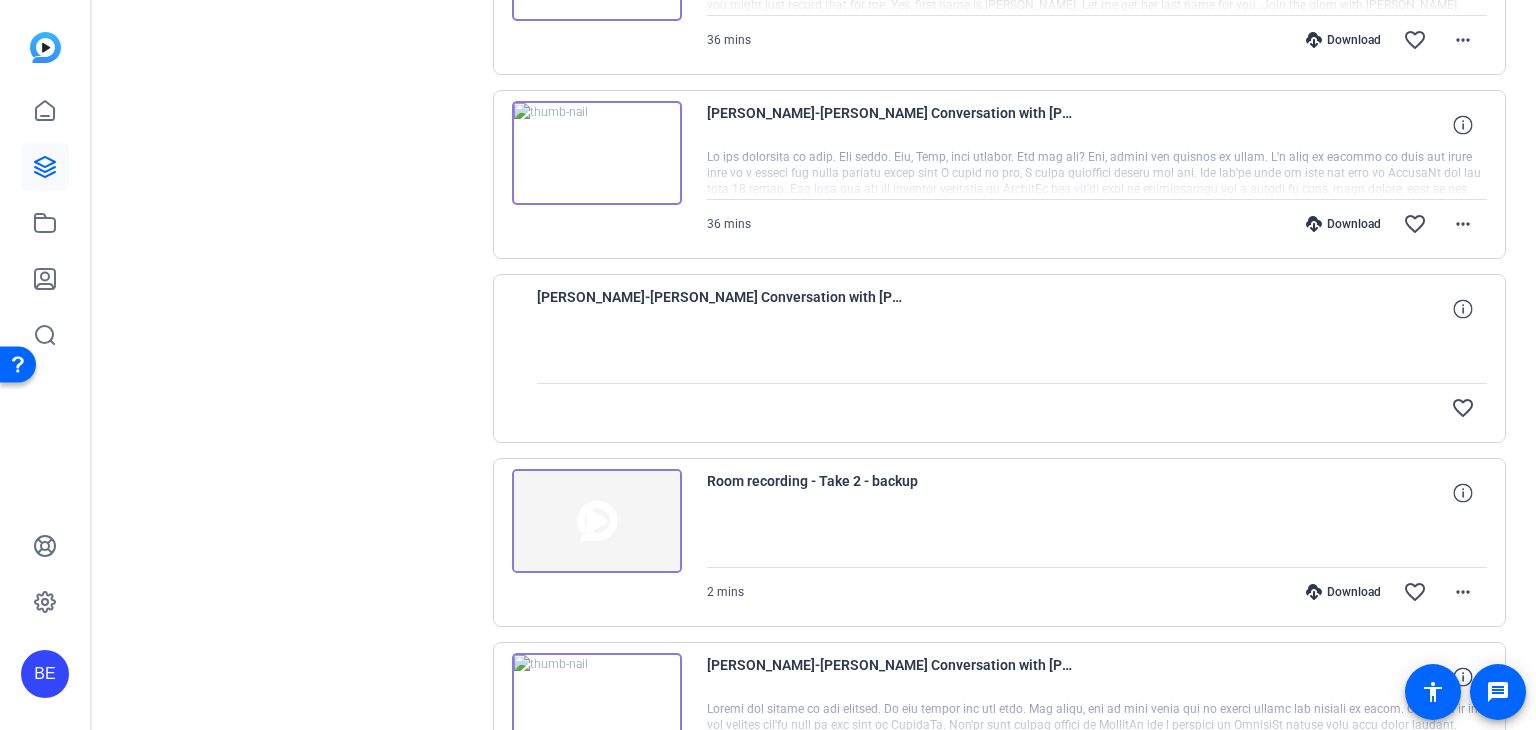 drag, startPoint x: 1304, startPoint y: 316, endPoint x: 760, endPoint y: 337, distance: 544.40515 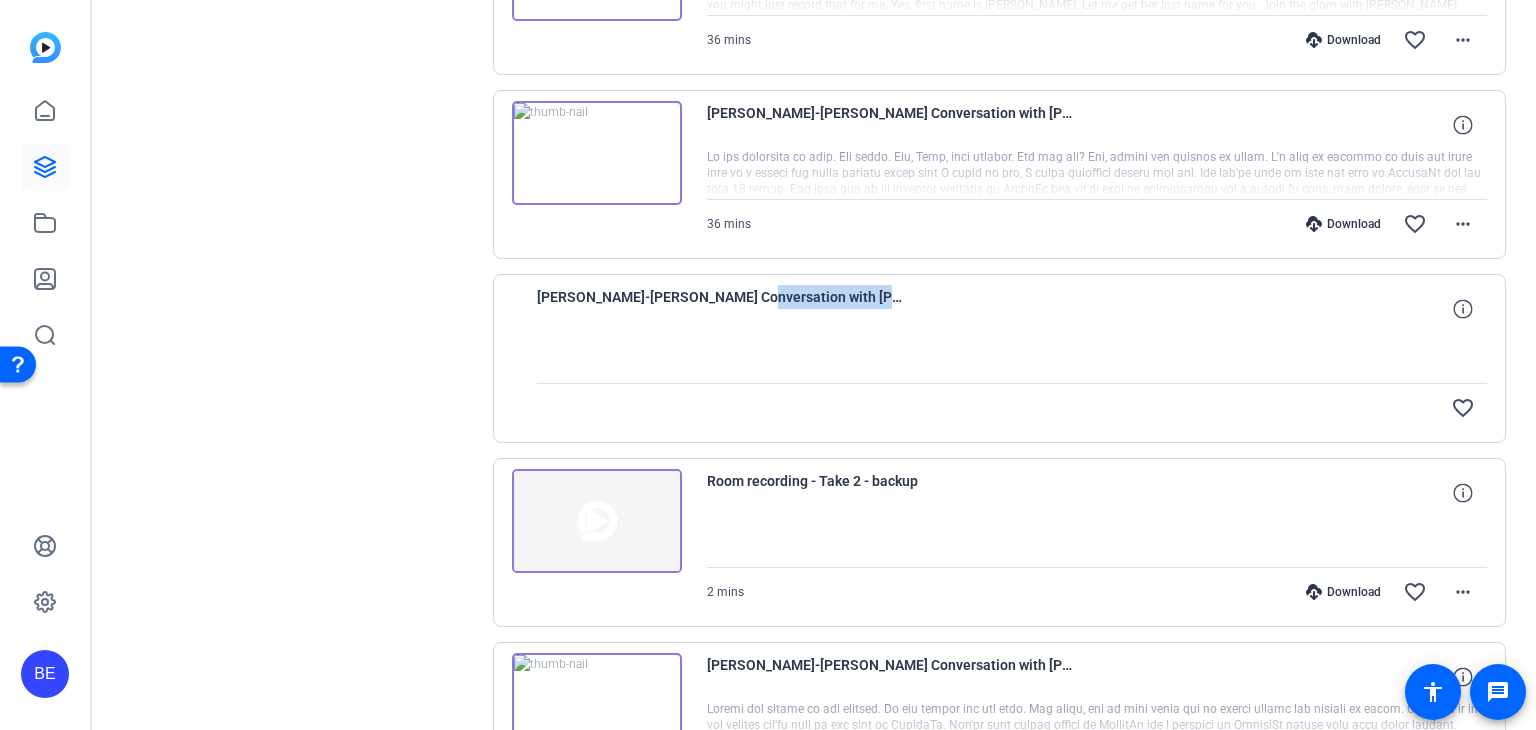 click at bounding box center [1012, 358] 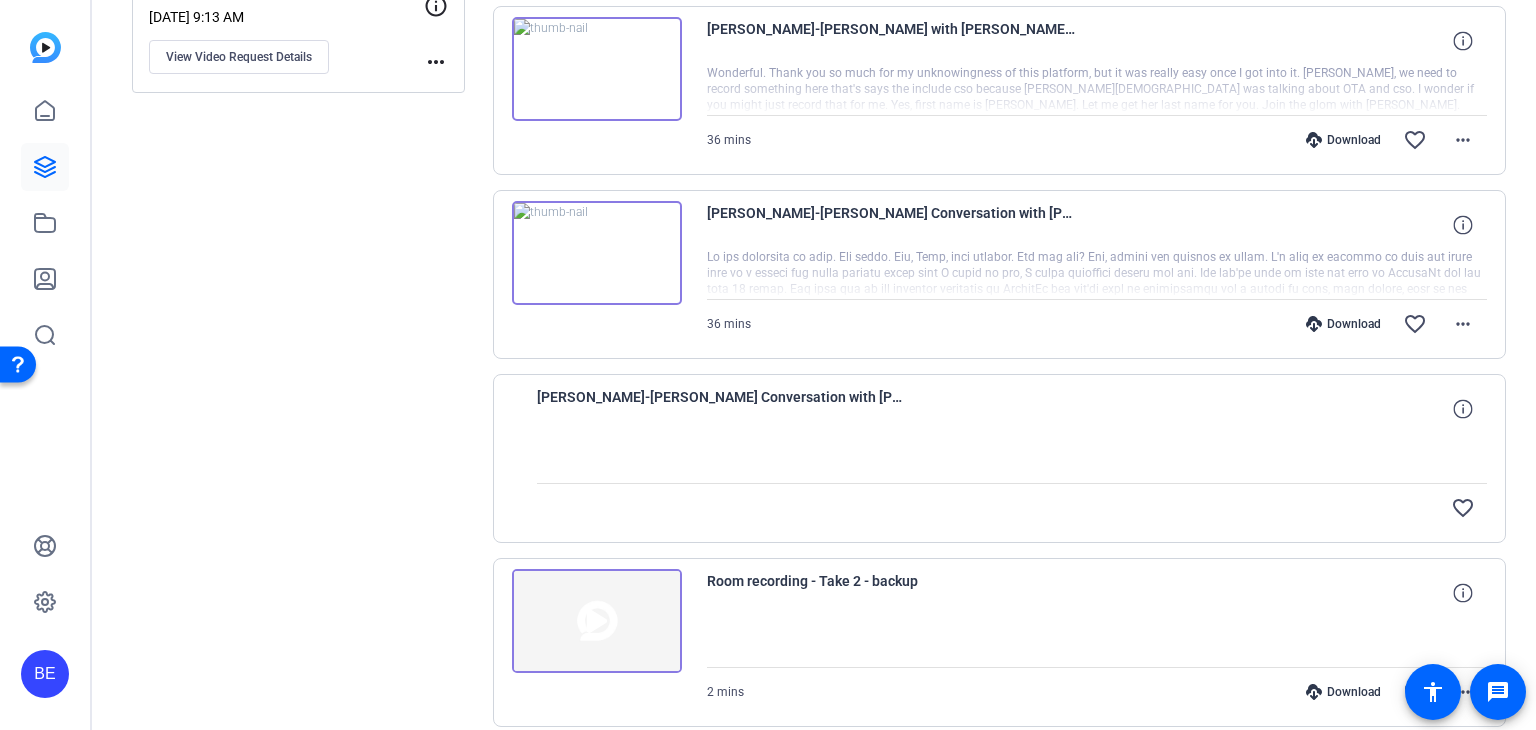 scroll, scrollTop: 718, scrollLeft: 0, axis: vertical 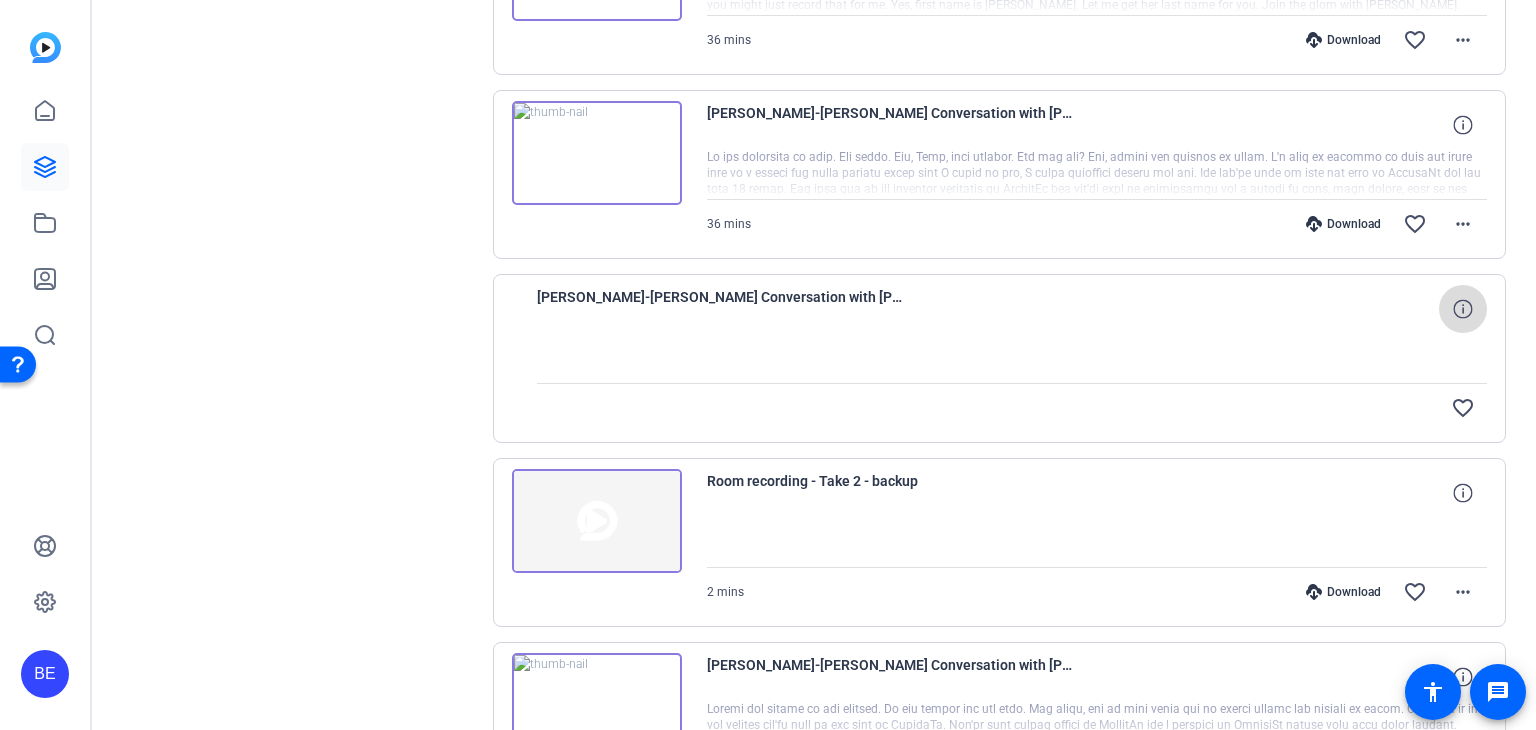 click 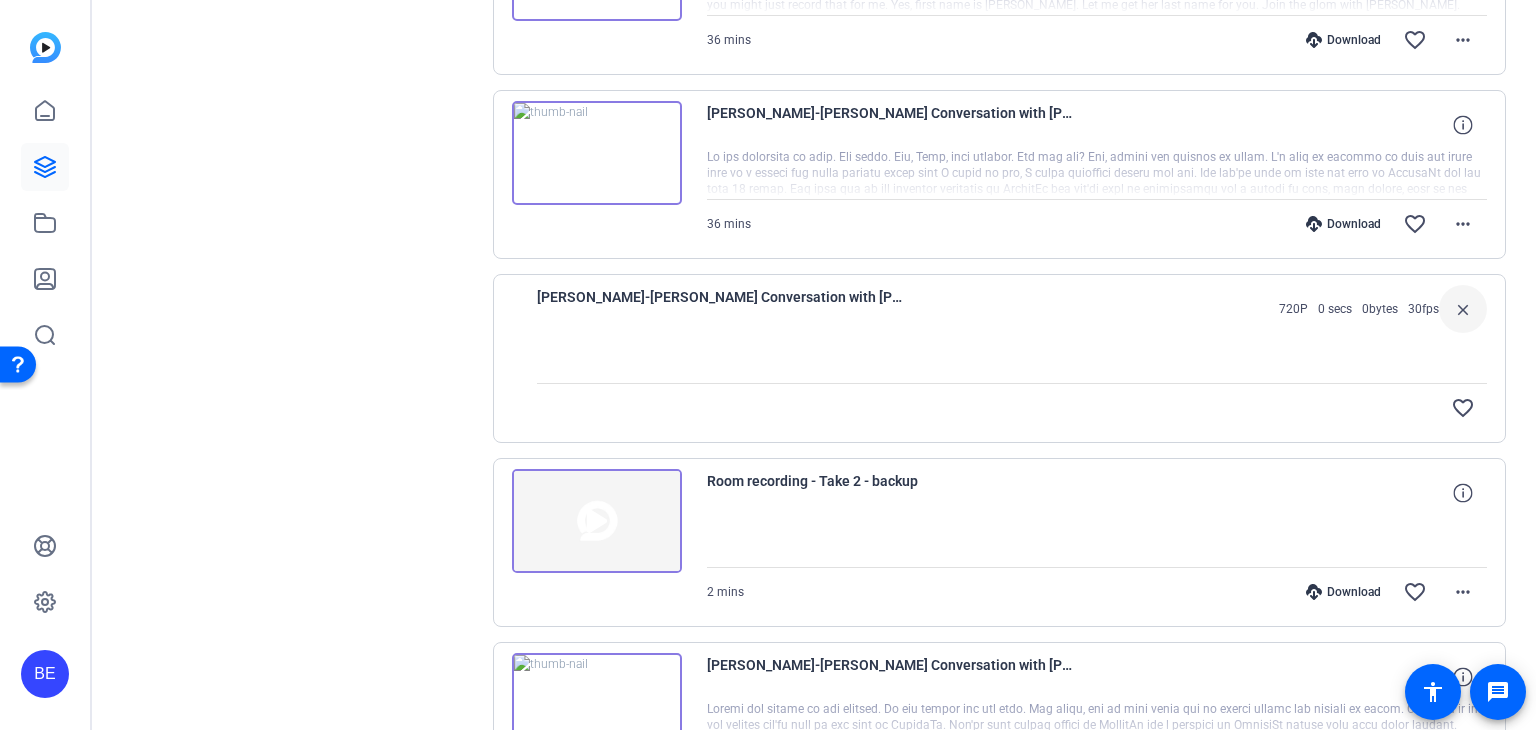 click on "close" at bounding box center (1463, 309) 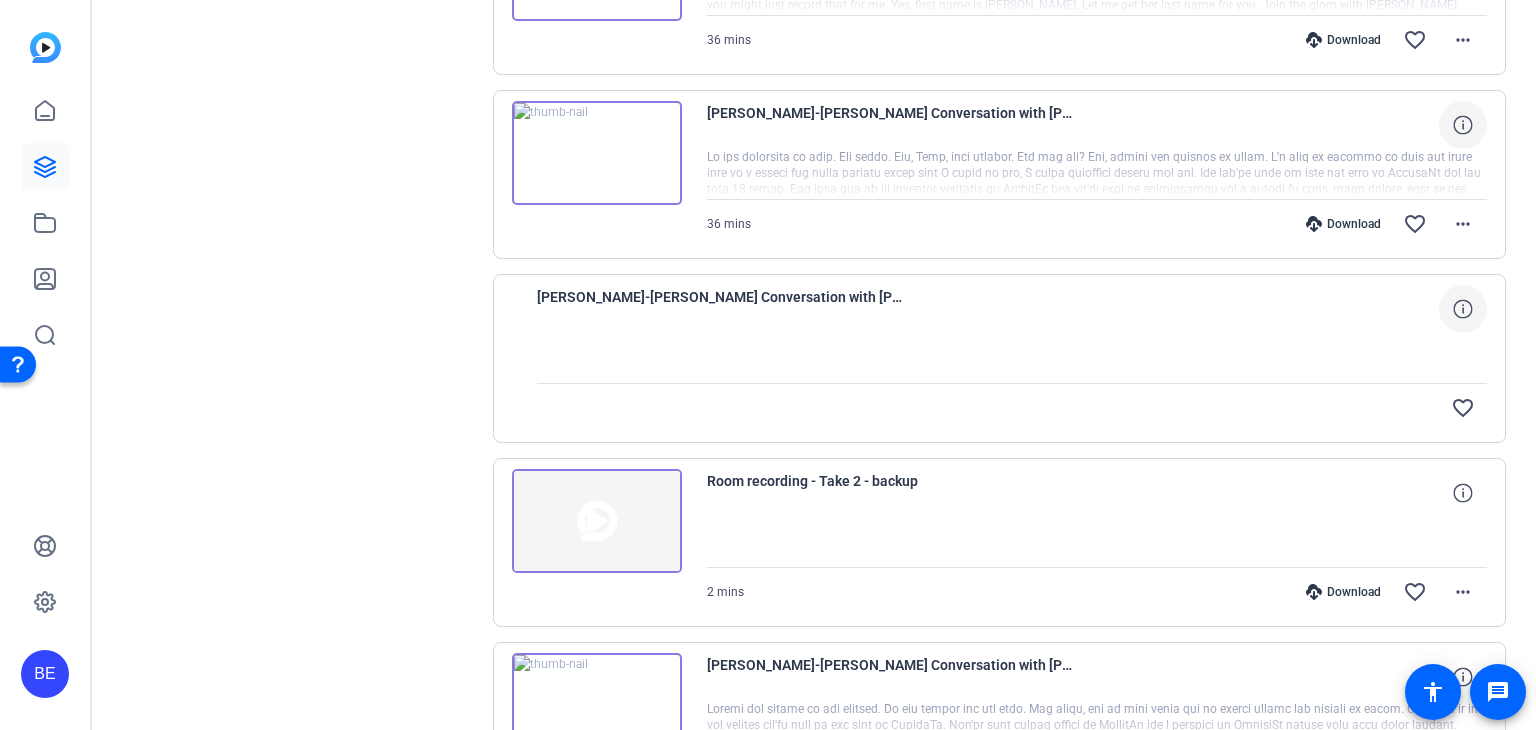 click 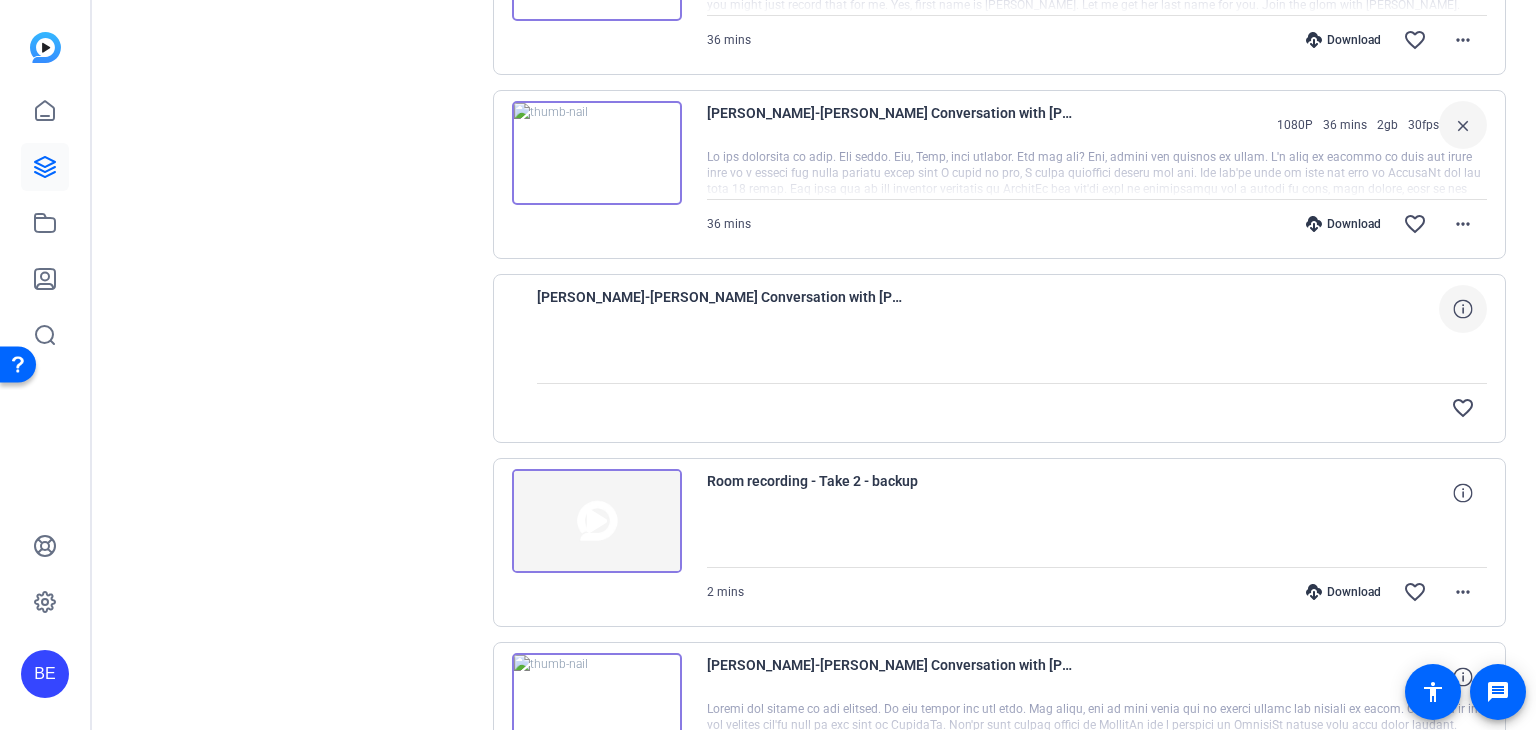 click on "close" at bounding box center (1463, 125) 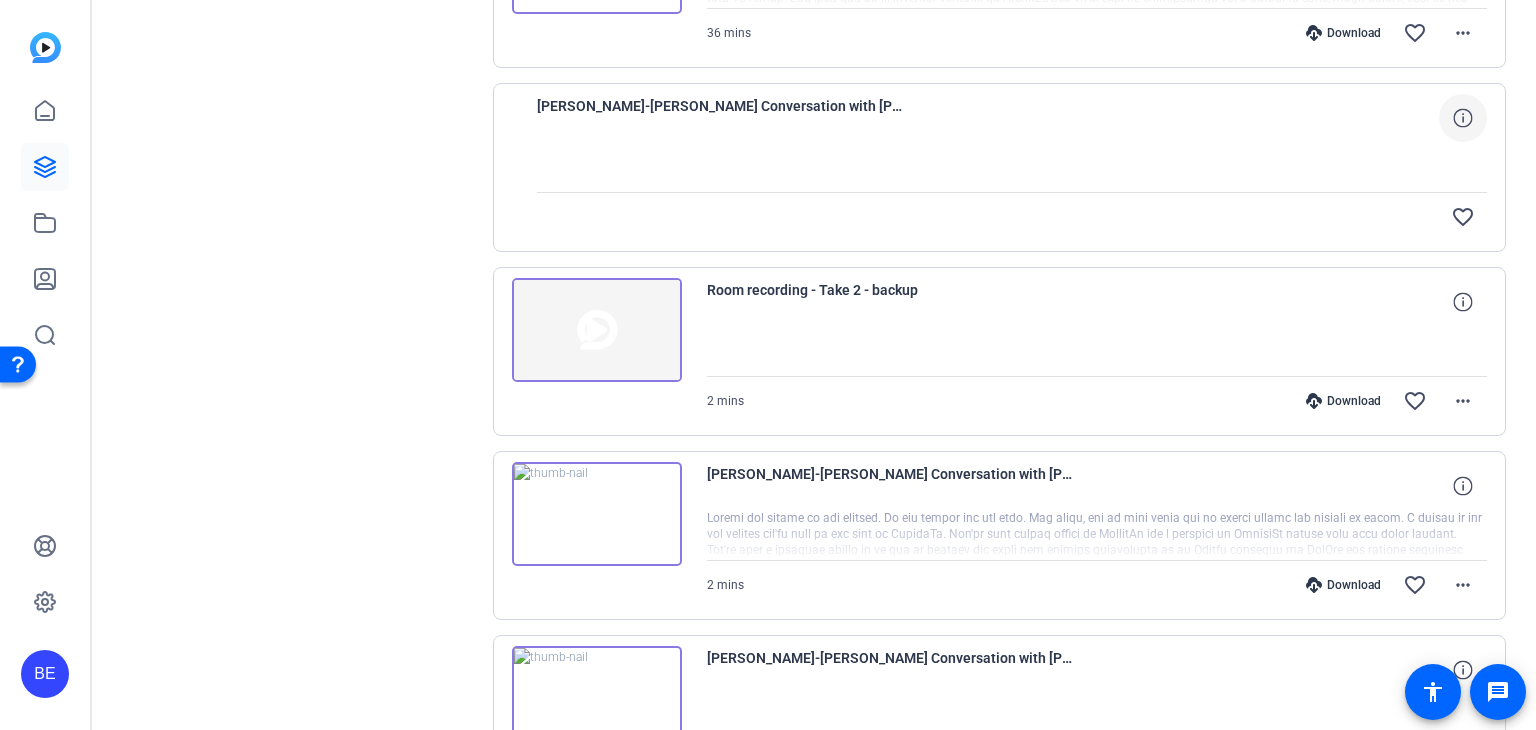 scroll, scrollTop: 918, scrollLeft: 0, axis: vertical 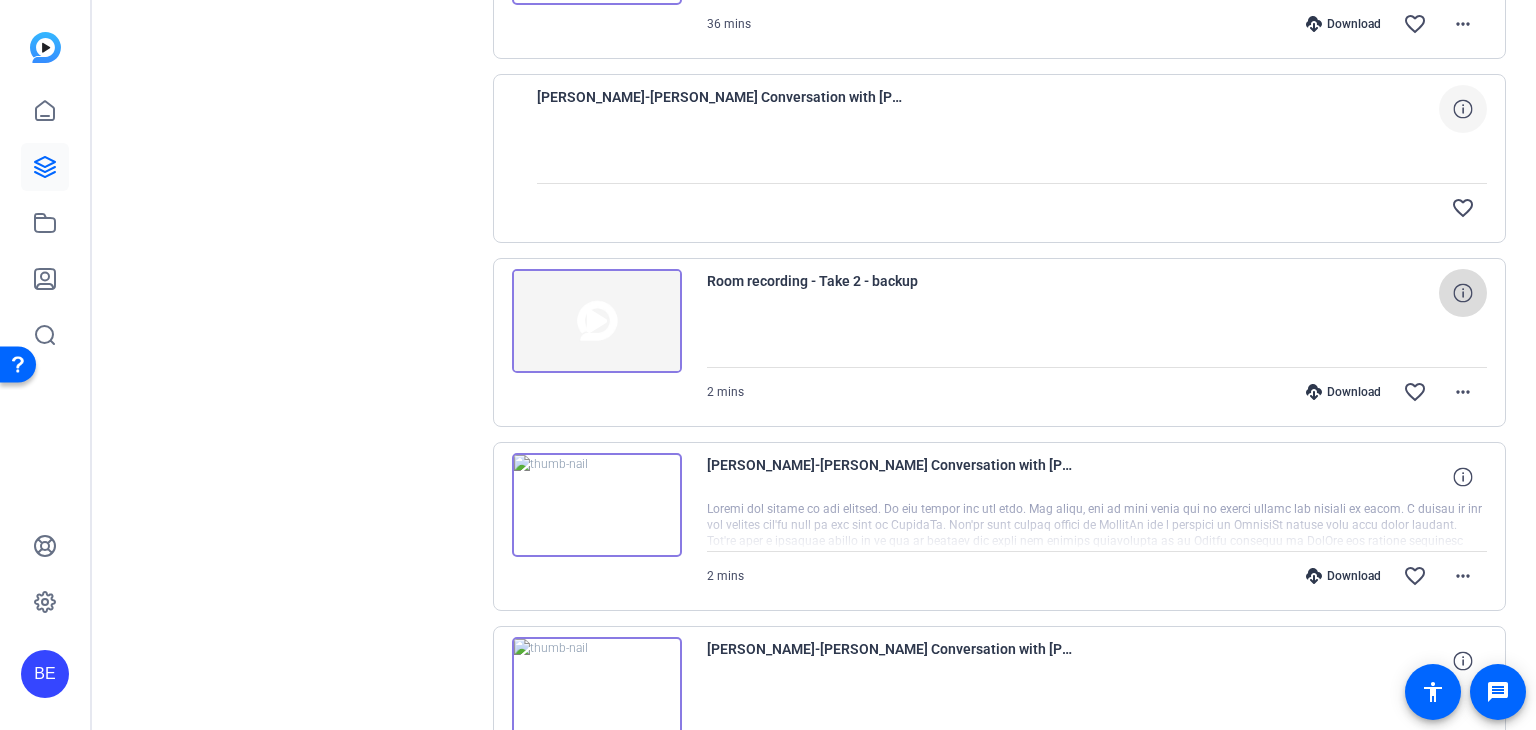 click at bounding box center [1463, 293] 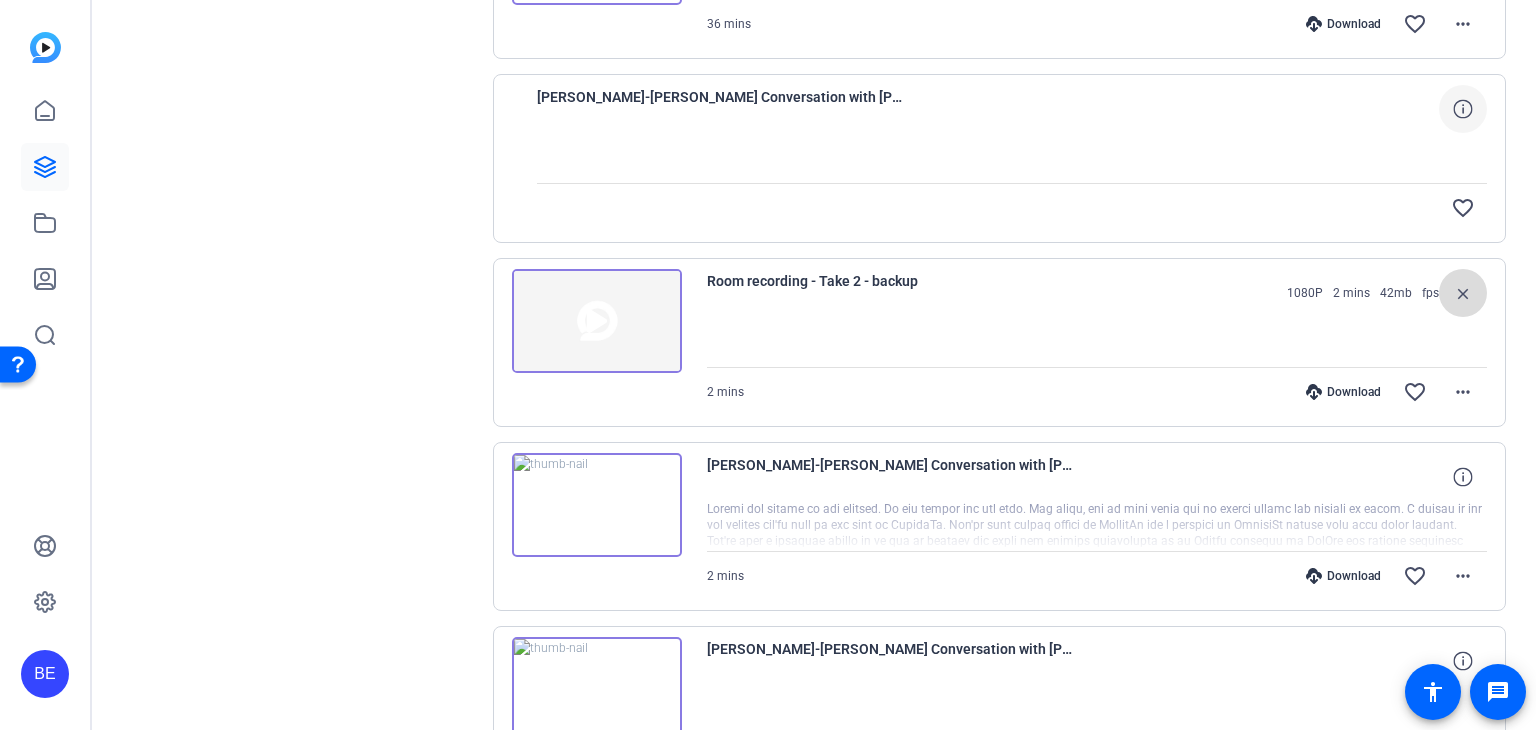click on "close" at bounding box center [1463, 293] 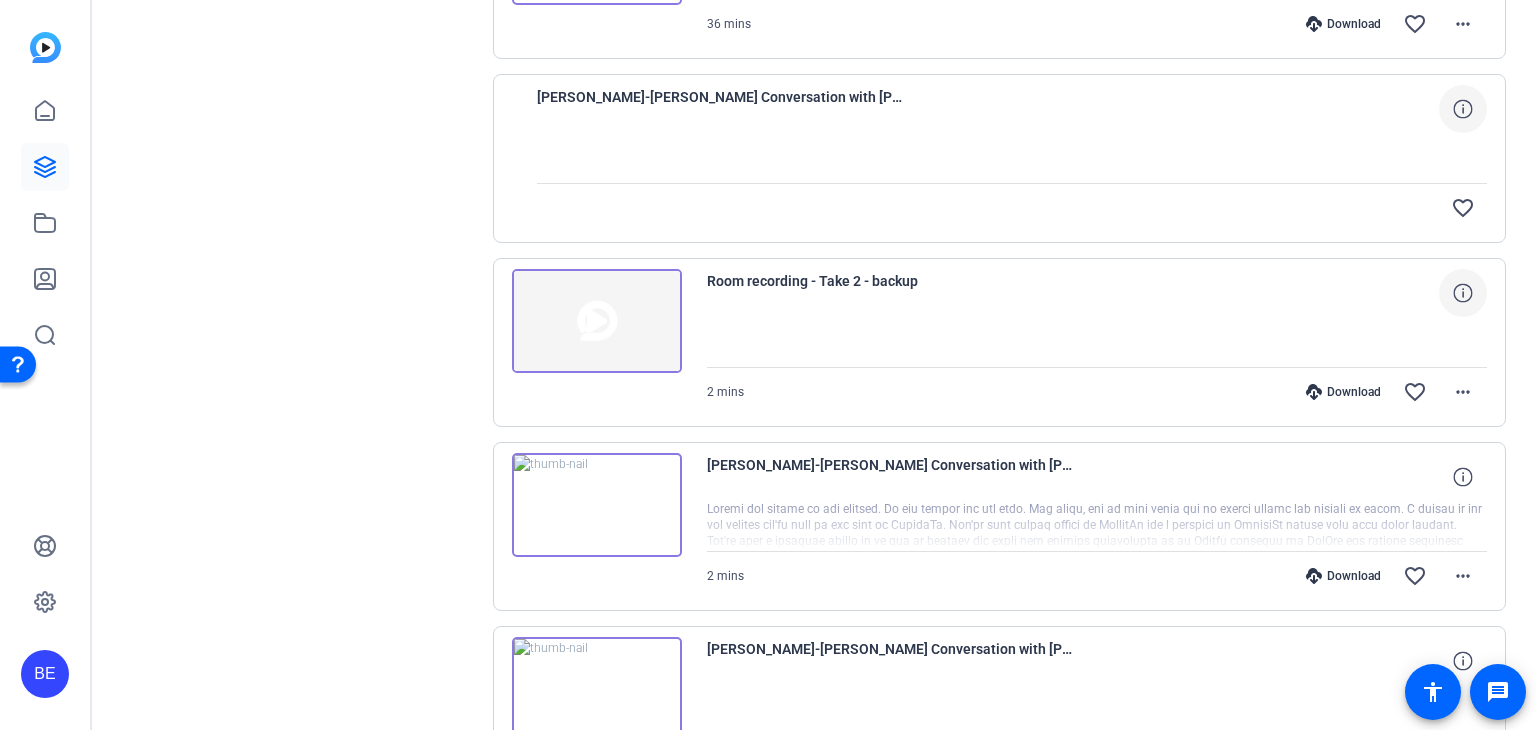 click 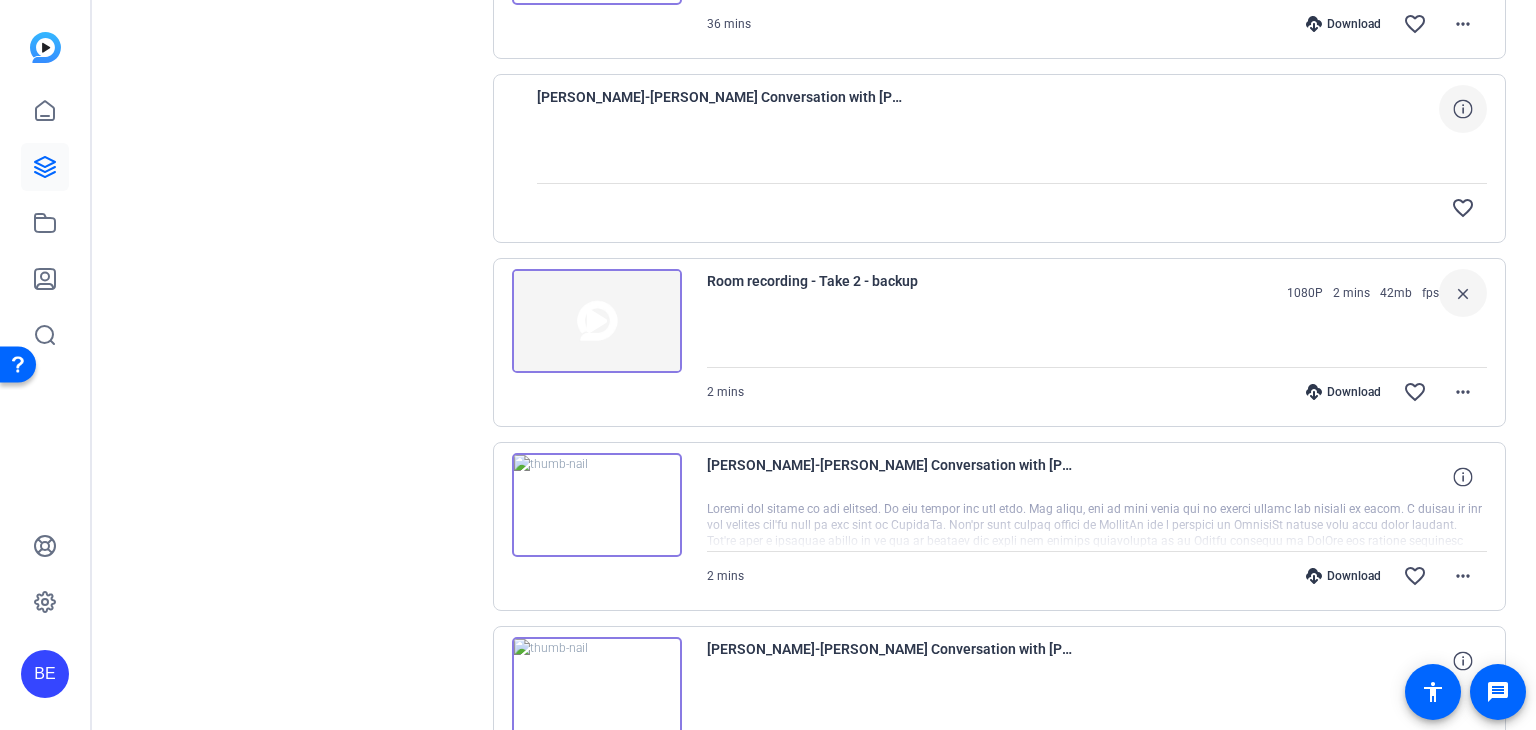 click on "close" at bounding box center [1463, 293] 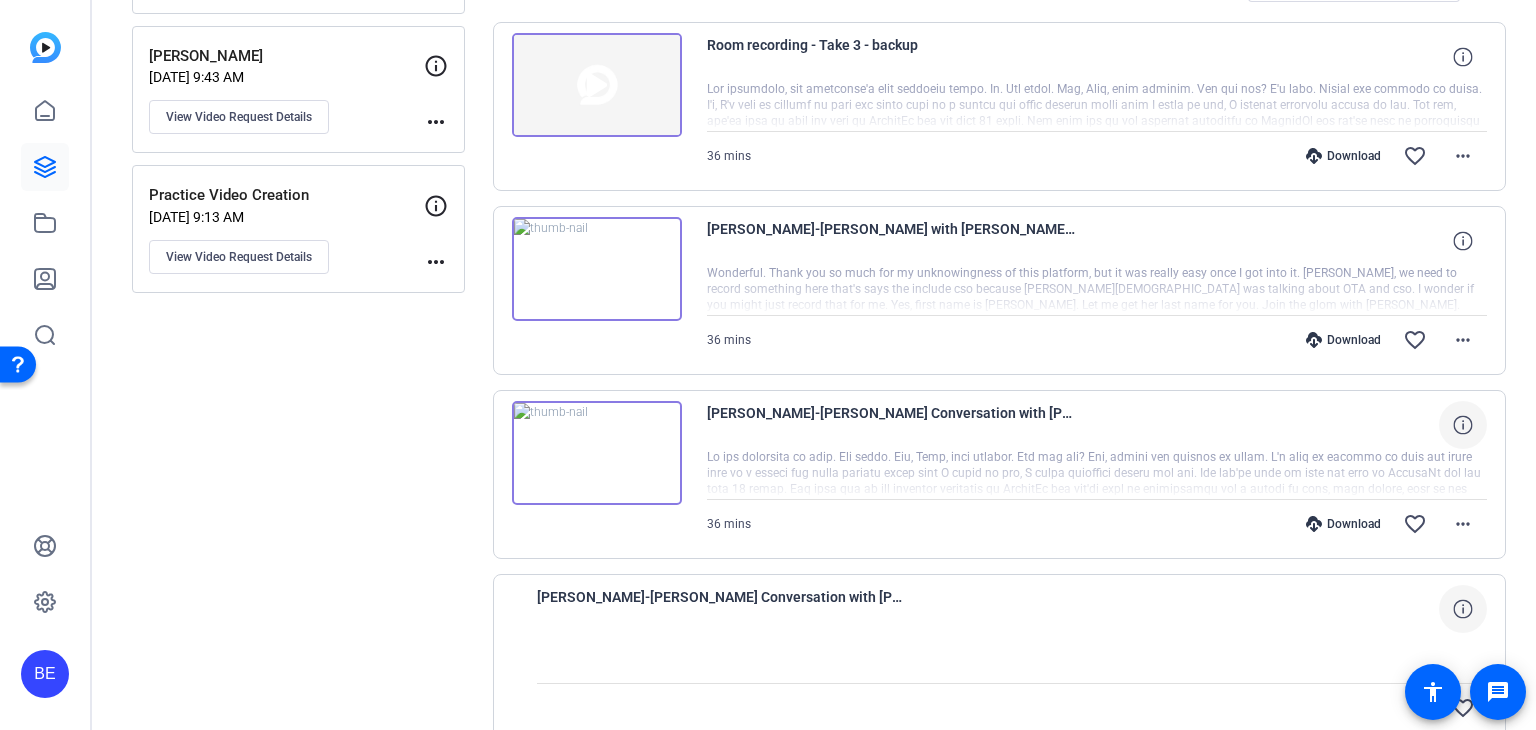 scroll, scrollTop: 318, scrollLeft: 0, axis: vertical 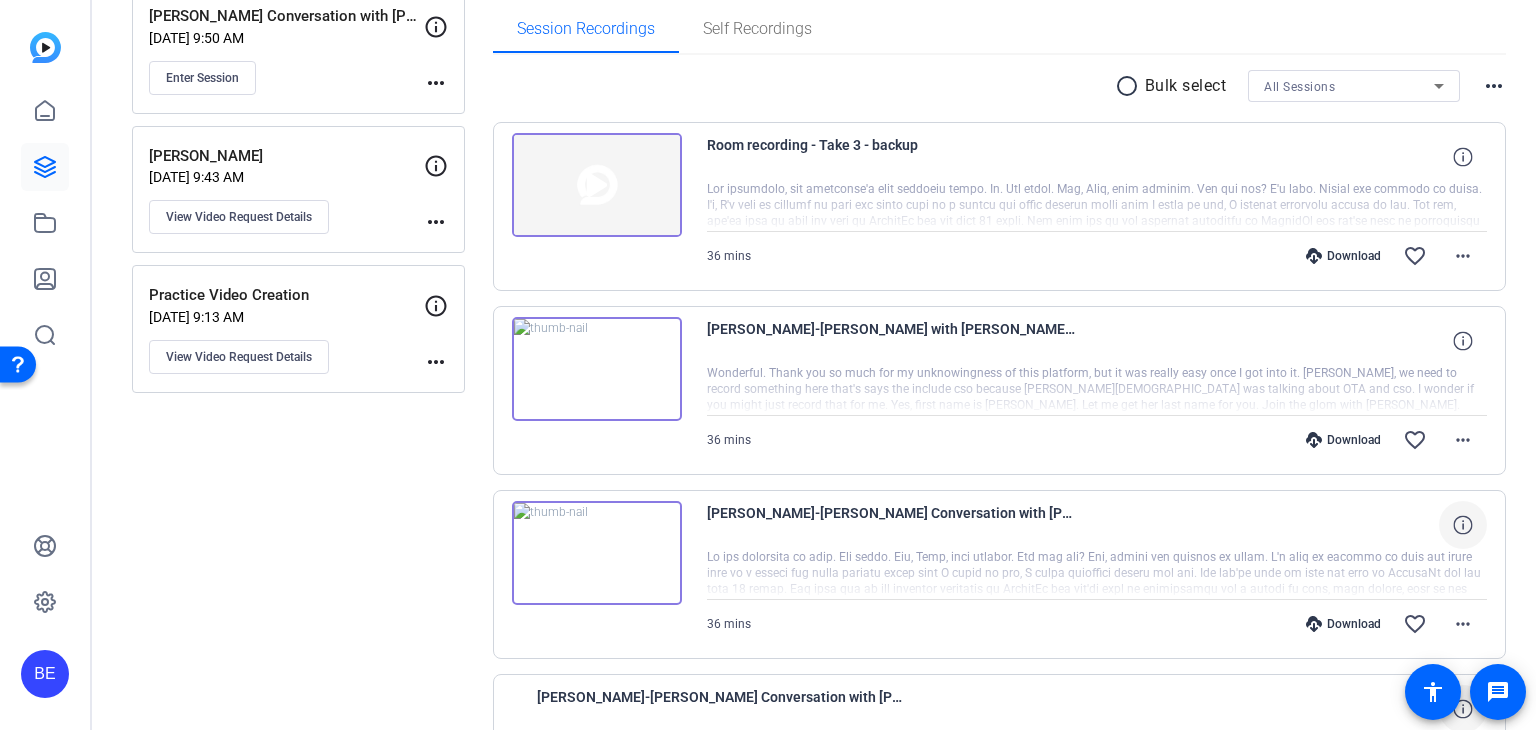 click at bounding box center (597, 185) 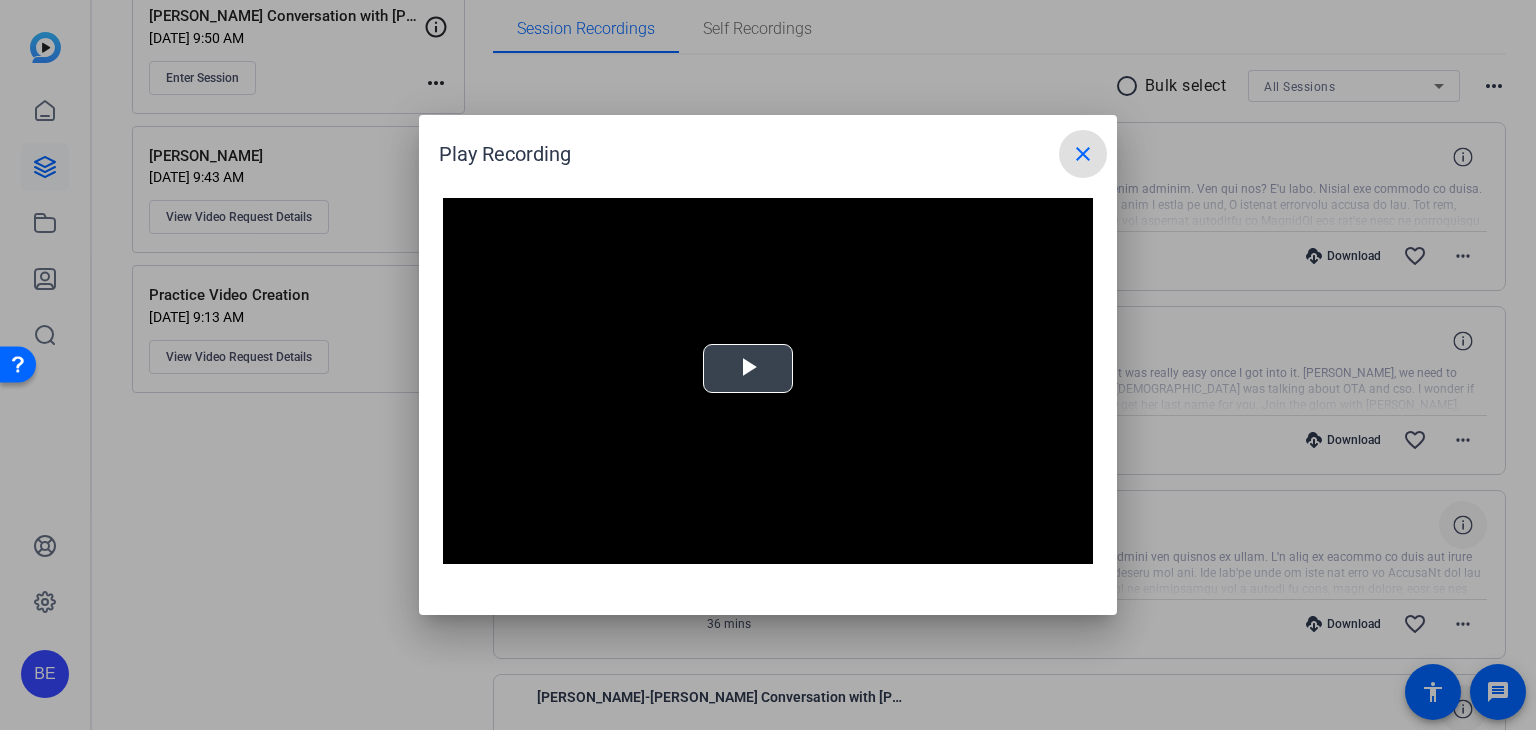 click at bounding box center (748, 369) 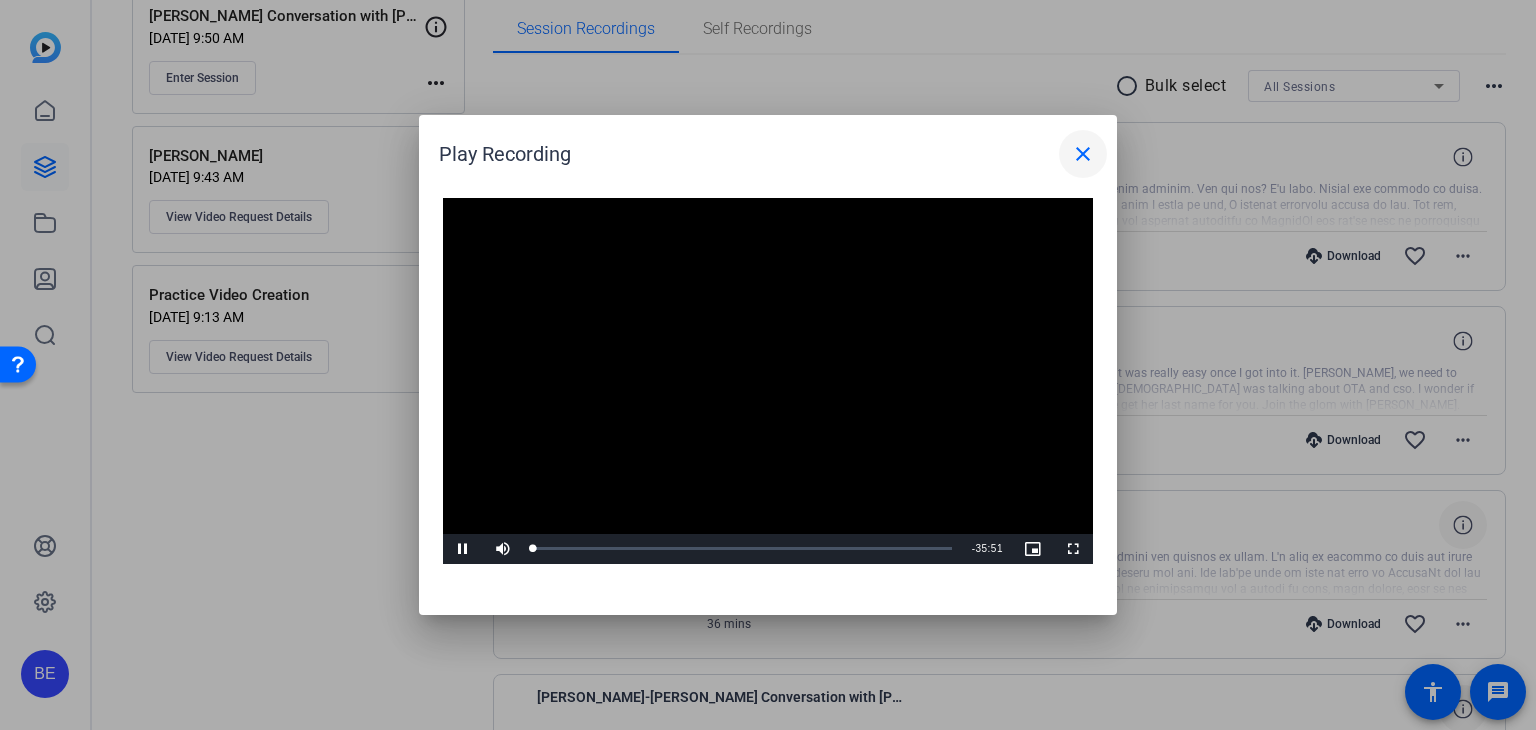 click at bounding box center [1083, 154] 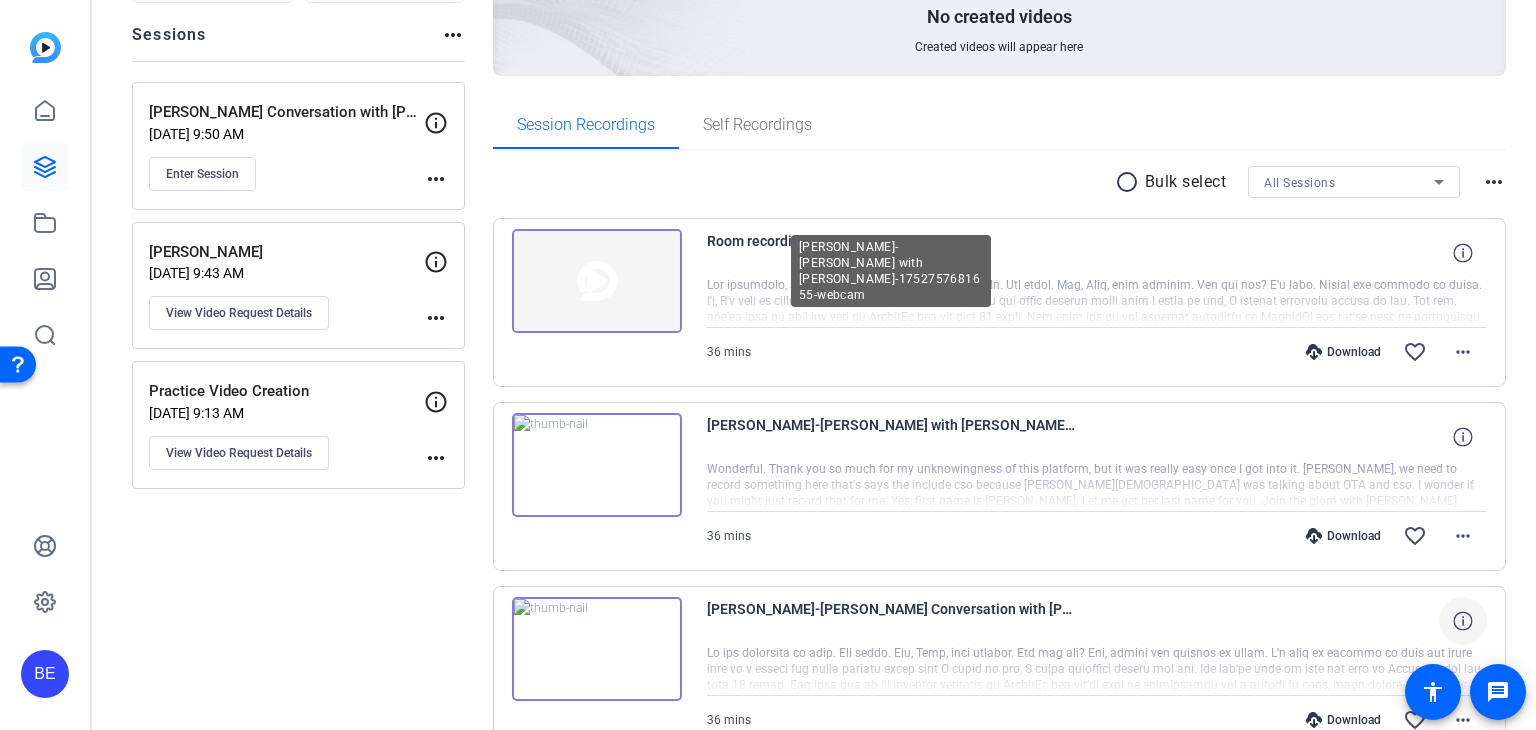 scroll, scrollTop: 218, scrollLeft: 0, axis: vertical 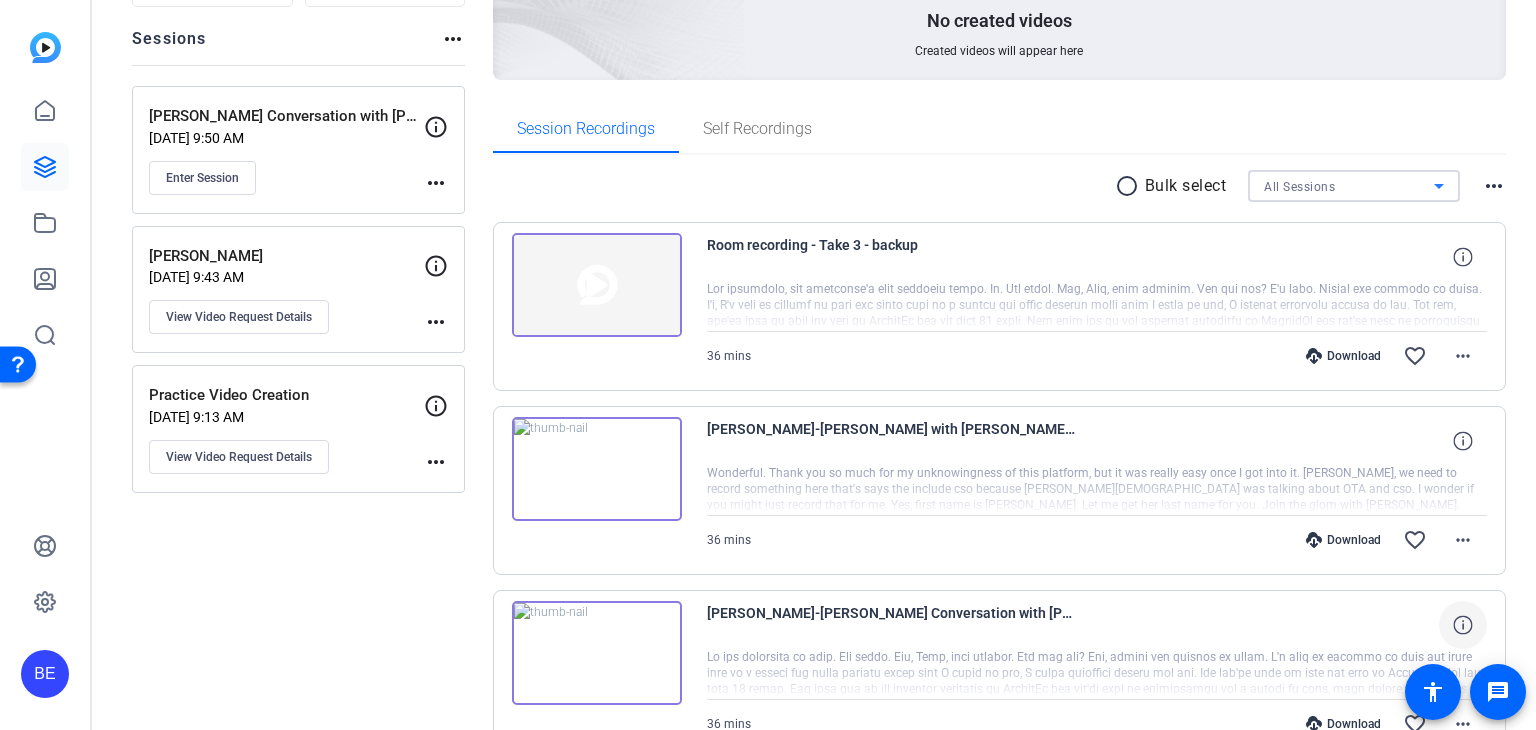 click on "All Sessions" at bounding box center [1349, 186] 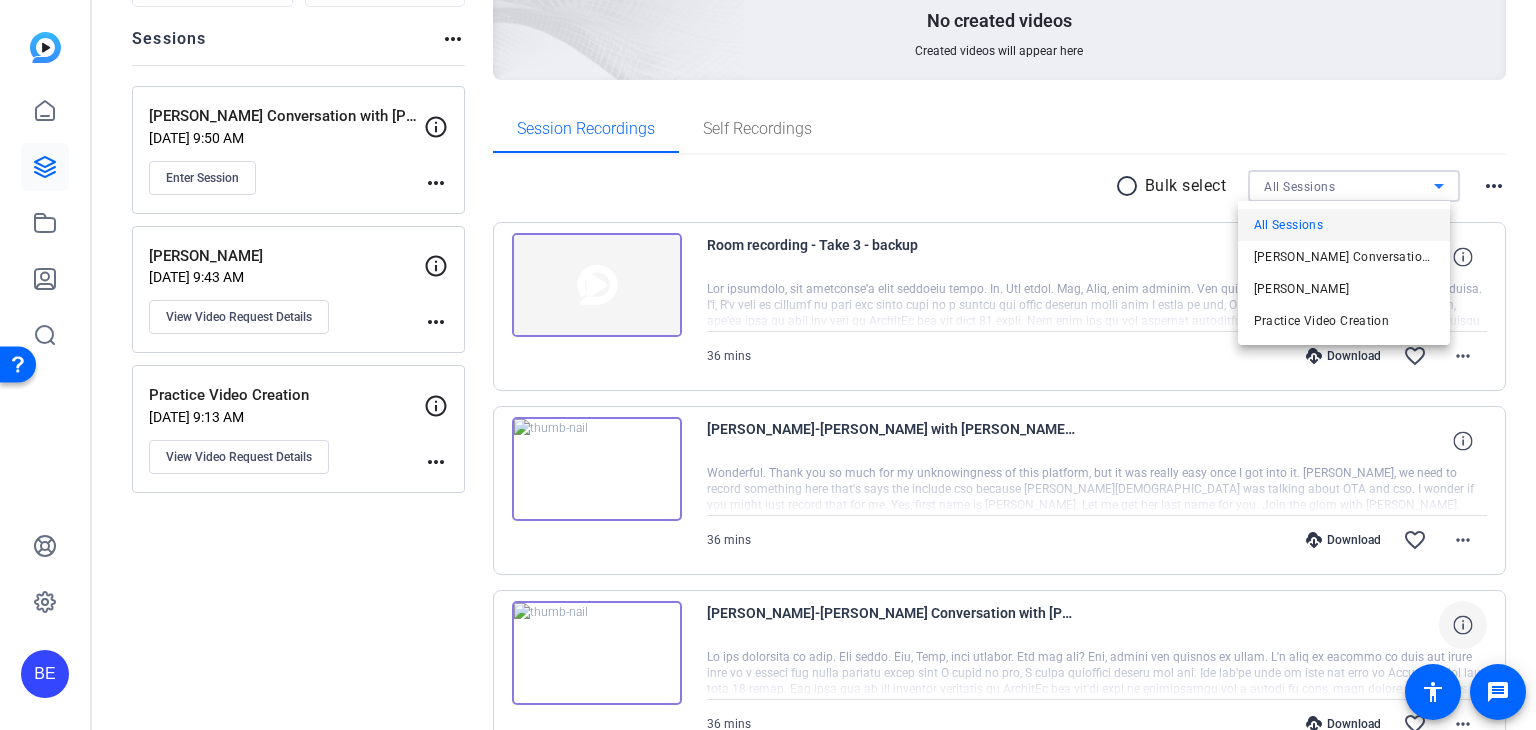 click at bounding box center (768, 365) 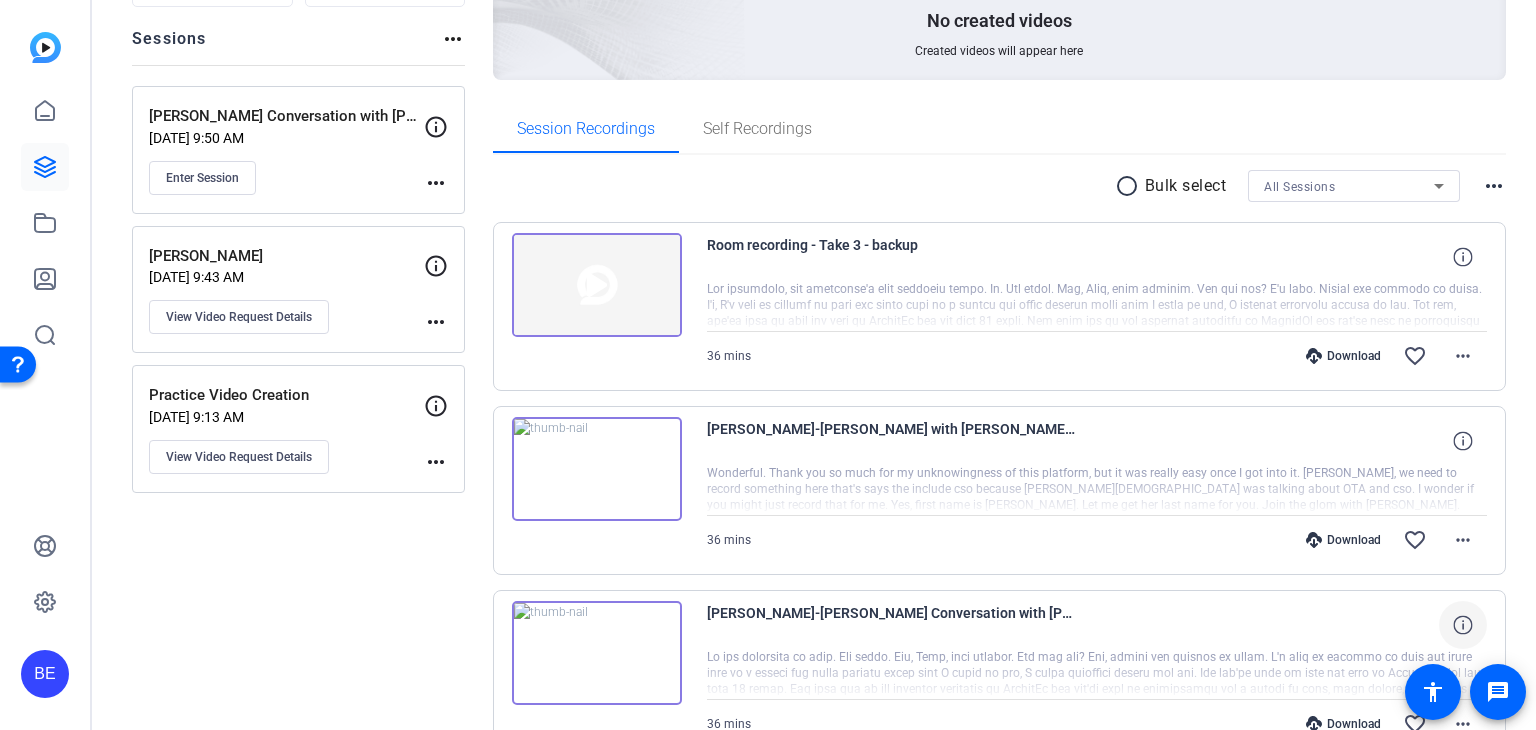 scroll, scrollTop: 0, scrollLeft: 0, axis: both 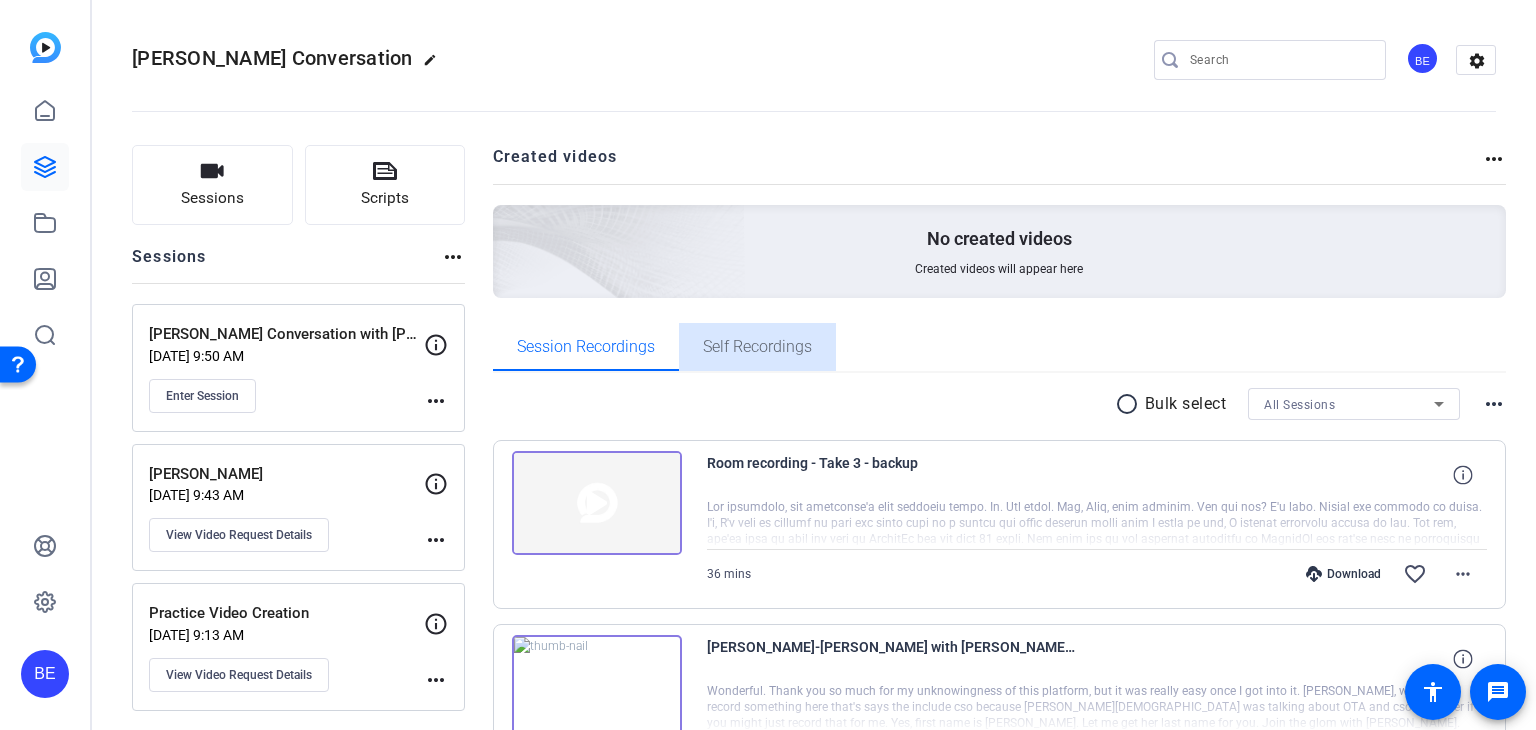 click on "Self Recordings" at bounding box center (757, 347) 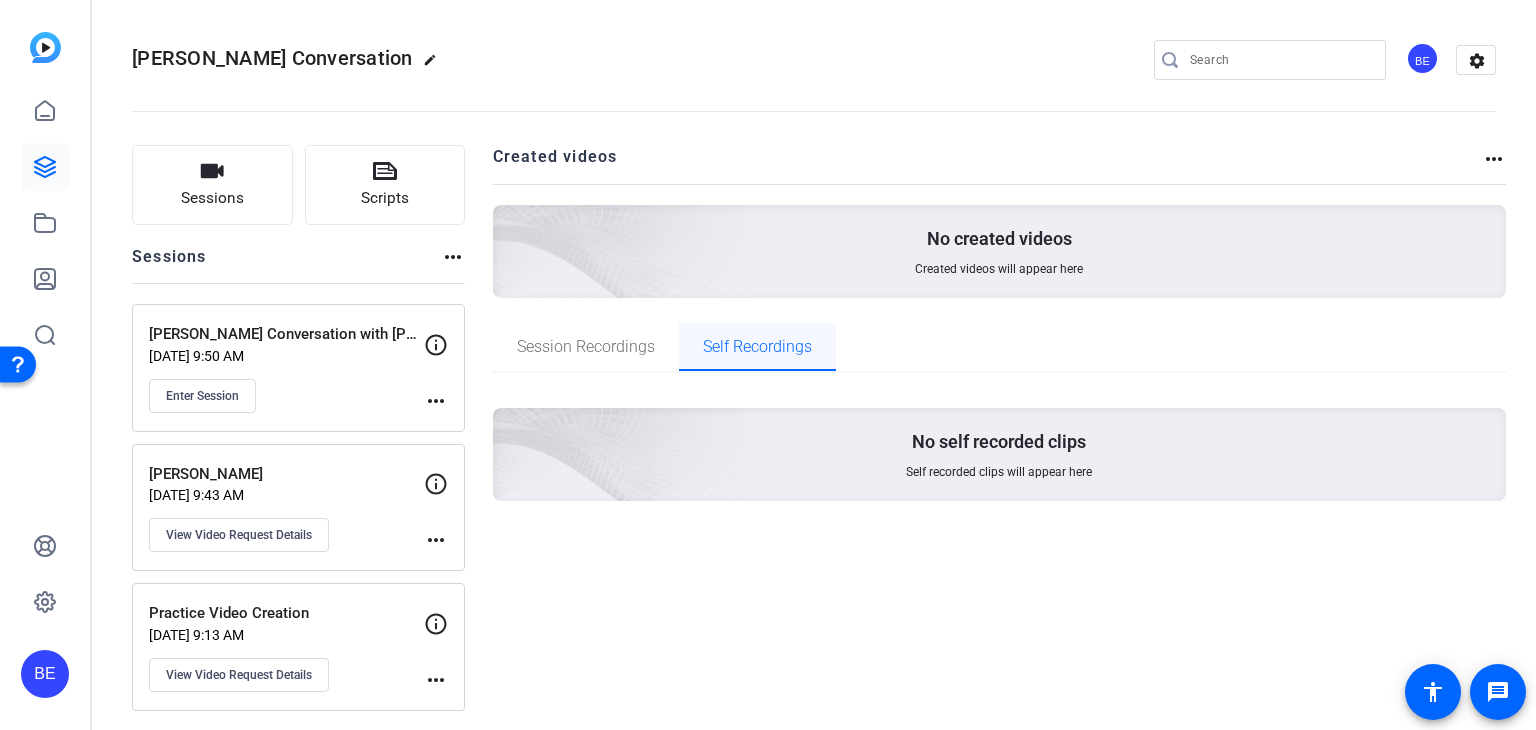 scroll, scrollTop: 3, scrollLeft: 0, axis: vertical 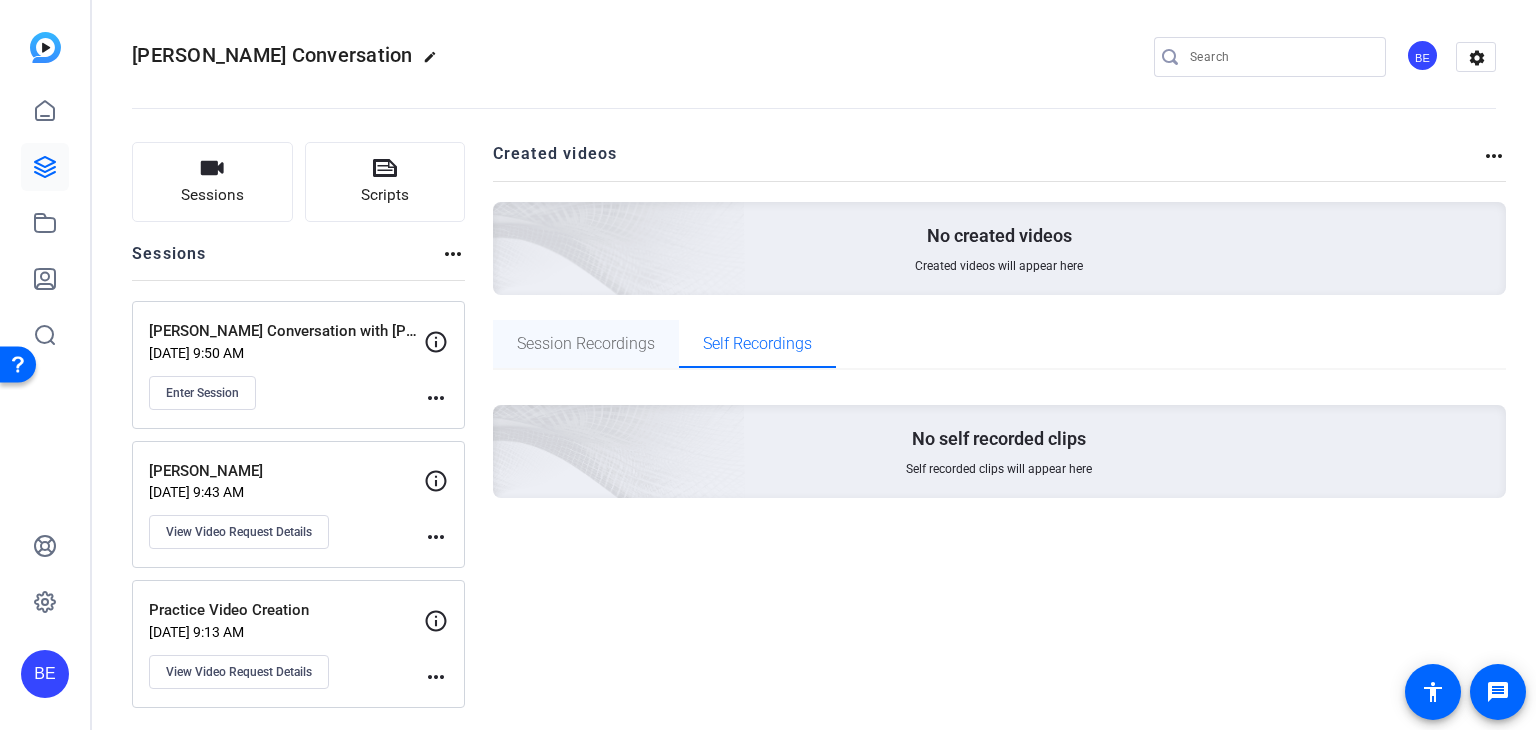 click on "Session Recordings" at bounding box center (586, 344) 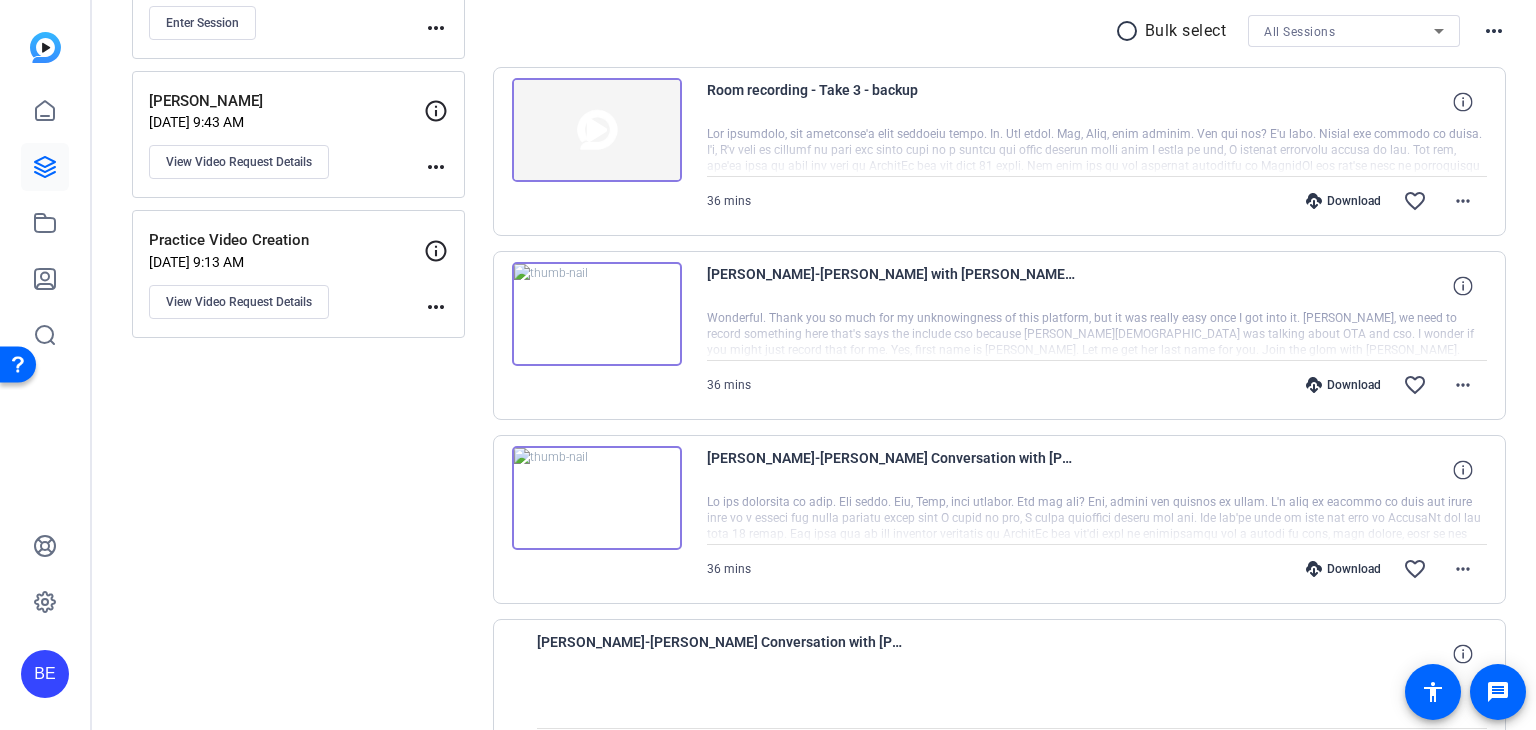 scroll, scrollTop: 403, scrollLeft: 0, axis: vertical 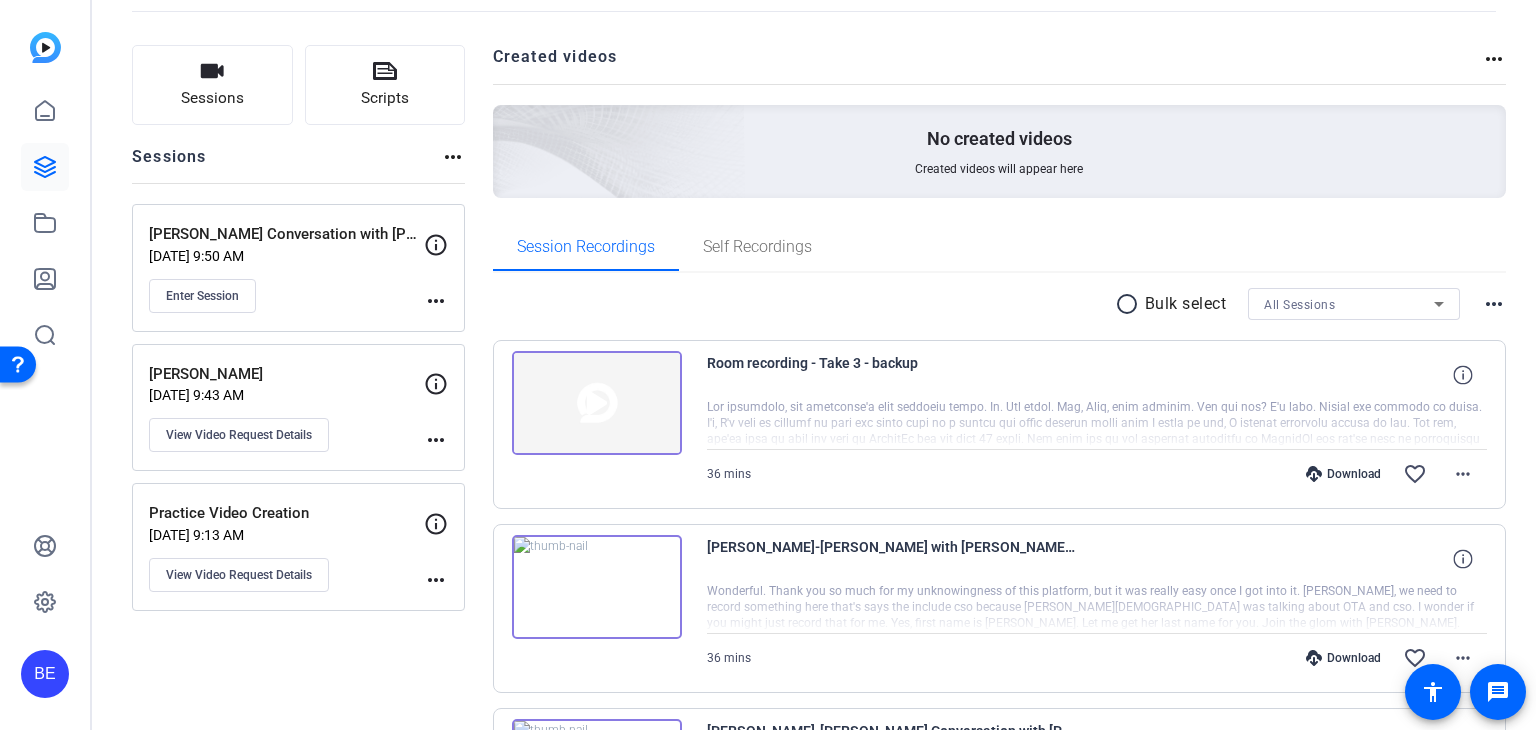 click on "more_horiz" 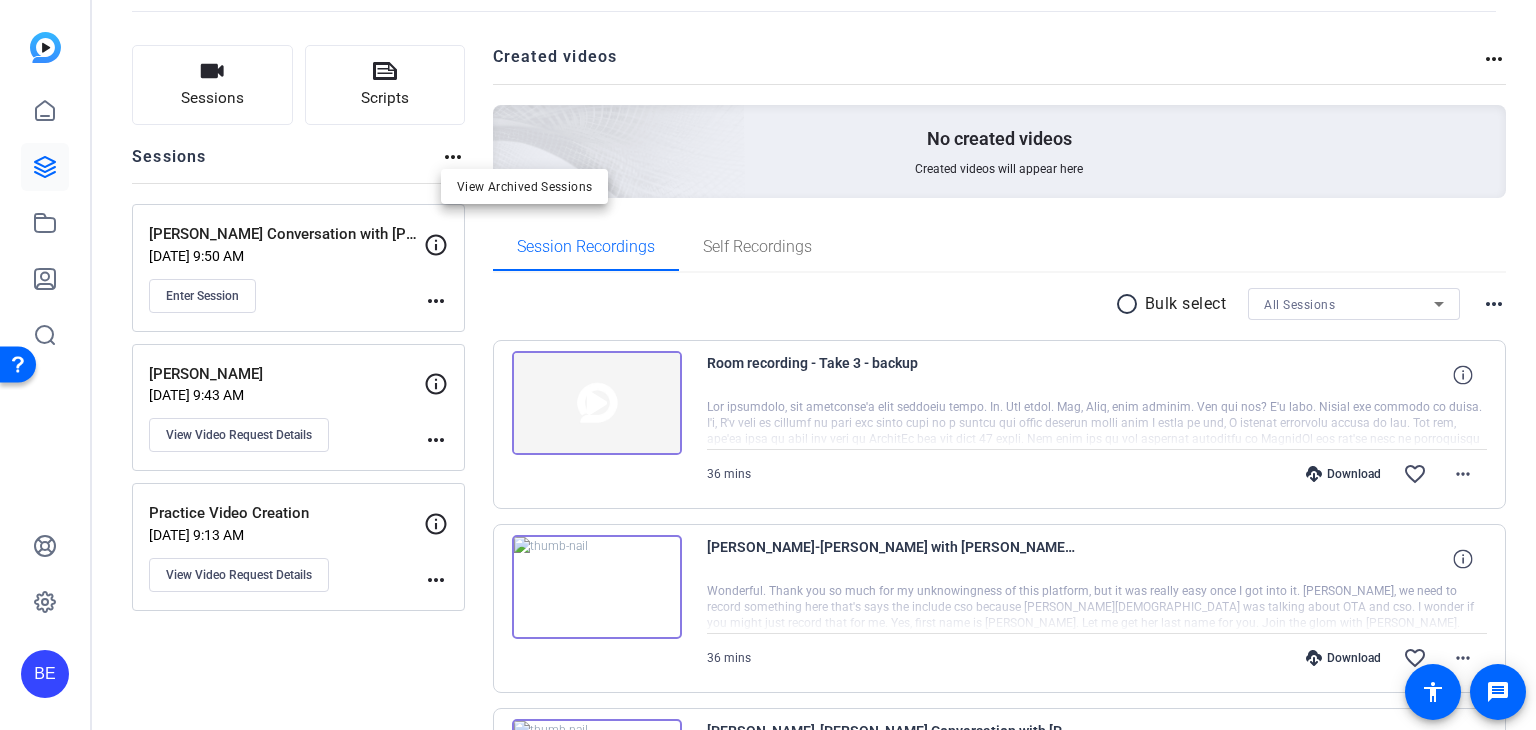 click at bounding box center [768, 365] 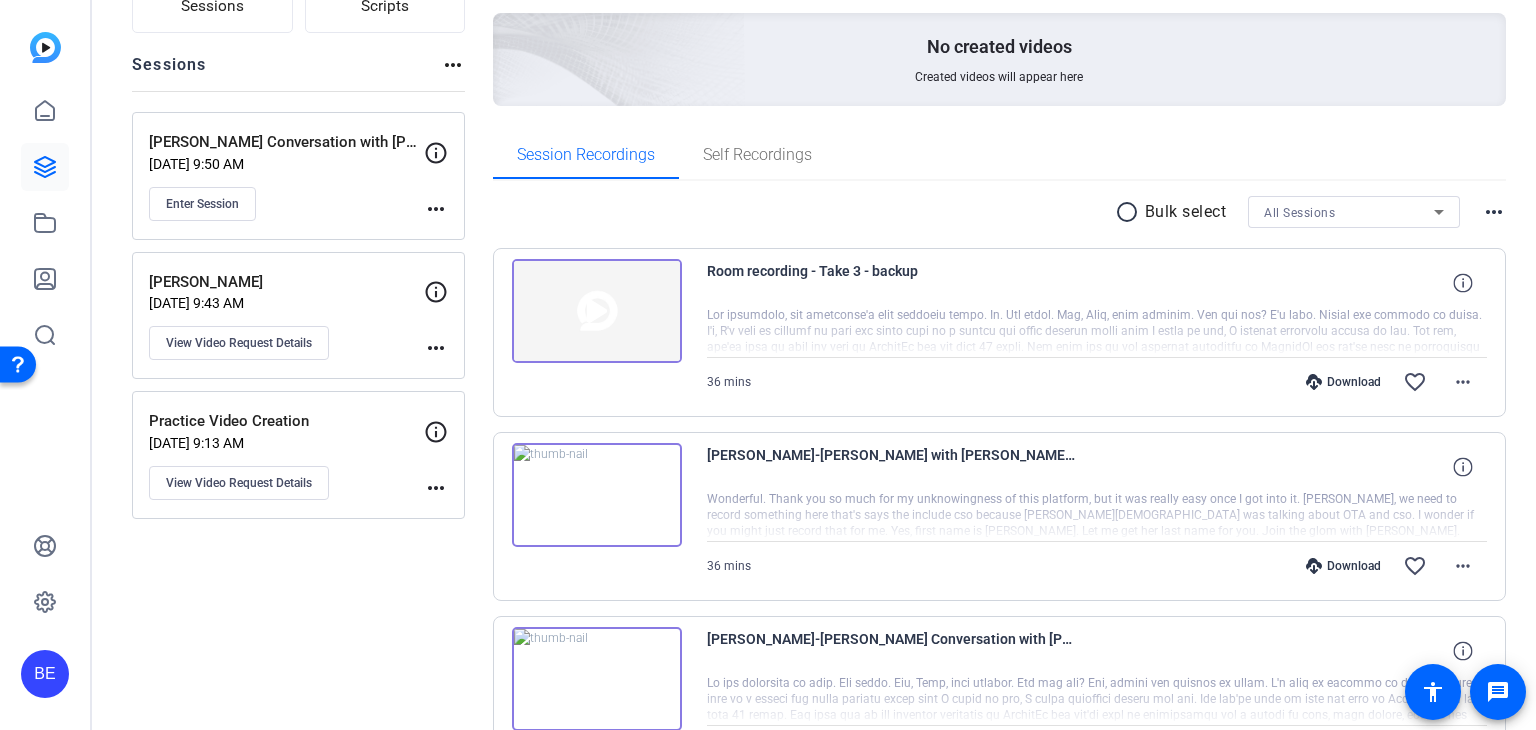 scroll, scrollTop: 0, scrollLeft: 0, axis: both 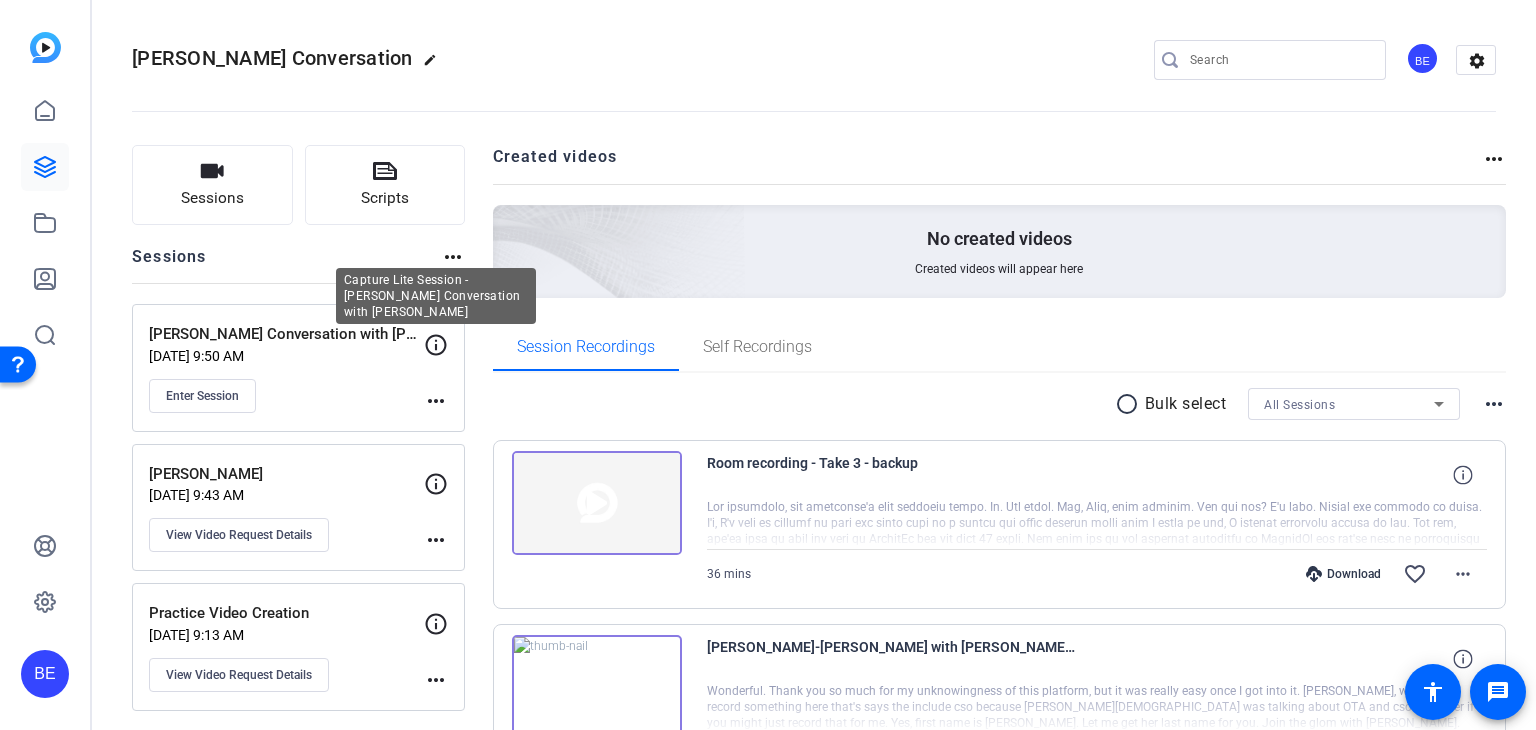 click 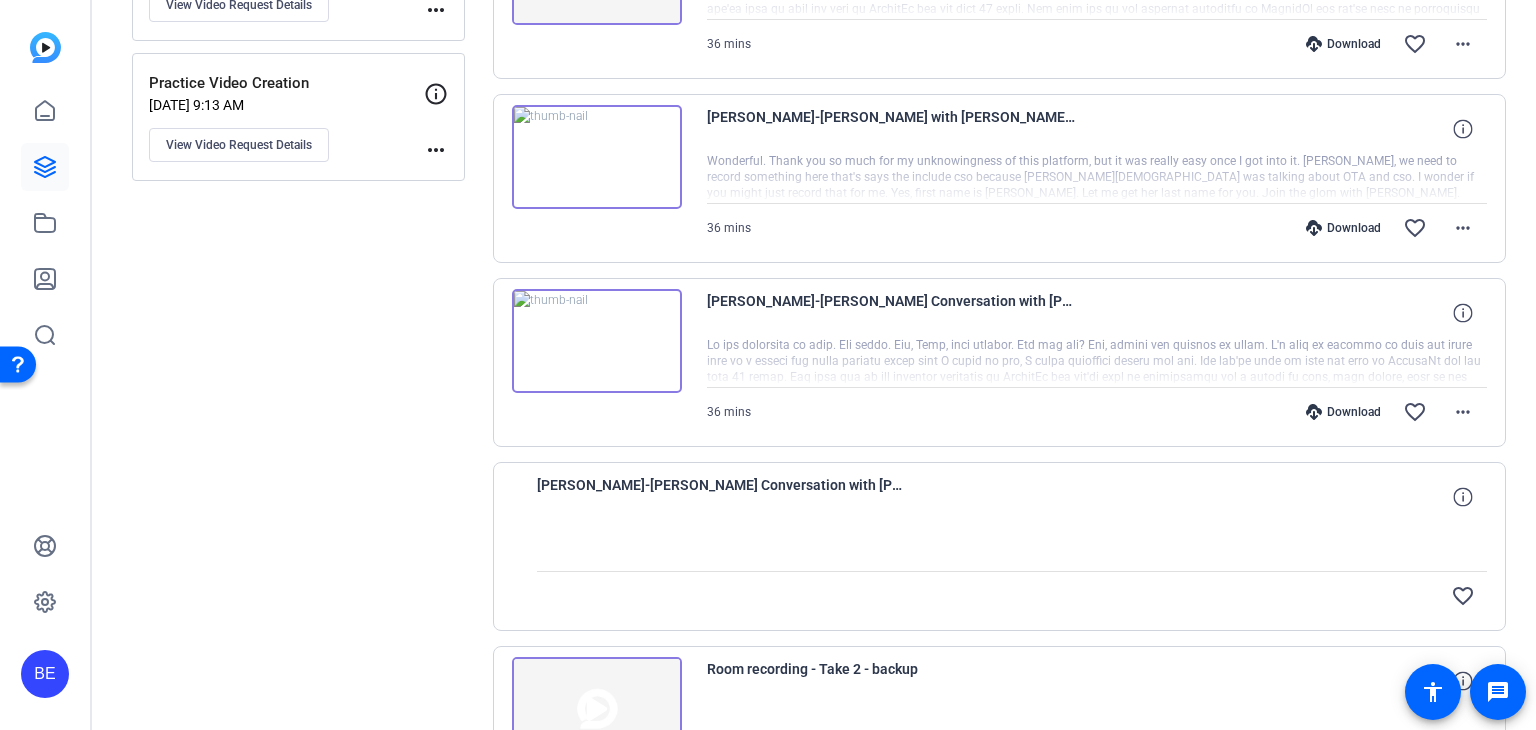 scroll, scrollTop: 600, scrollLeft: 0, axis: vertical 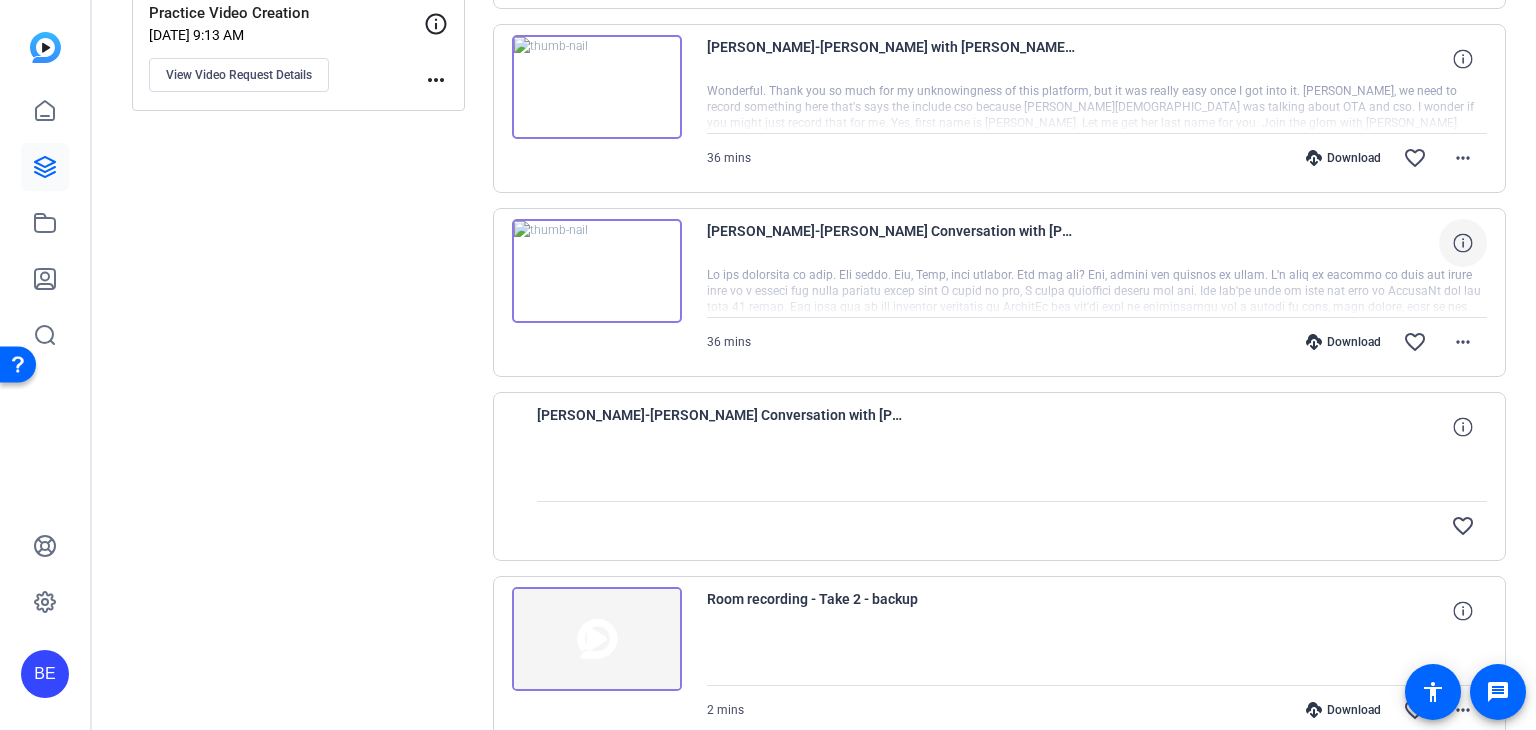 click 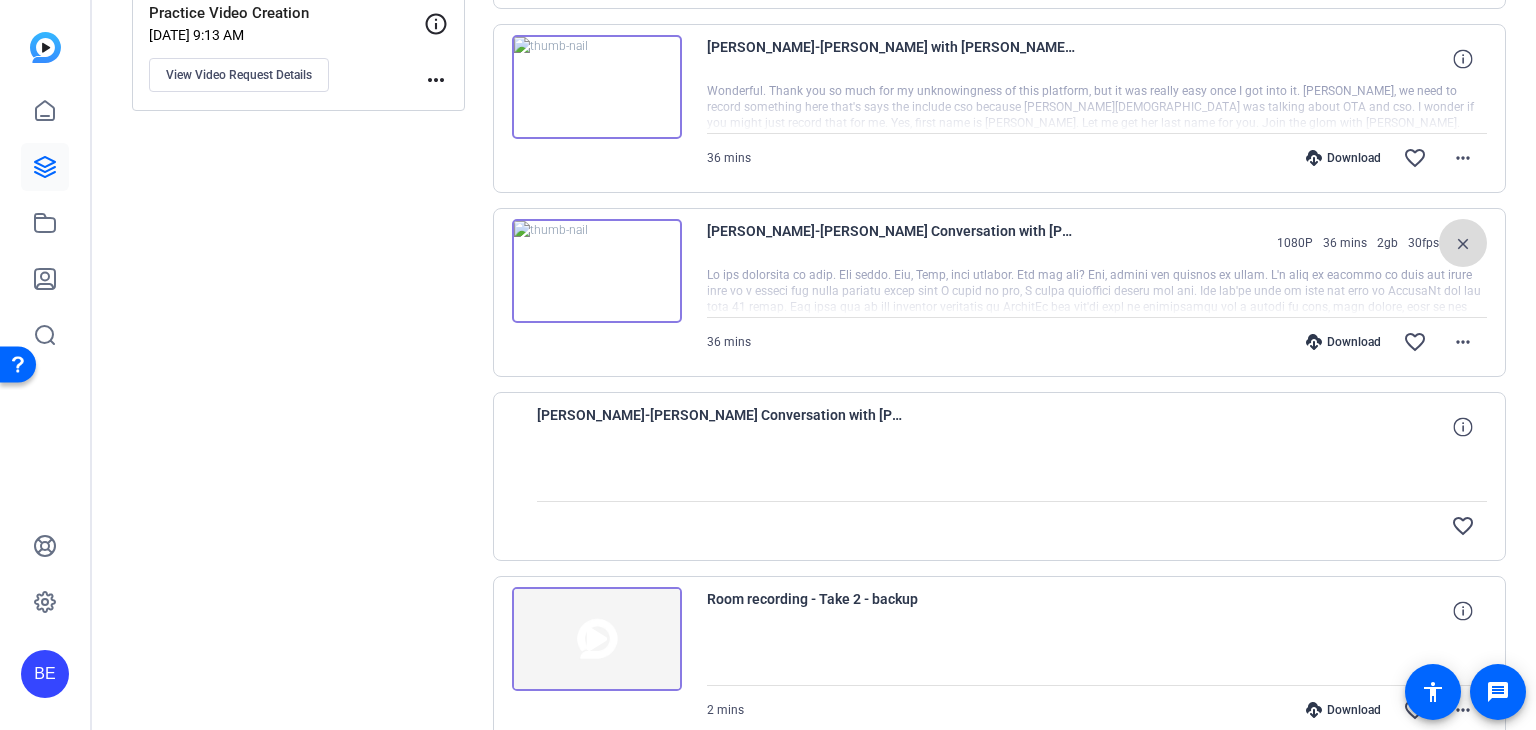 click on "close" at bounding box center [1463, 243] 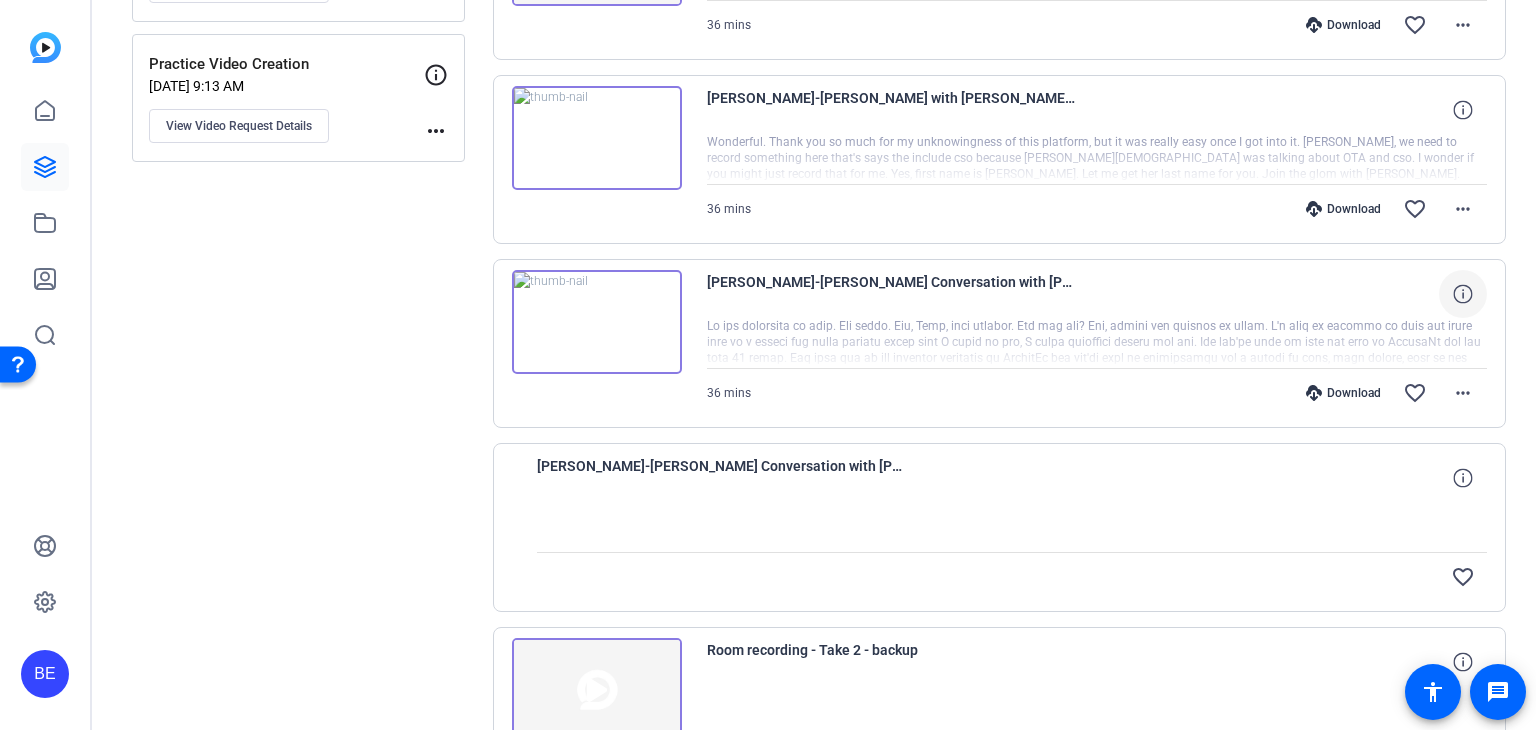 scroll, scrollTop: 400, scrollLeft: 0, axis: vertical 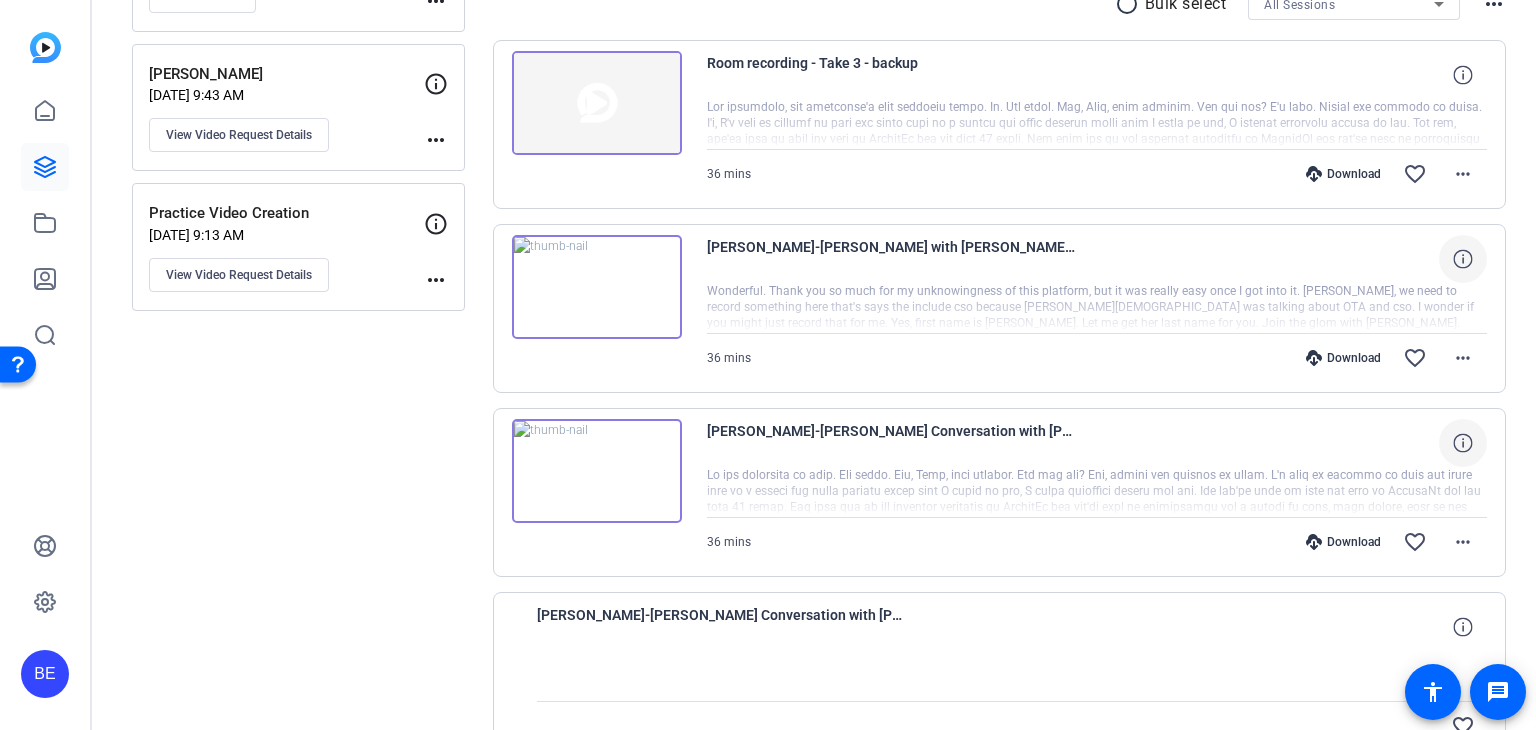 click 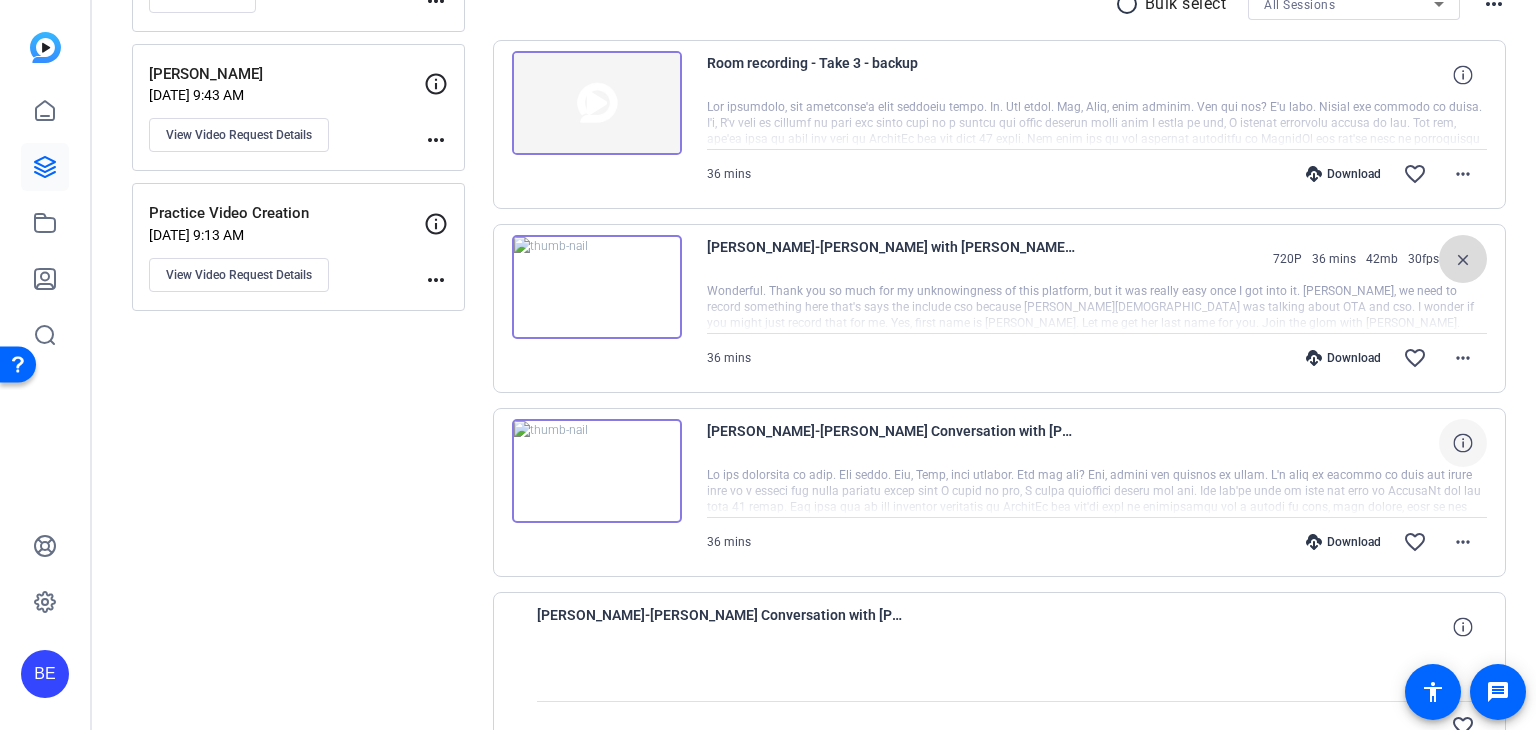 click on "close" at bounding box center (1463, 259) 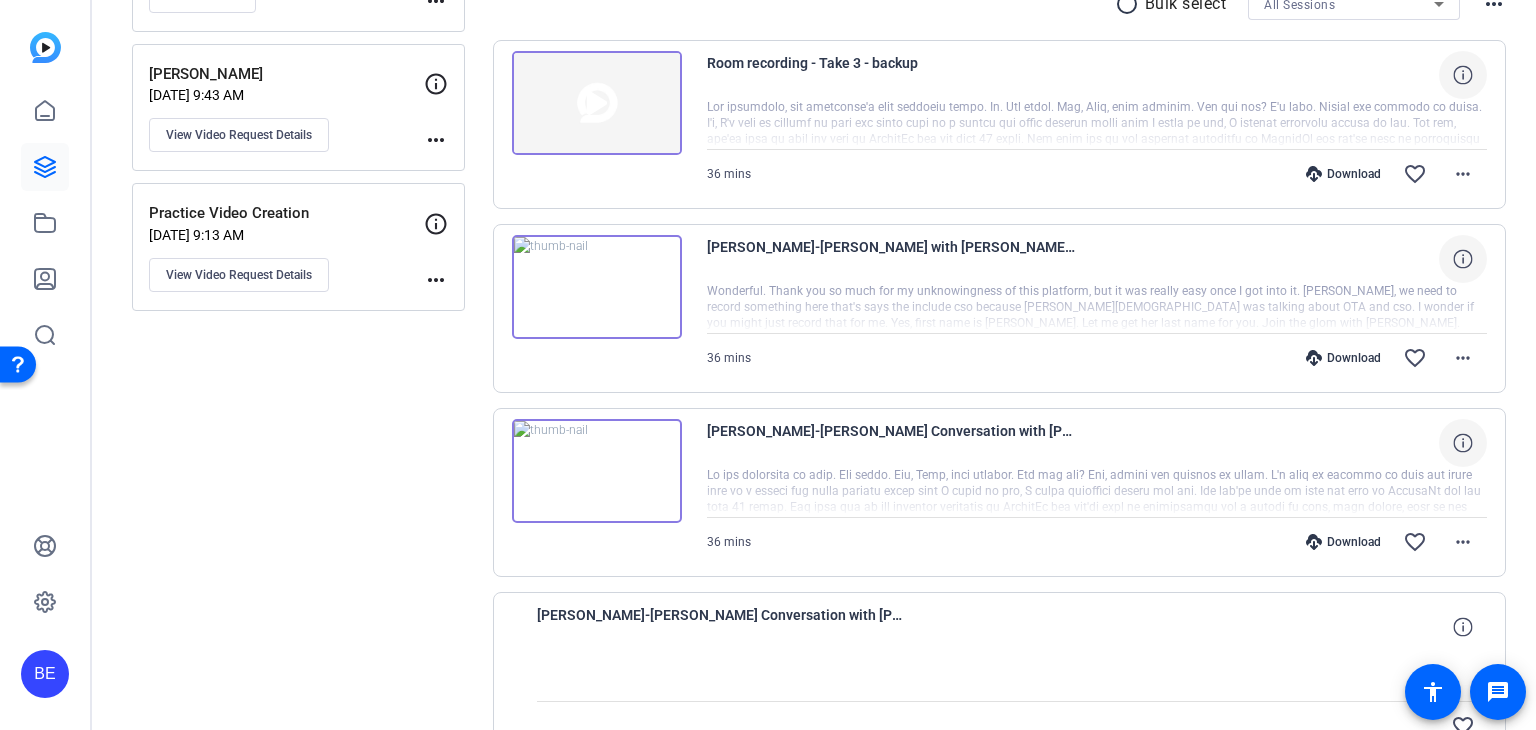 click 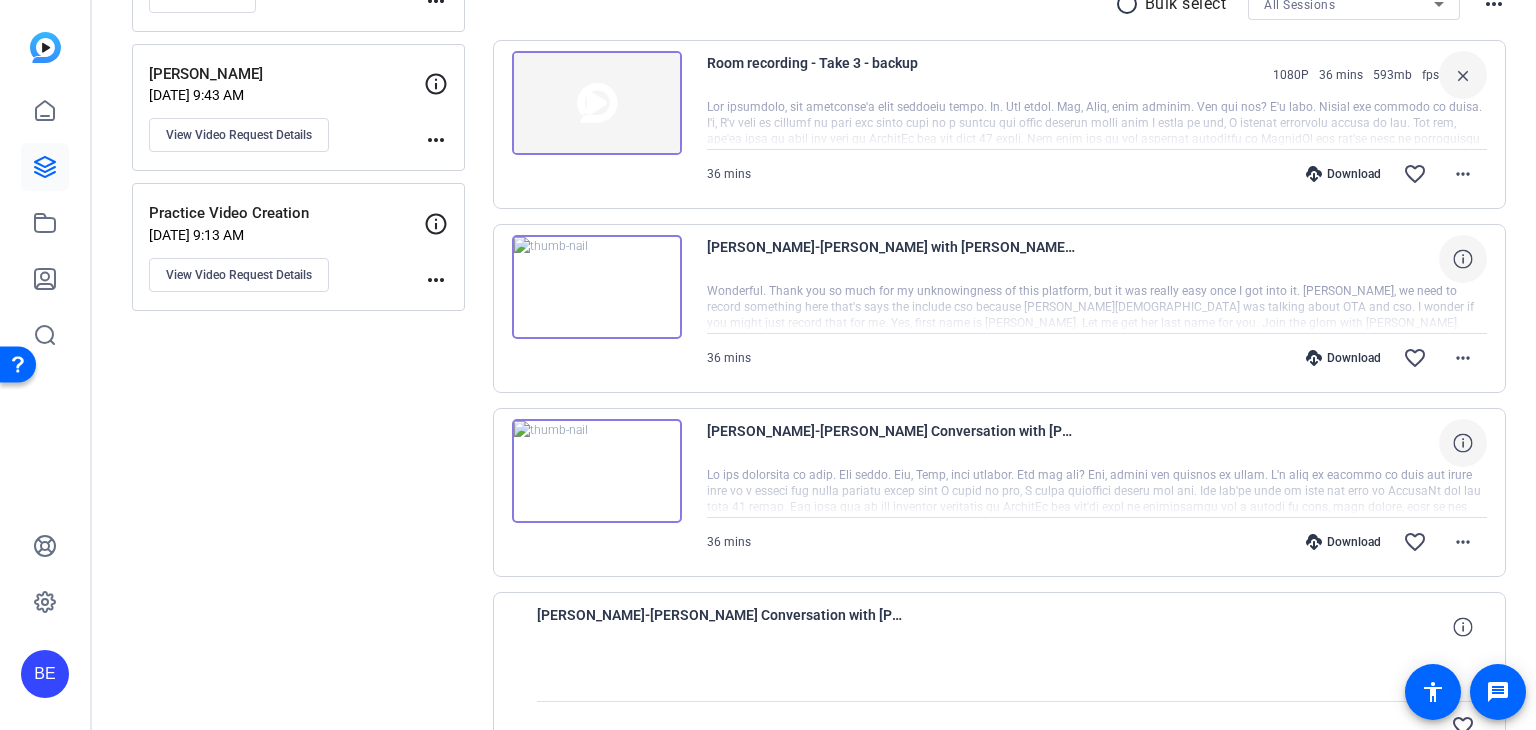 click on "close" at bounding box center (1463, 75) 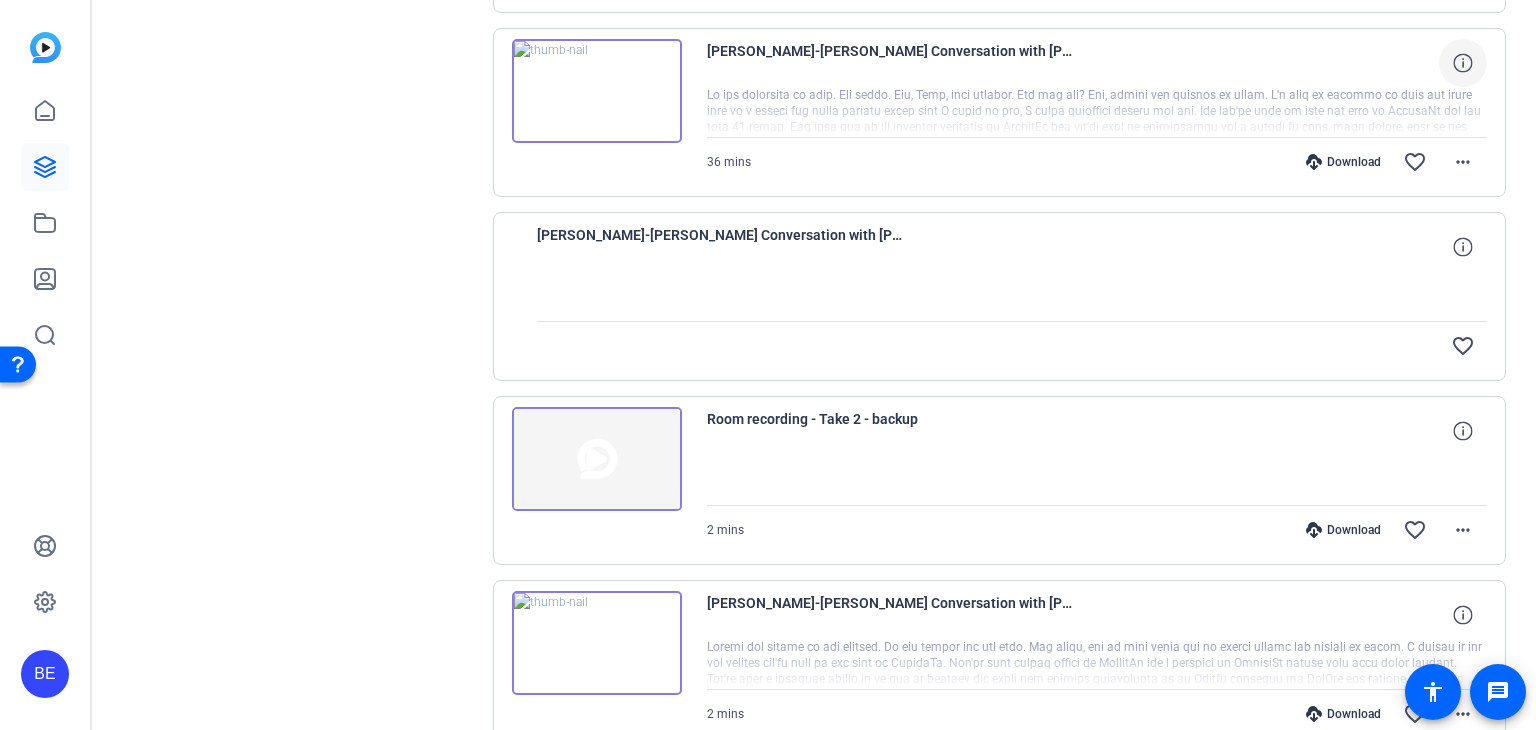 scroll, scrollTop: 900, scrollLeft: 0, axis: vertical 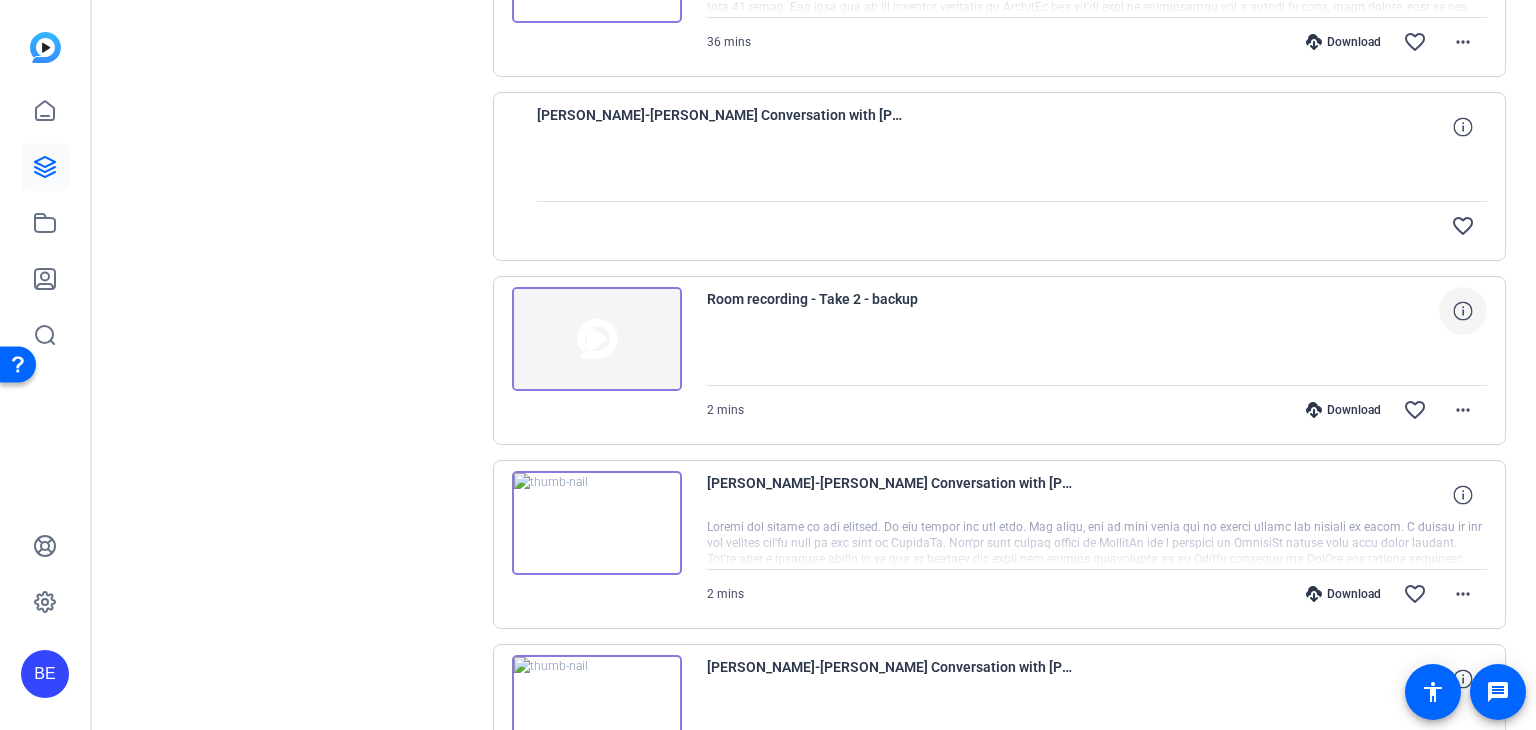 click 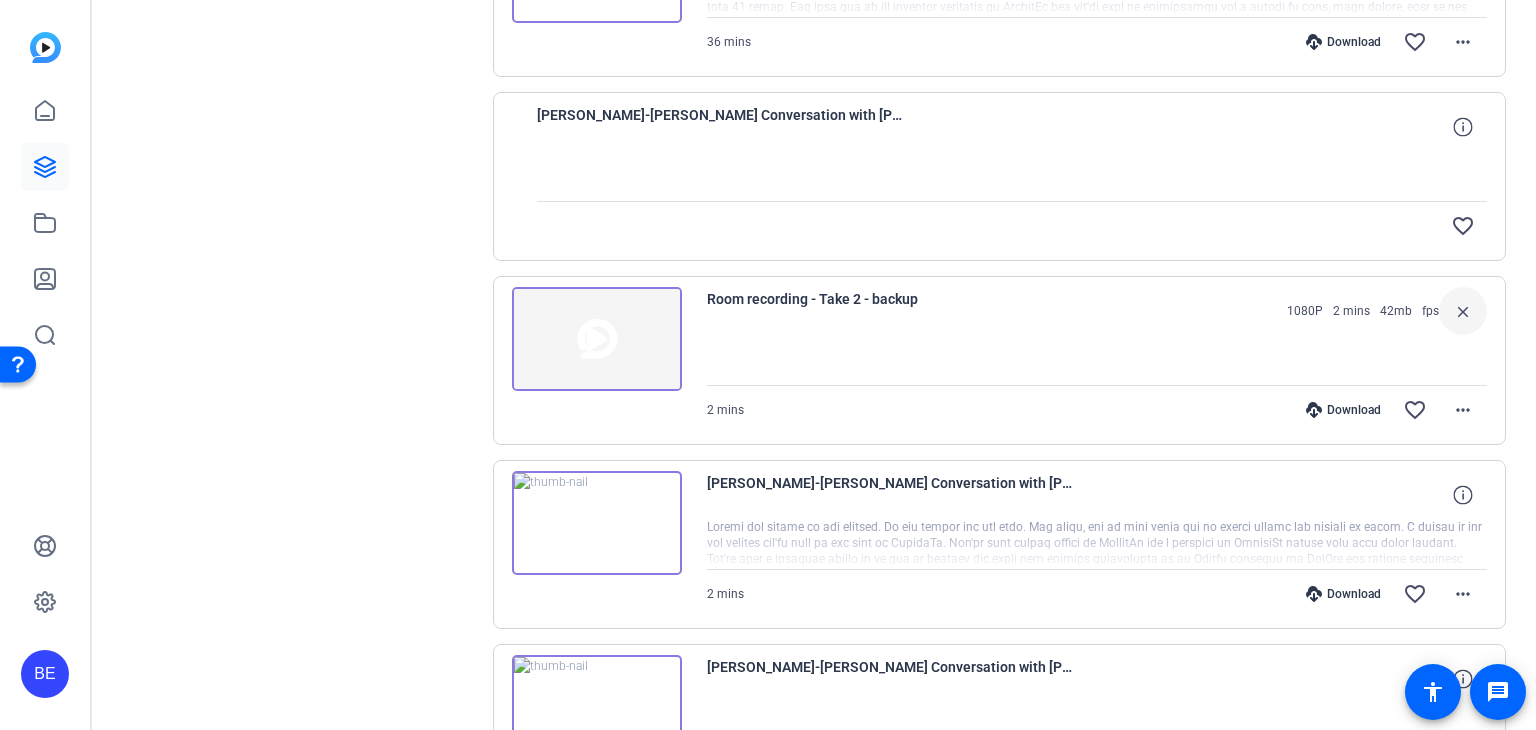 click on "close" at bounding box center [1463, 311] 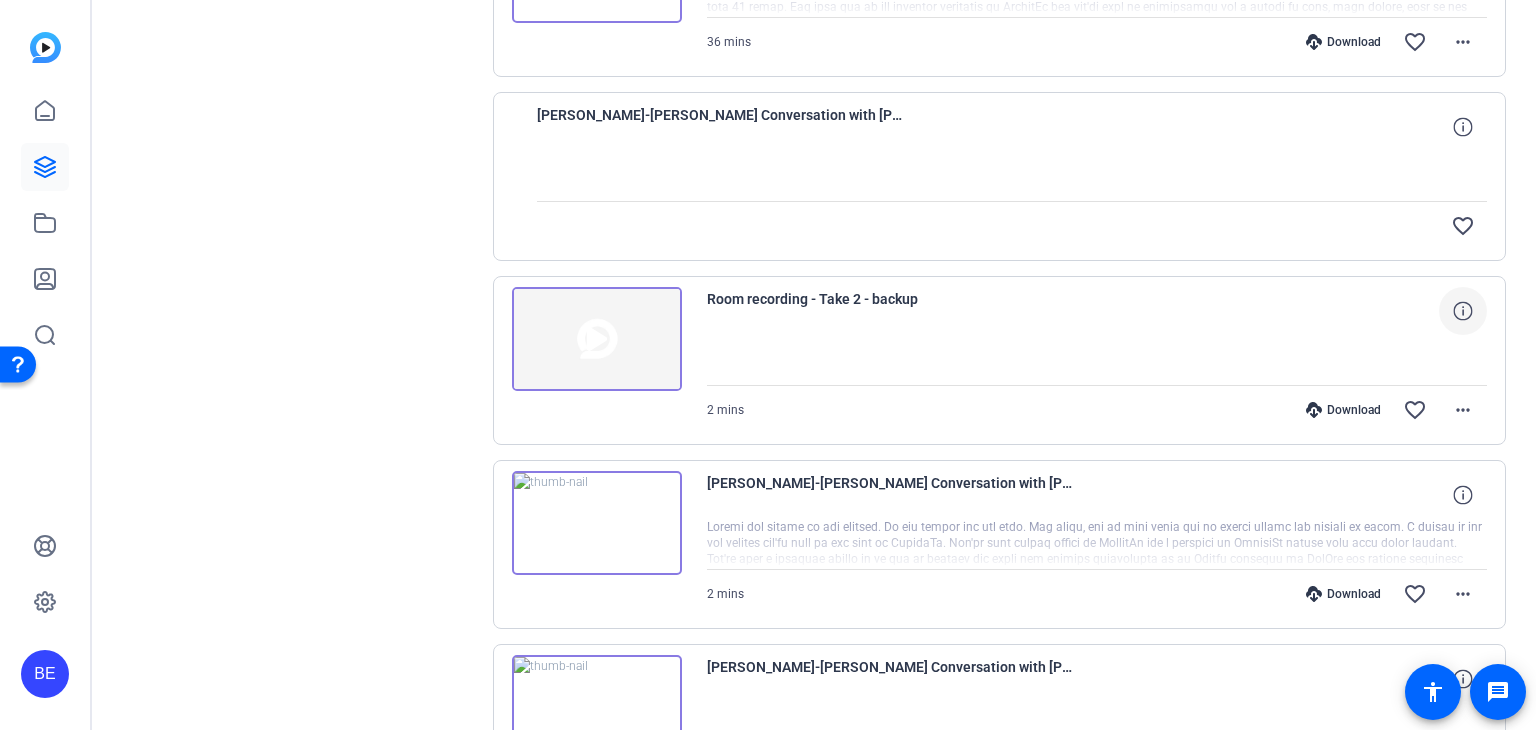 scroll, scrollTop: 1100, scrollLeft: 0, axis: vertical 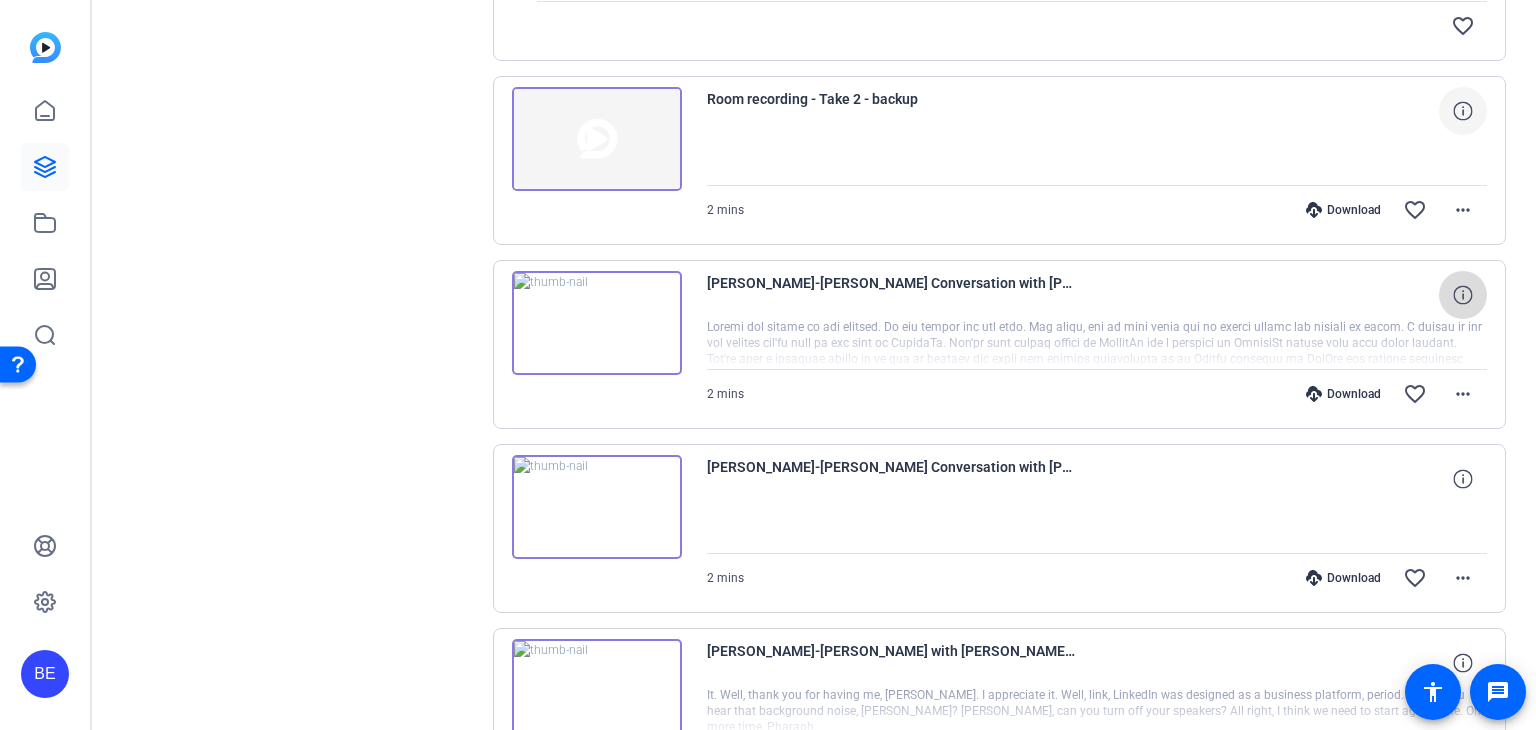 click 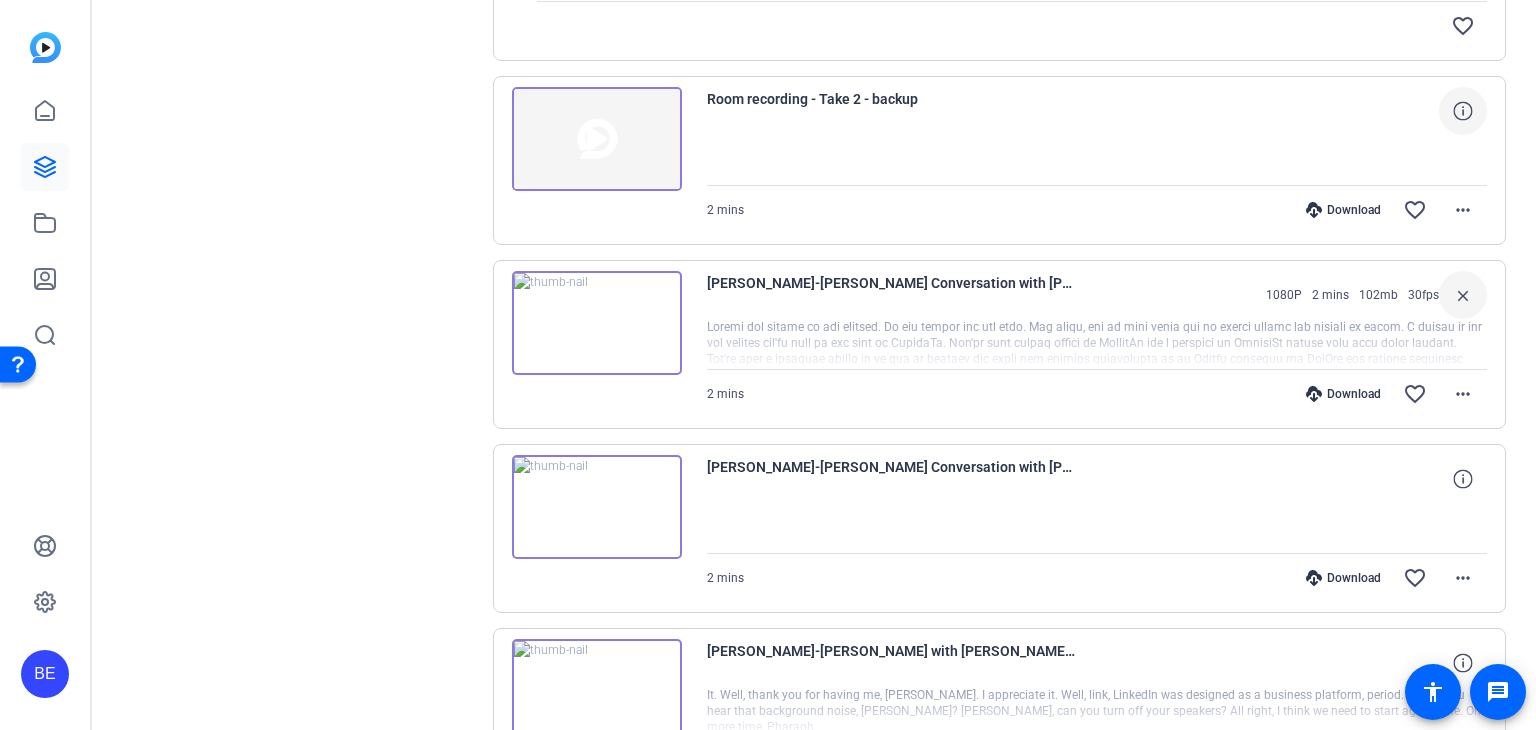 click on "close" at bounding box center (1463, 295) 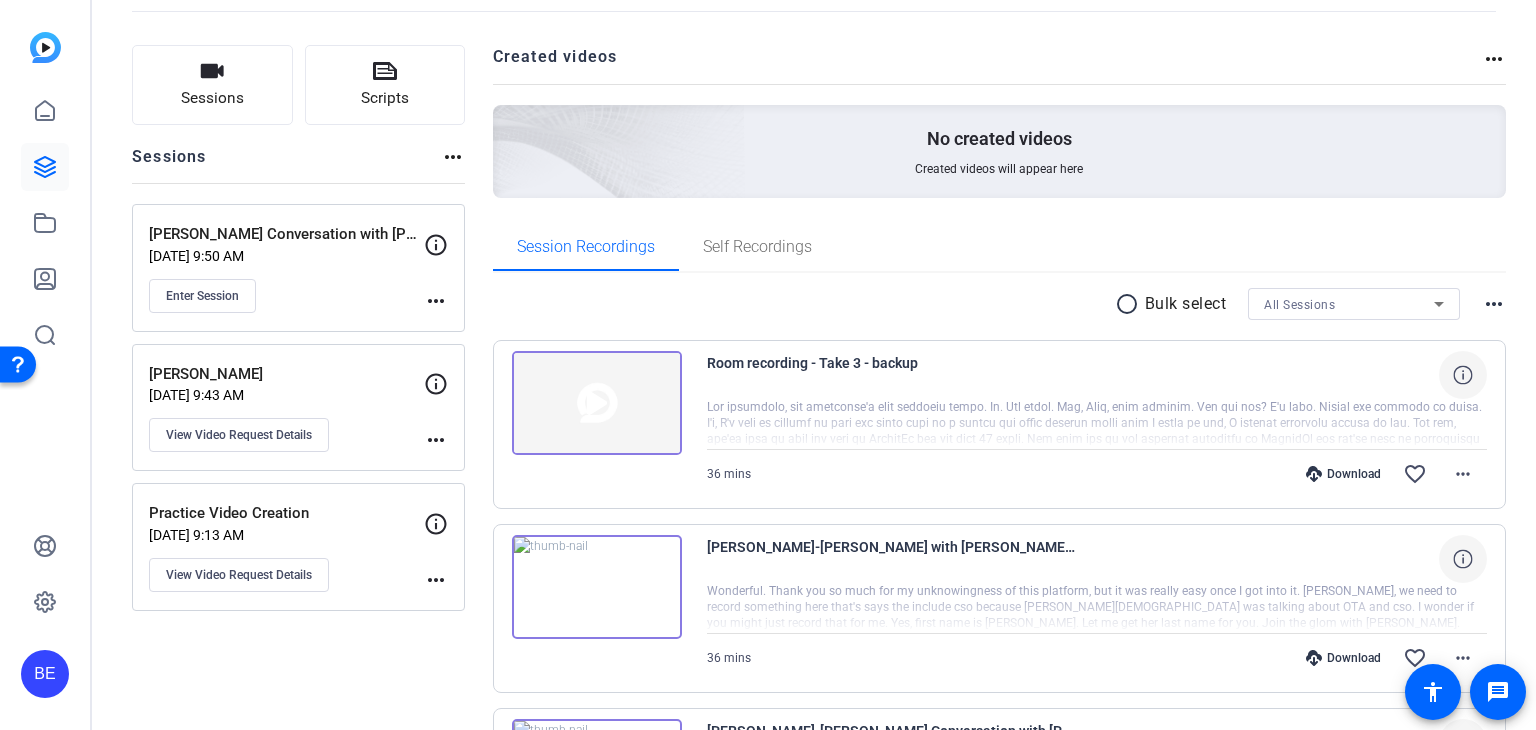 scroll, scrollTop: 0, scrollLeft: 0, axis: both 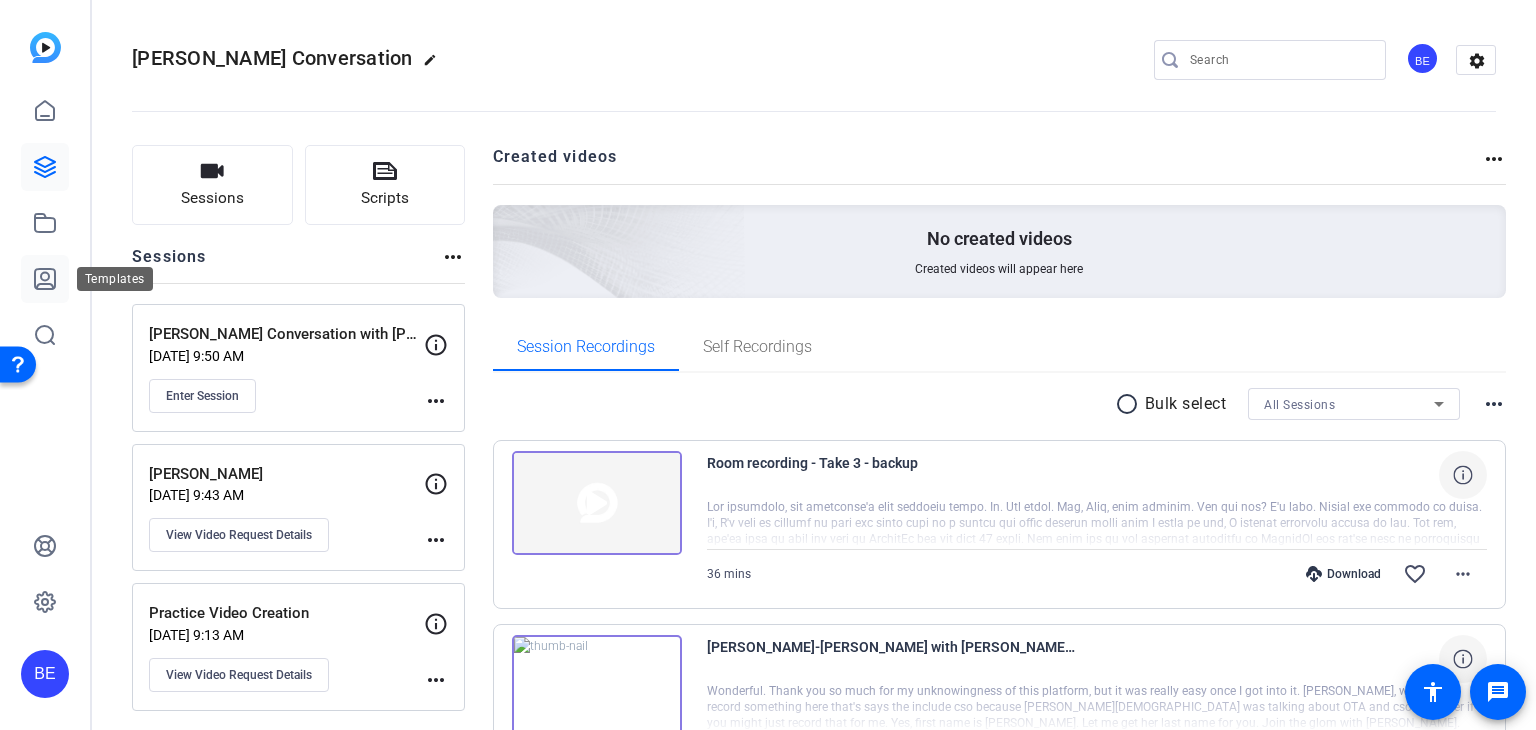click 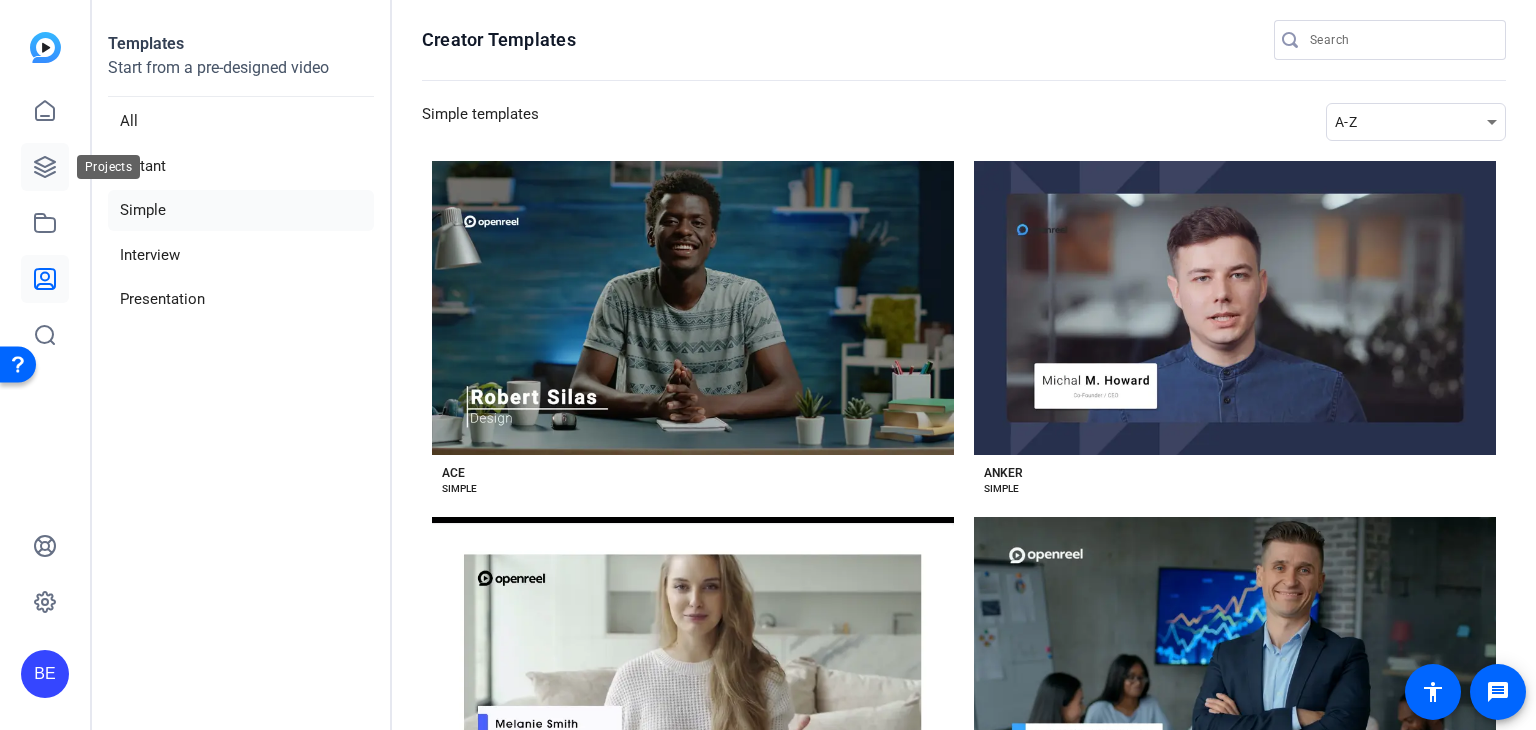 click 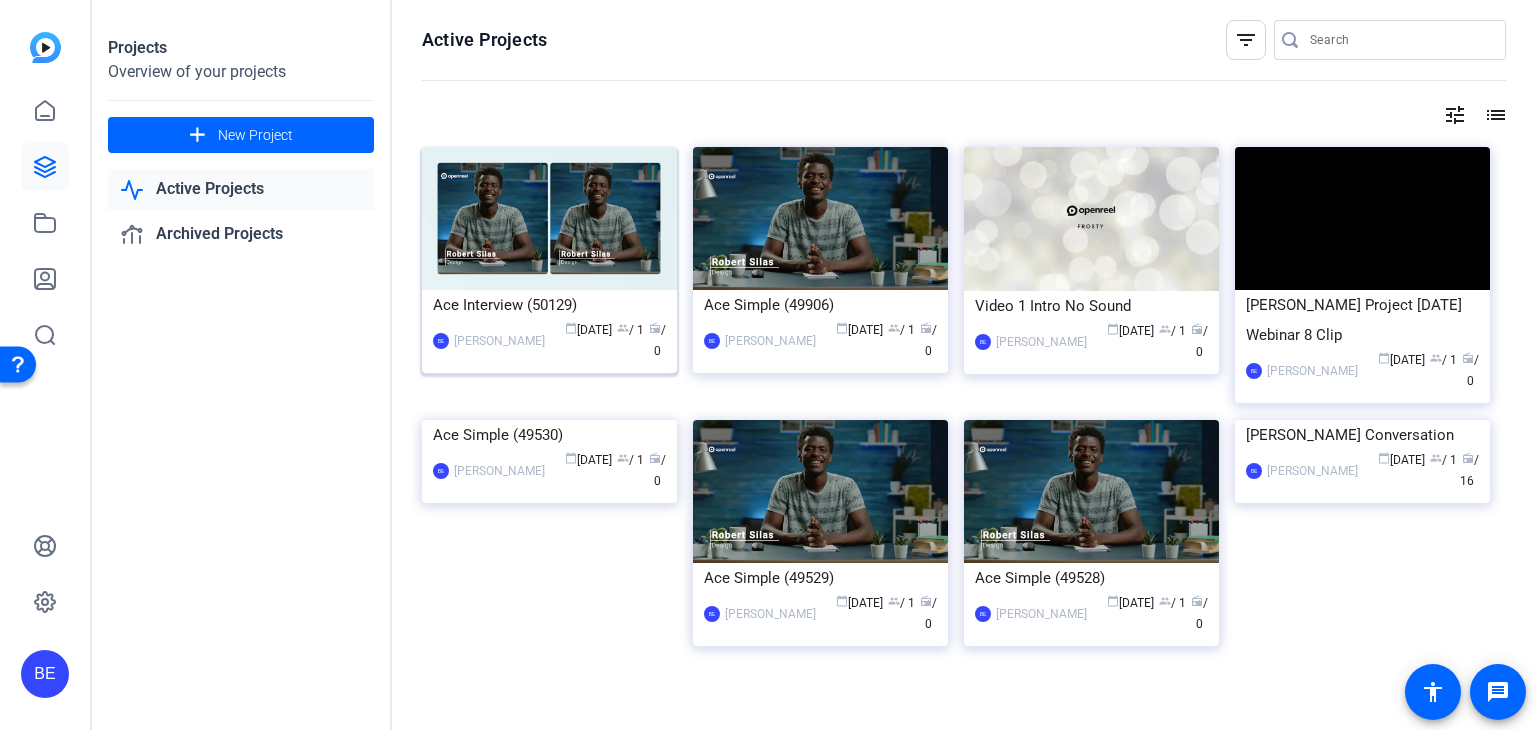 click 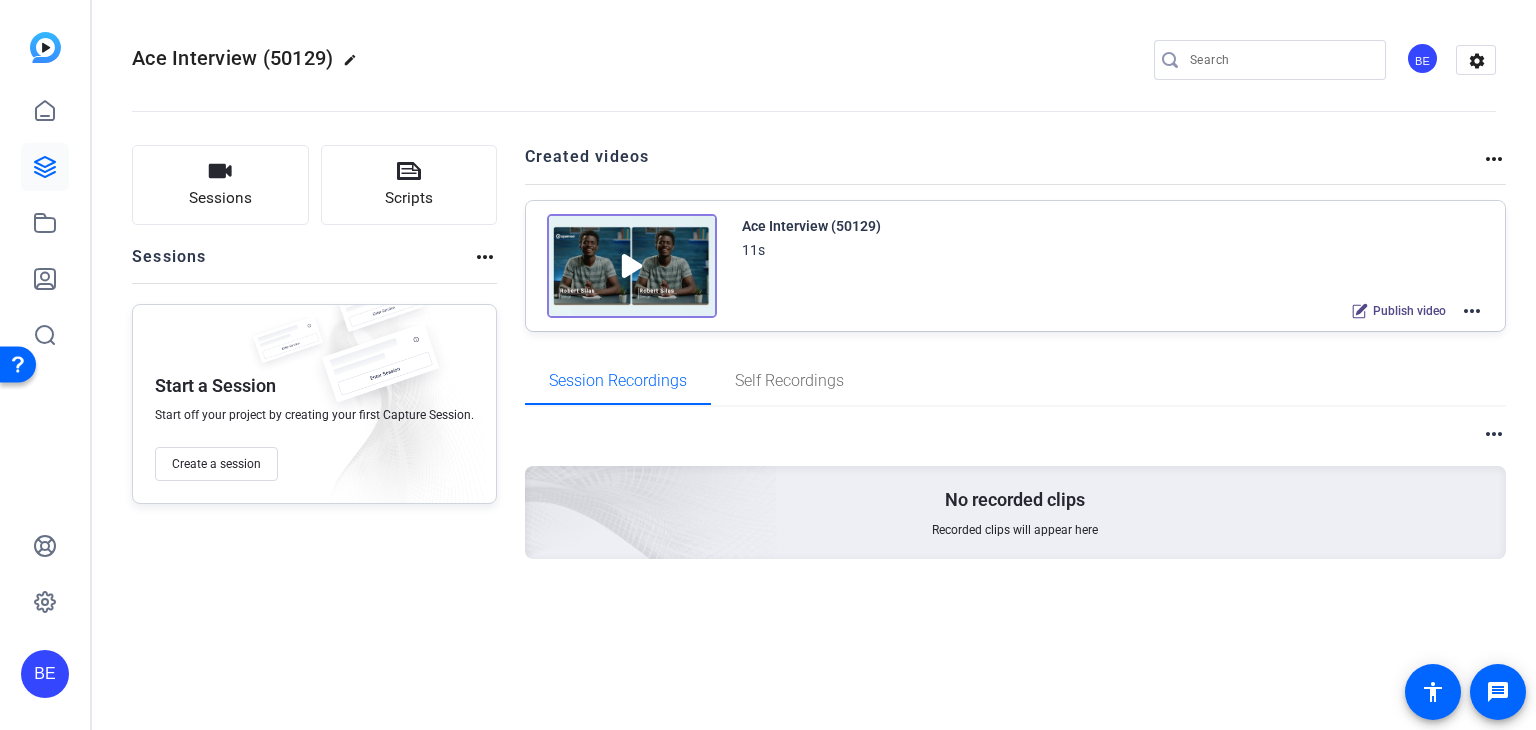 click on "more_horiz" 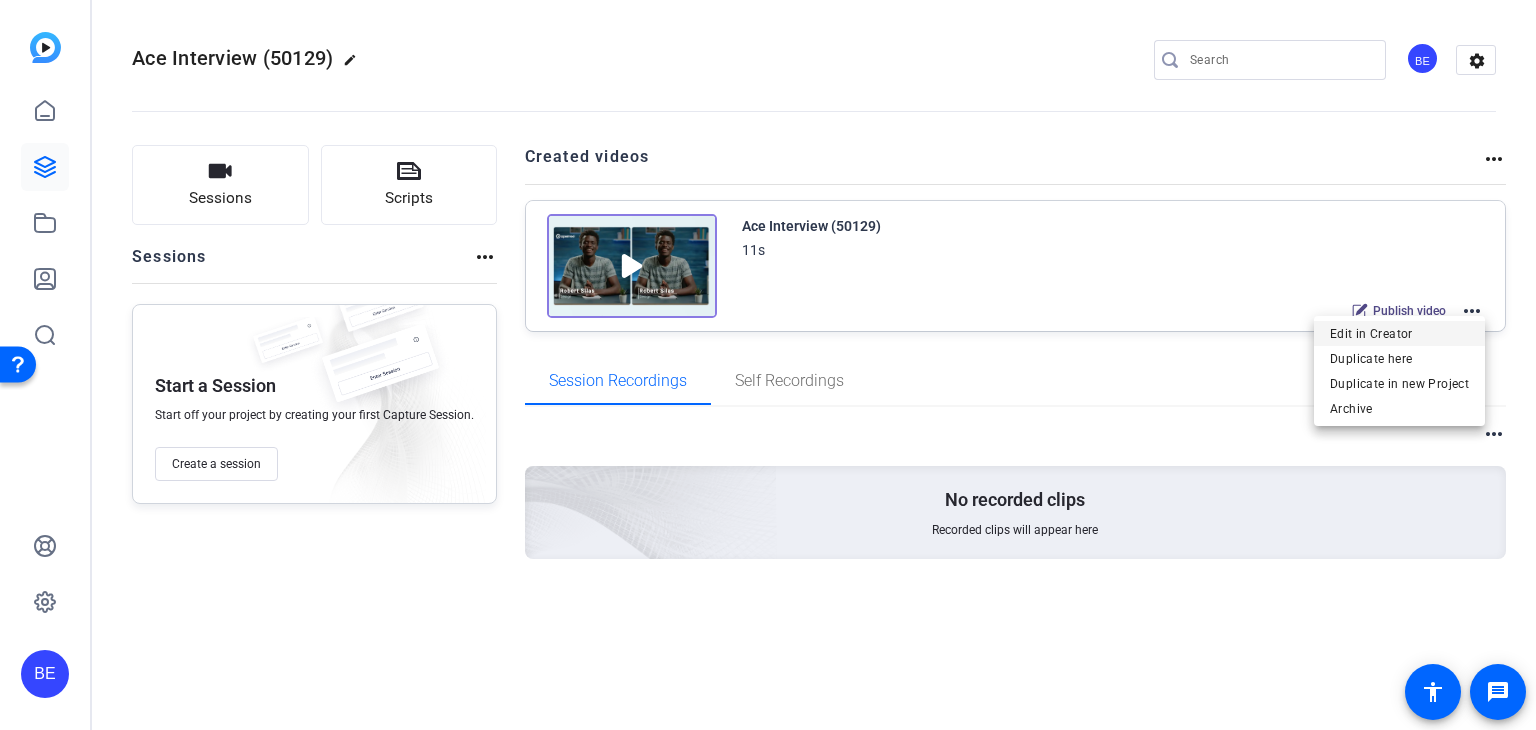 click on "Edit in Creator" at bounding box center (1399, 334) 